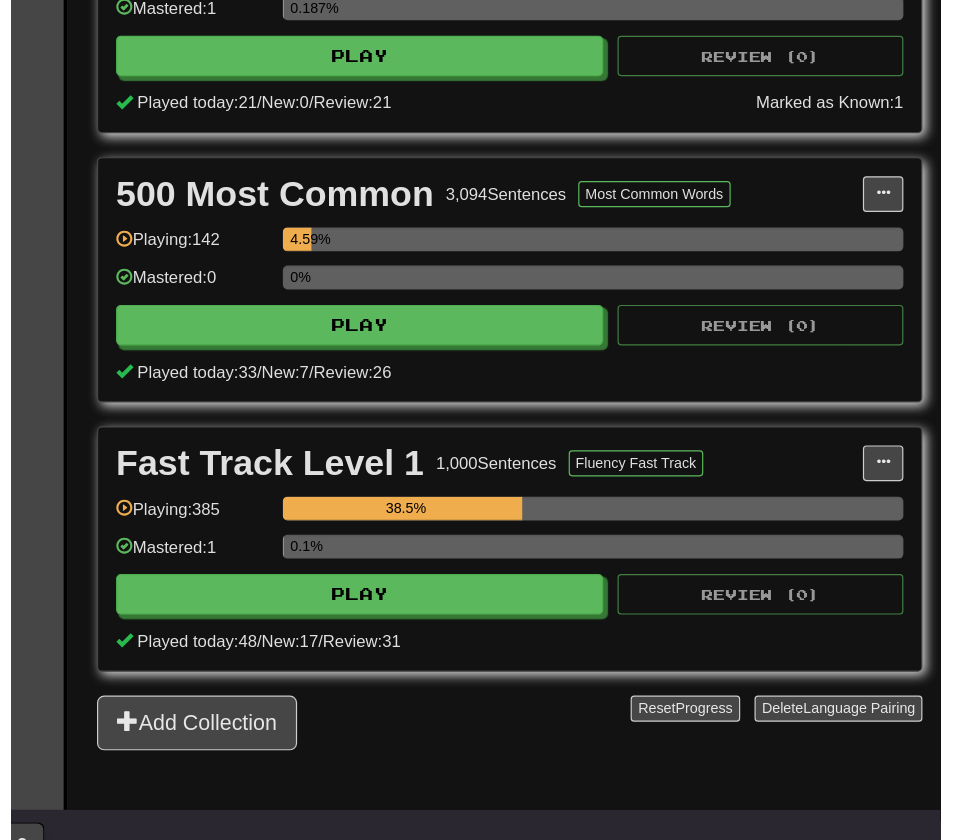 scroll, scrollTop: 476, scrollLeft: 0, axis: vertical 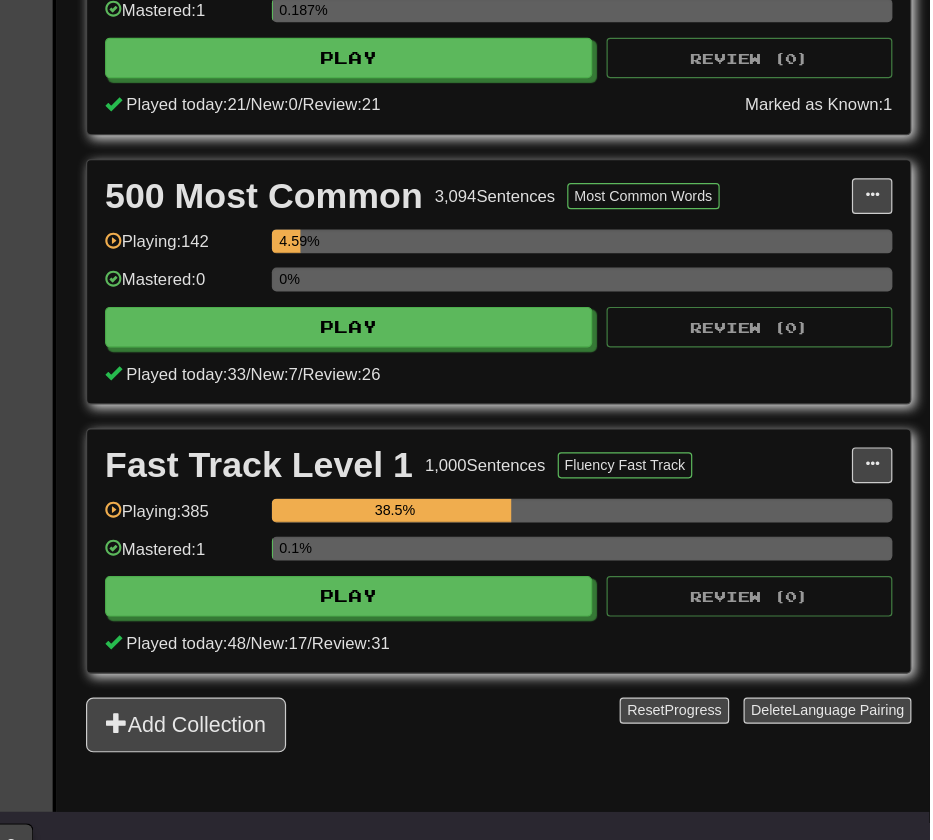 click on "Fast Track Level 1 1,000  Sentences Fluency Fast Track Manage Sentences Unpin from Dashboard  Playing:  385 38.5%  Mastered:  1 0.1% Play Review ( 0 )   Played today:  48  /  New:  17  /  Review:  31" at bounding box center (571, 576) 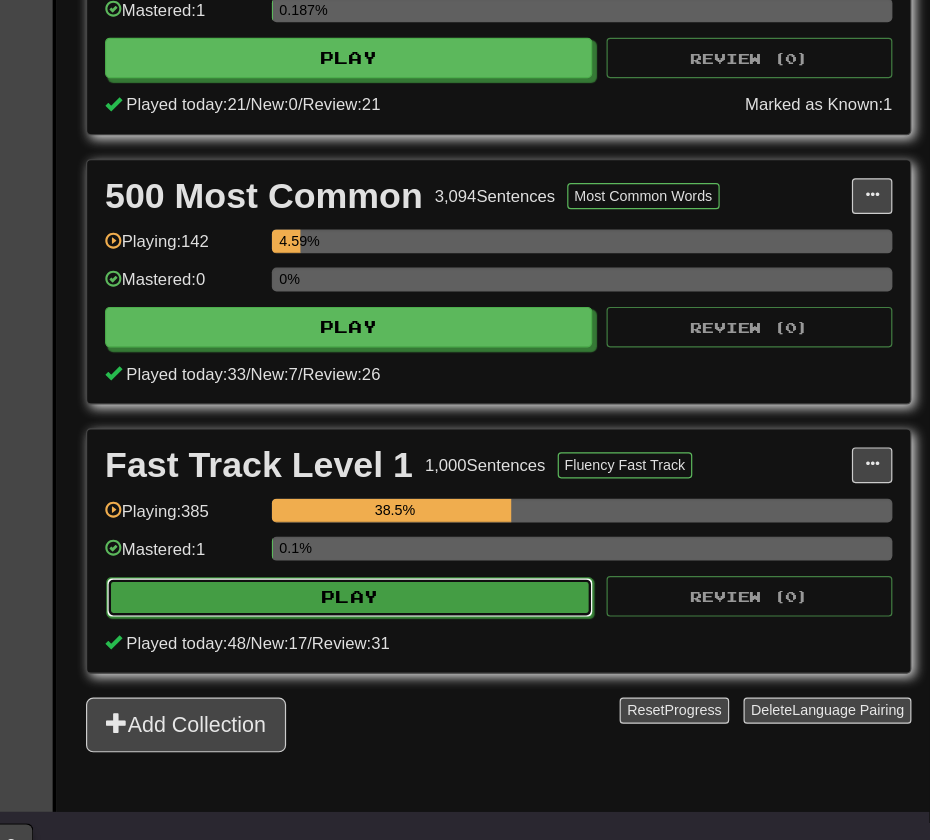 click on "Play" at bounding box center (446, 615) 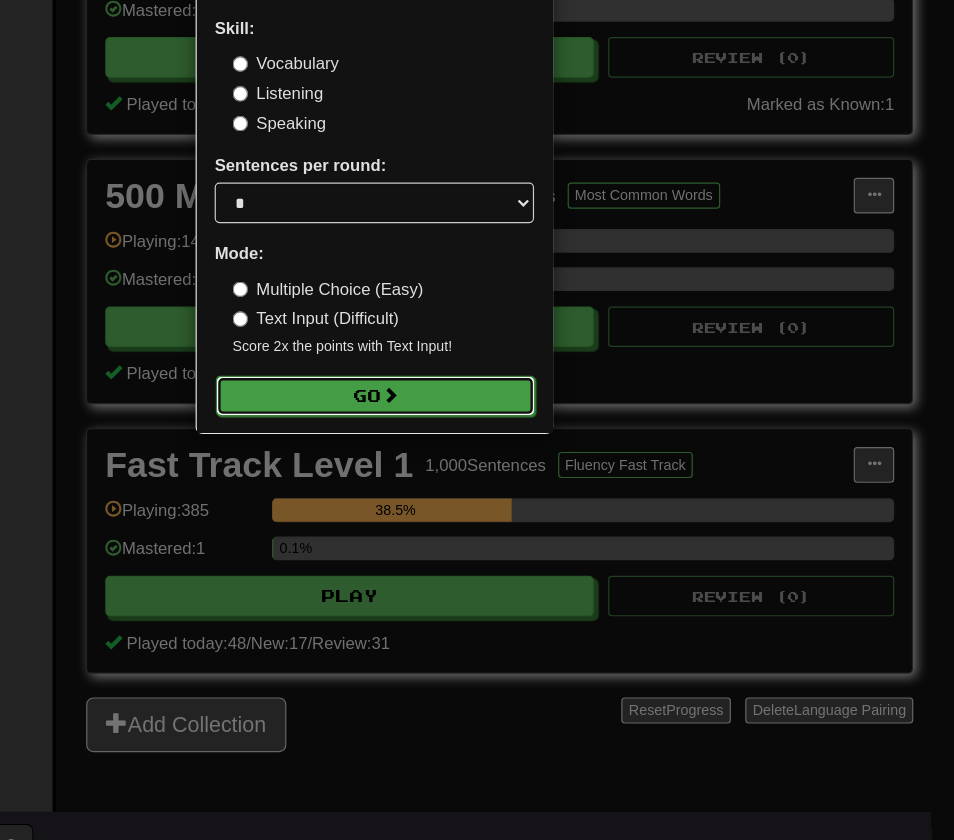 click at bounding box center (480, 445) 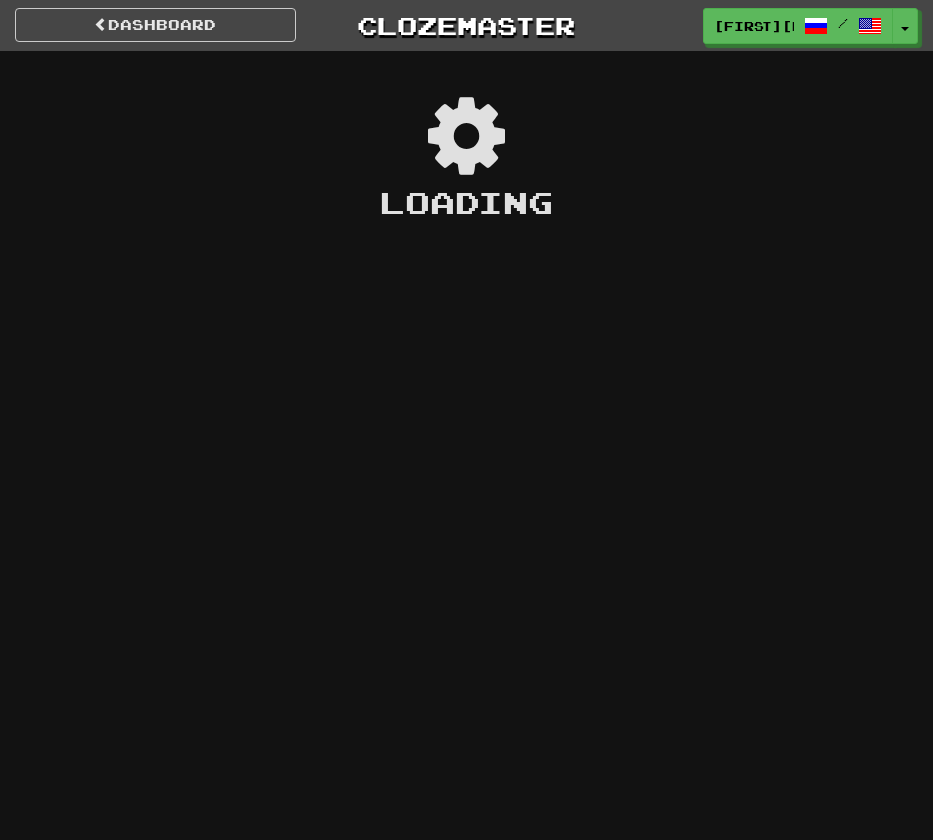 scroll, scrollTop: 0, scrollLeft: 0, axis: both 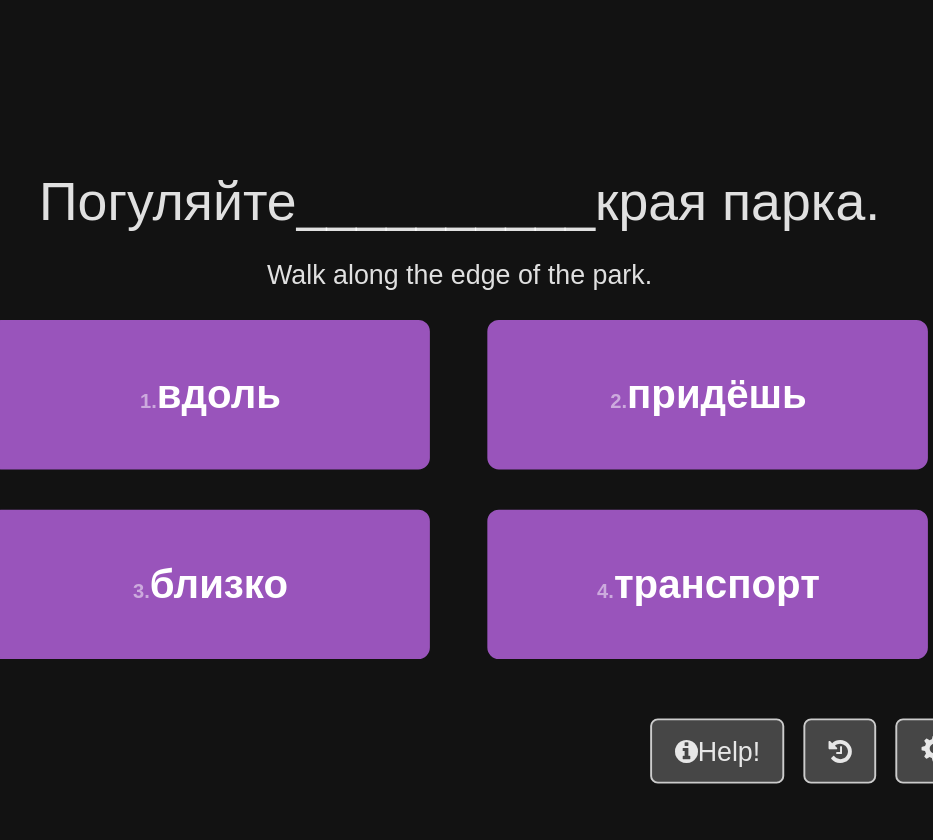 click on "края парка." at bounding box center (611, 210) 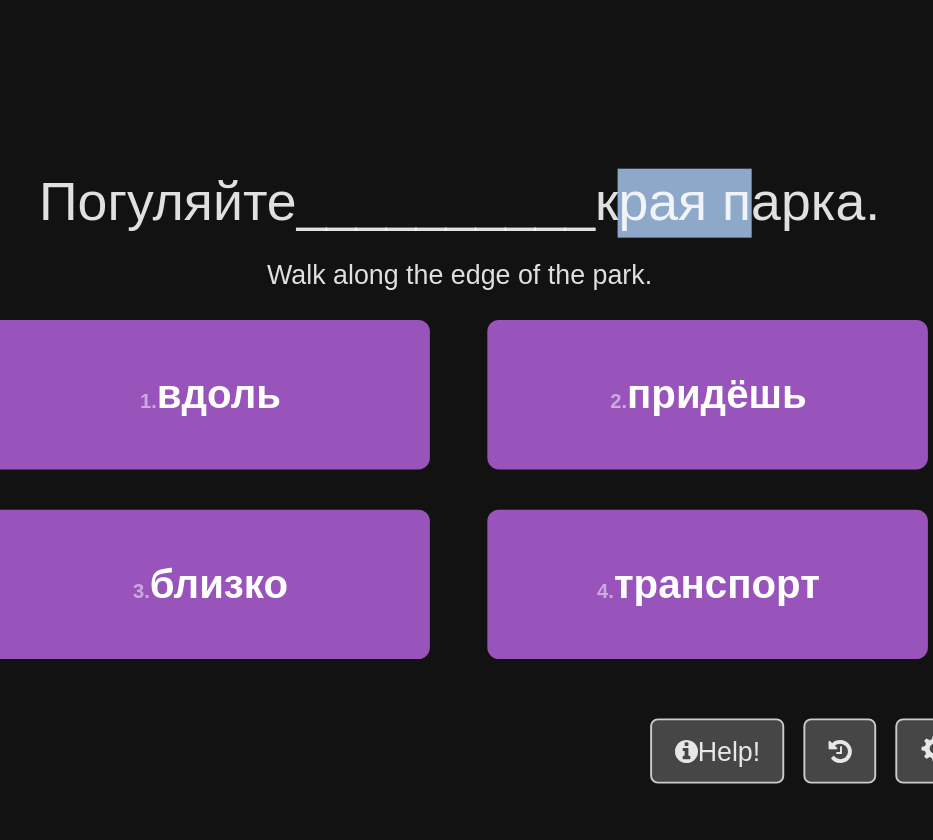 click on "края парка." at bounding box center (611, 210) 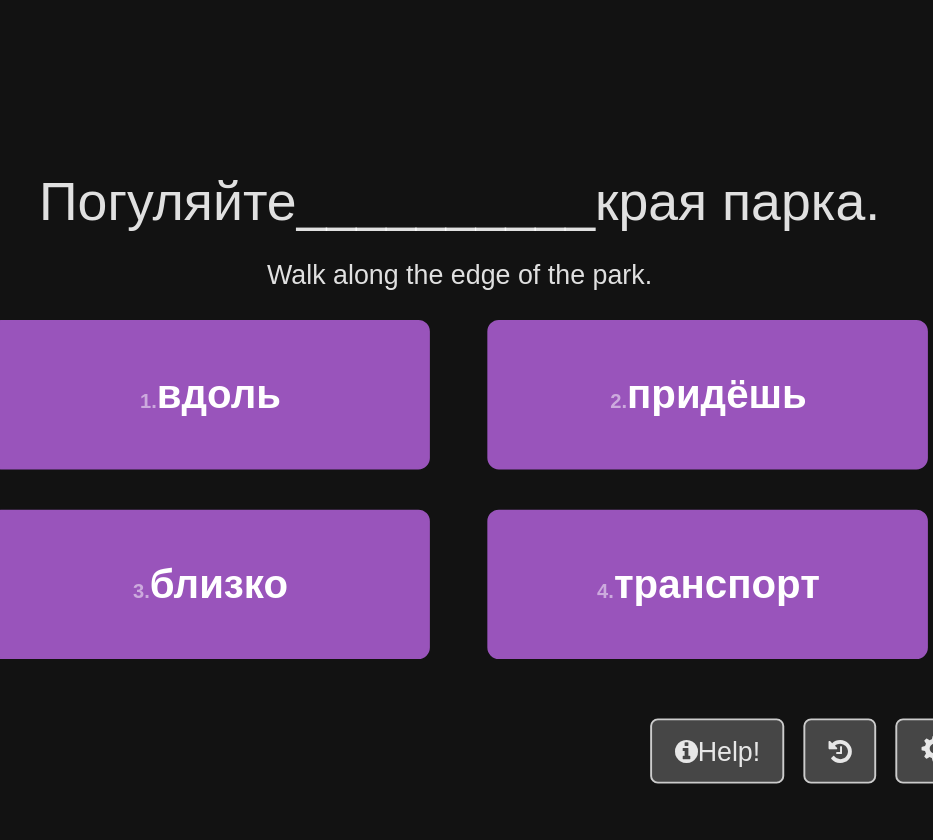 click on "__________" at bounding box center [459, 210] 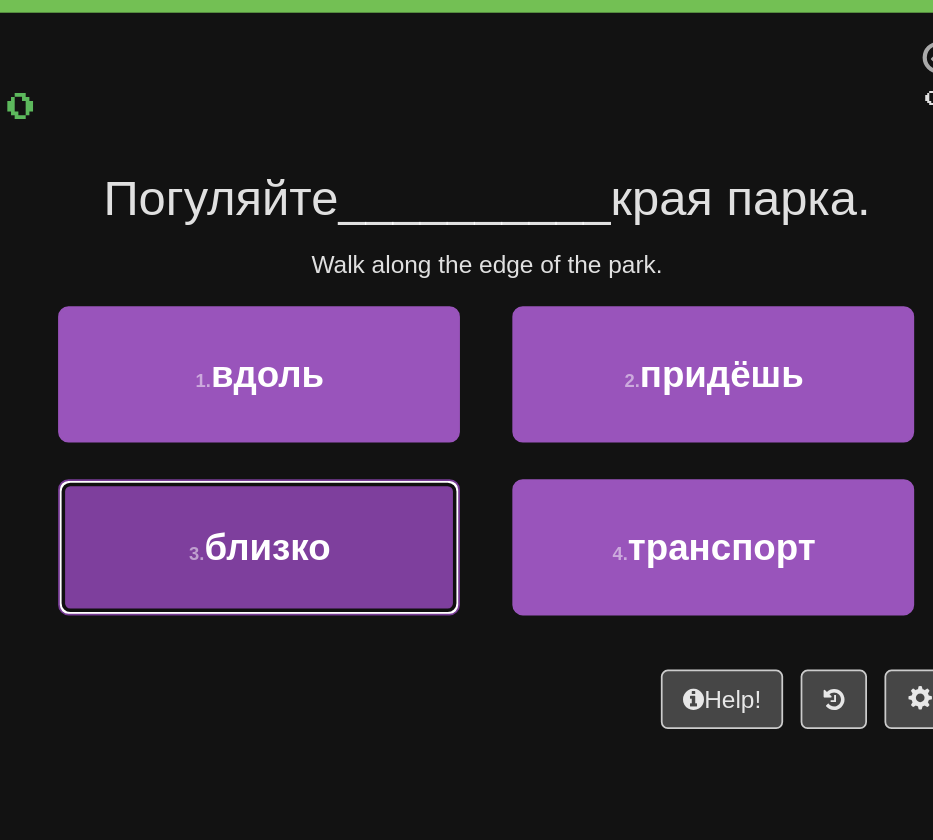 click on "3 .  близко" at bounding box center (336, 410) 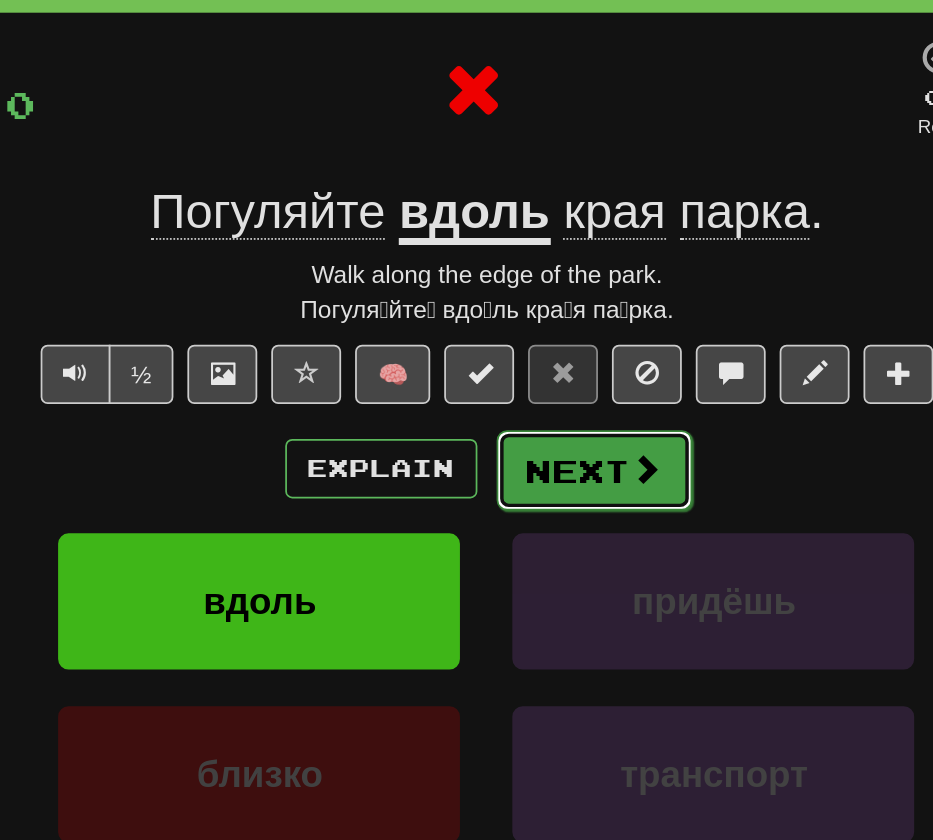 click on "Next" at bounding box center [528, 366] 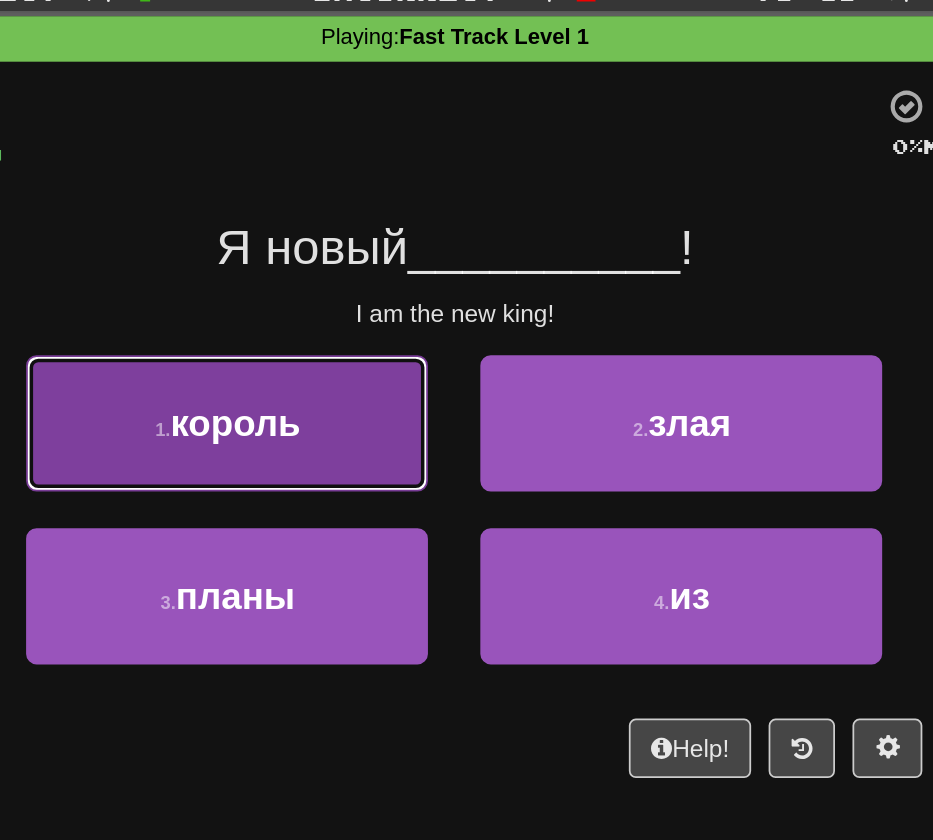 click on "1 .  король" at bounding box center [336, 311] 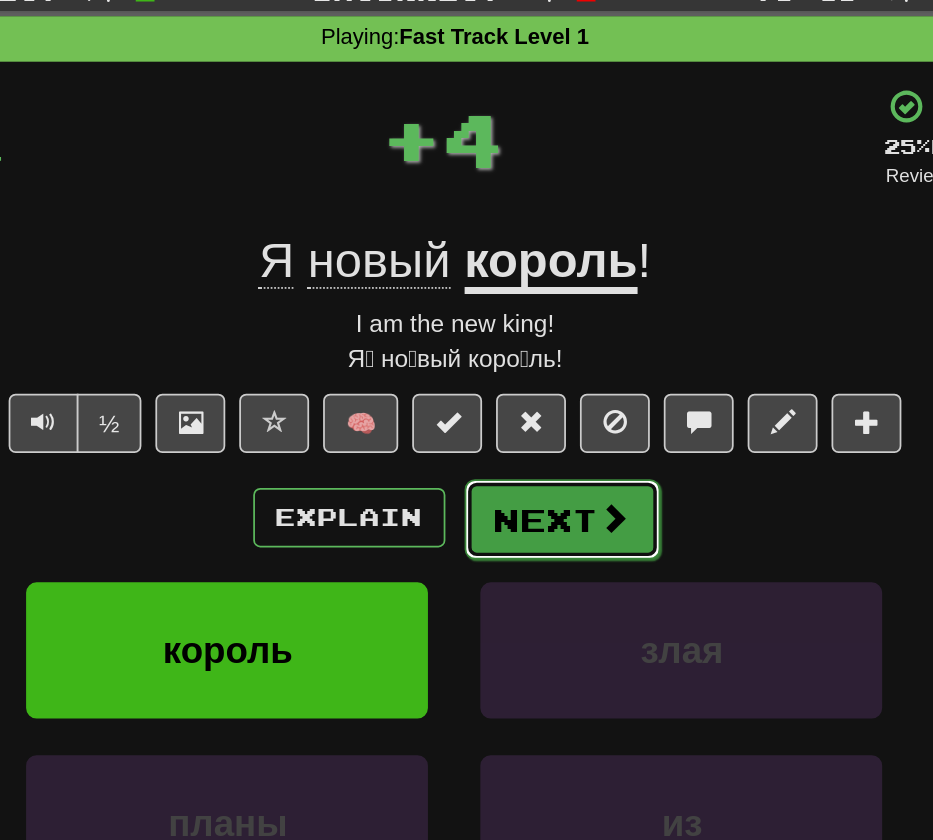 click on "Next" at bounding box center [528, 366] 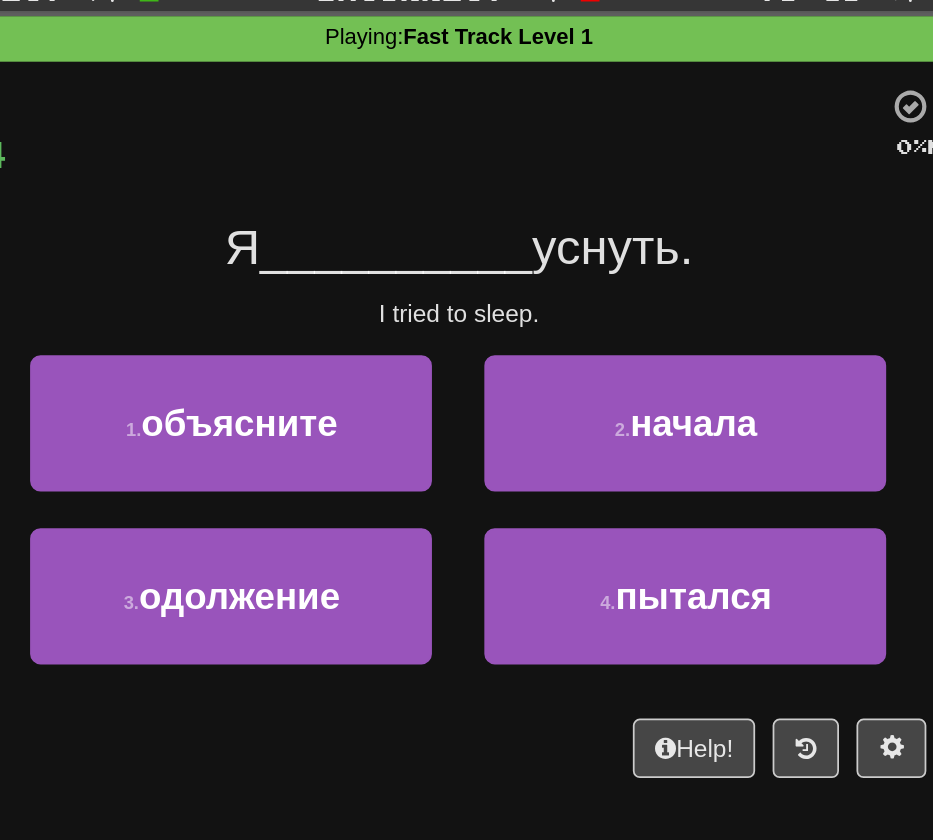click on "уснуть." at bounding box center (554, 210) 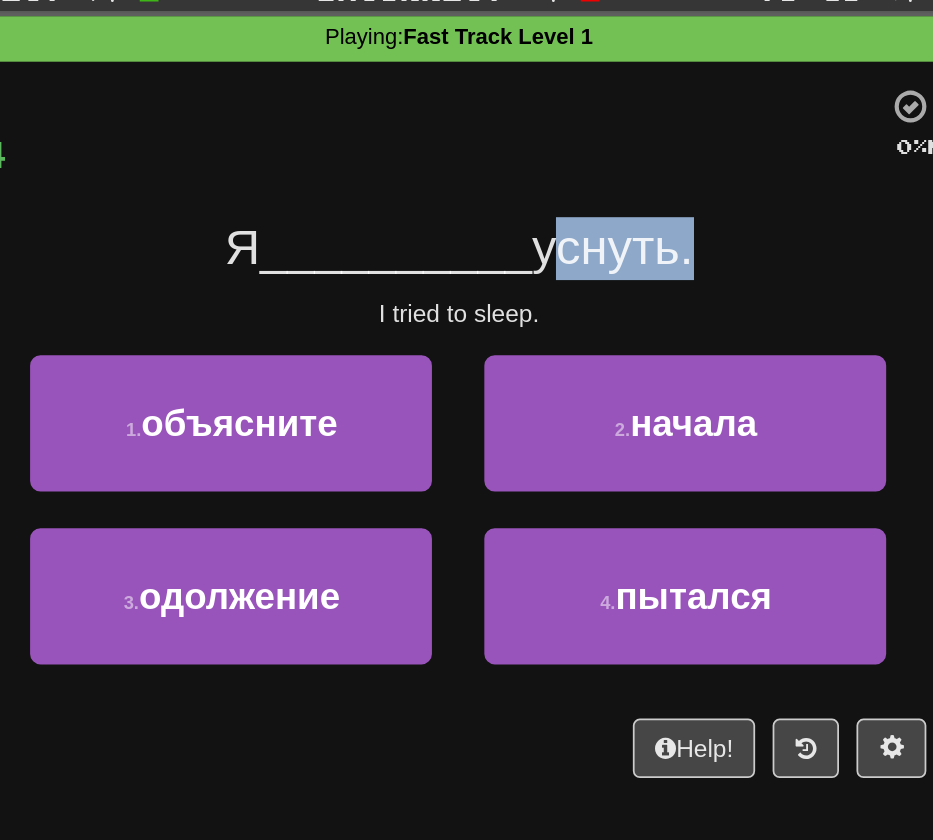 click on "уснуть." at bounding box center [554, 210] 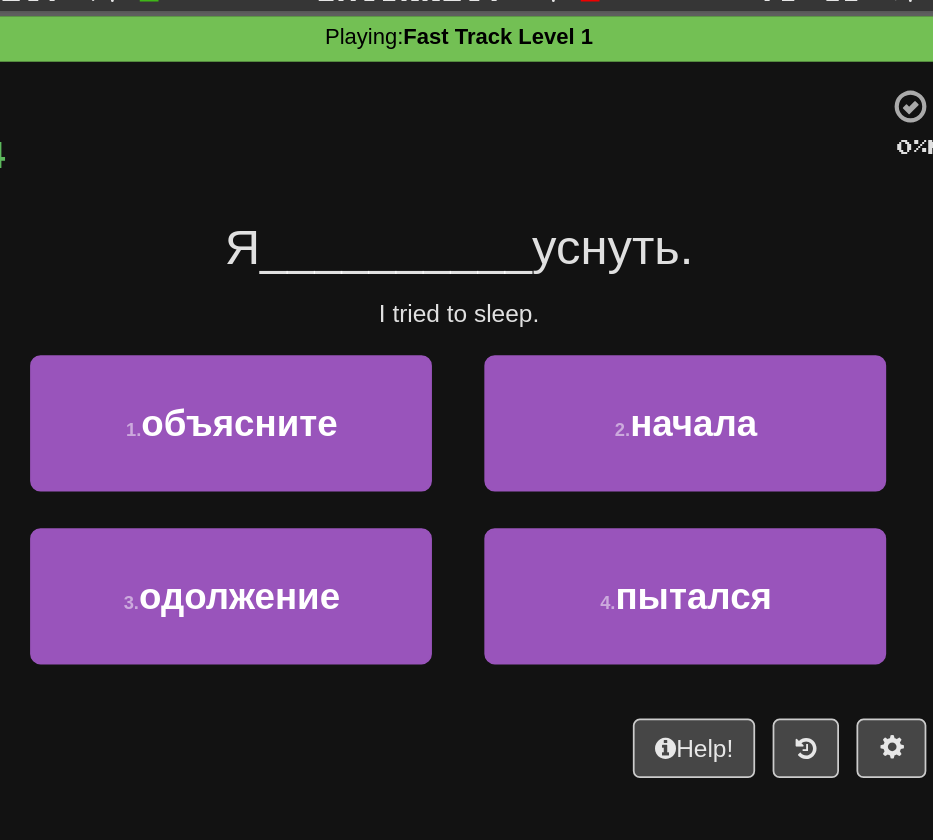click at bounding box center (459, 145) 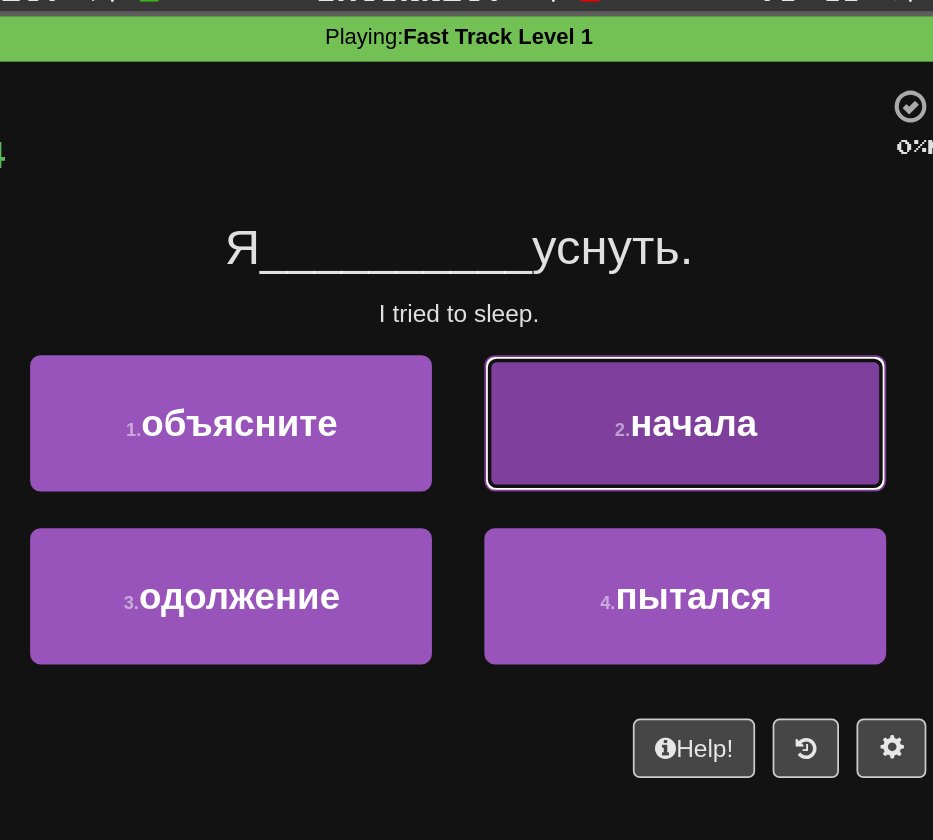 click on "2 .  начала" at bounding box center [596, 311] 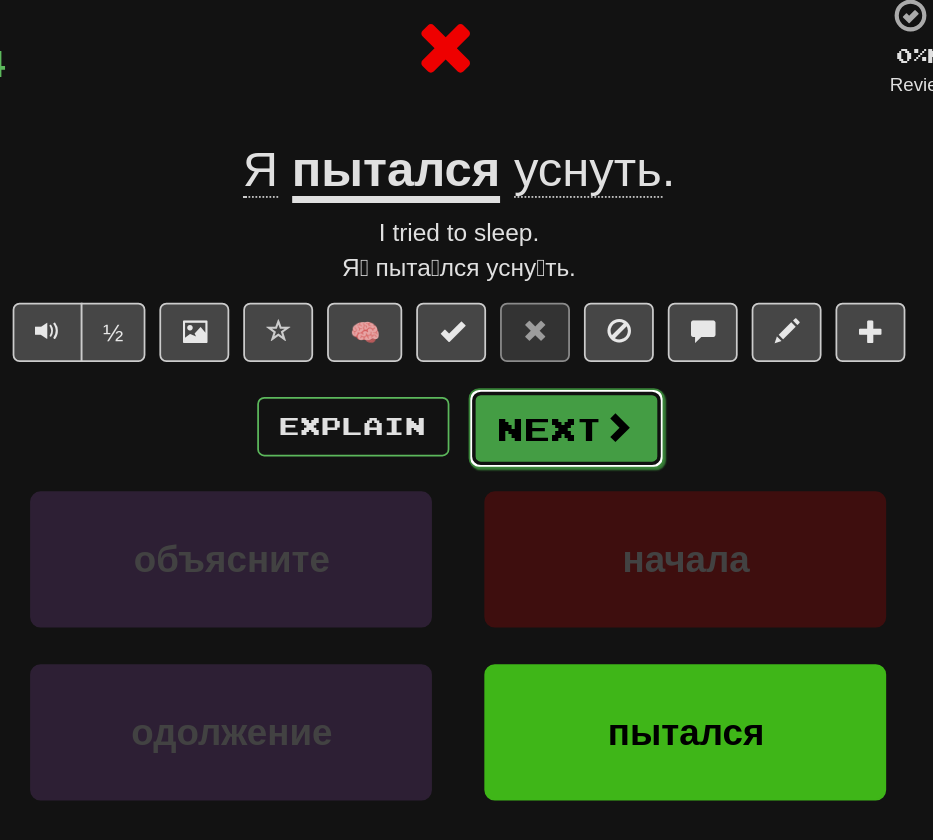 click at bounding box center (558, 365) 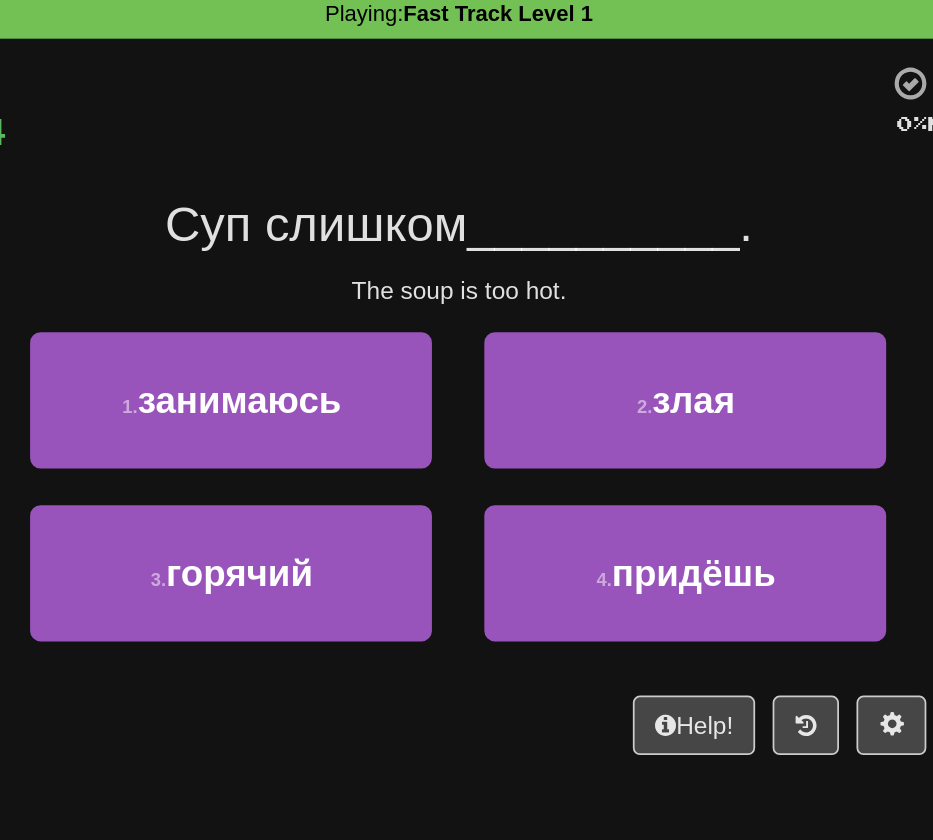click on "Суп слишком" at bounding box center [384, 210] 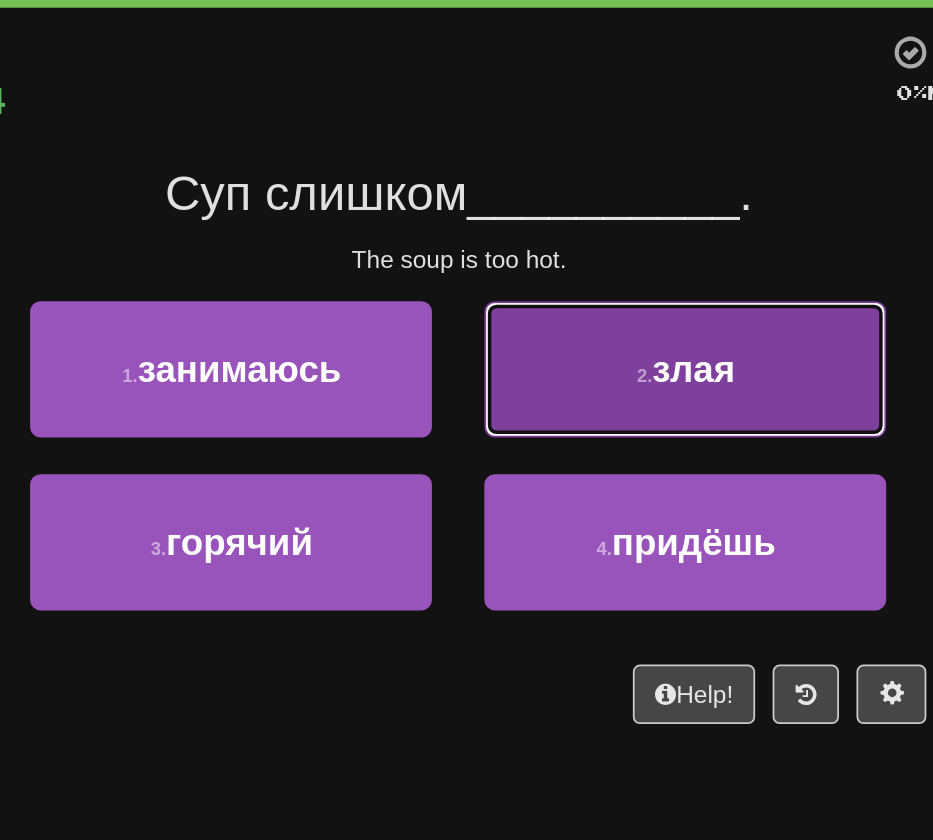 click on "2 .  злая" at bounding box center [596, 311] 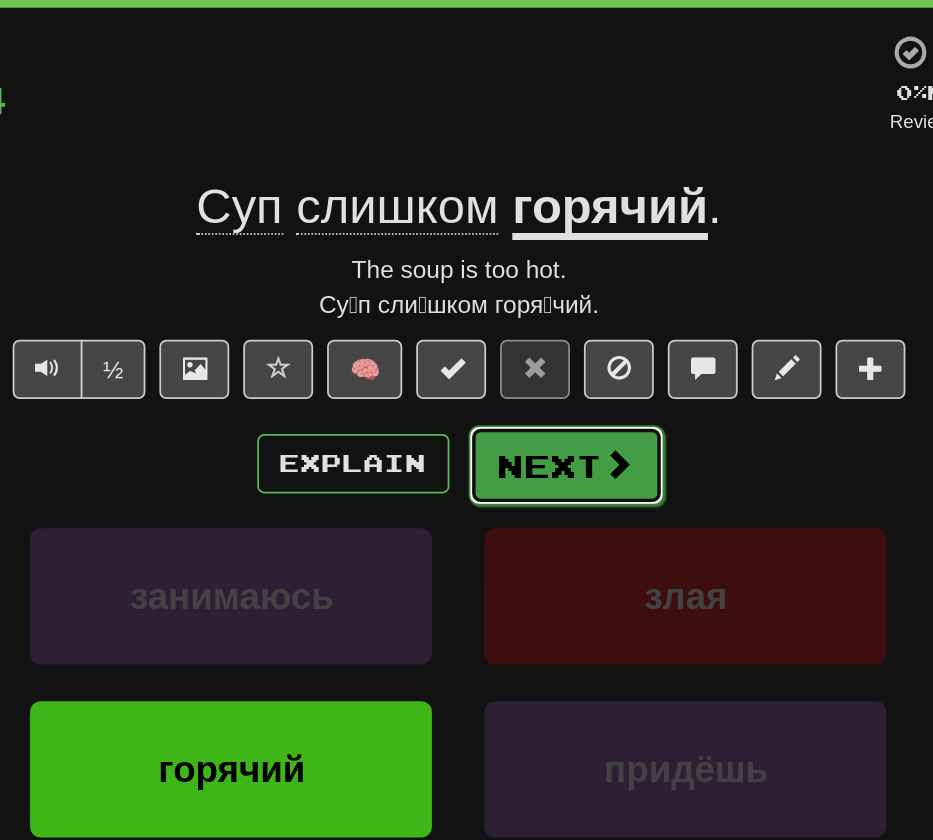 click on "Next" at bounding box center [528, 366] 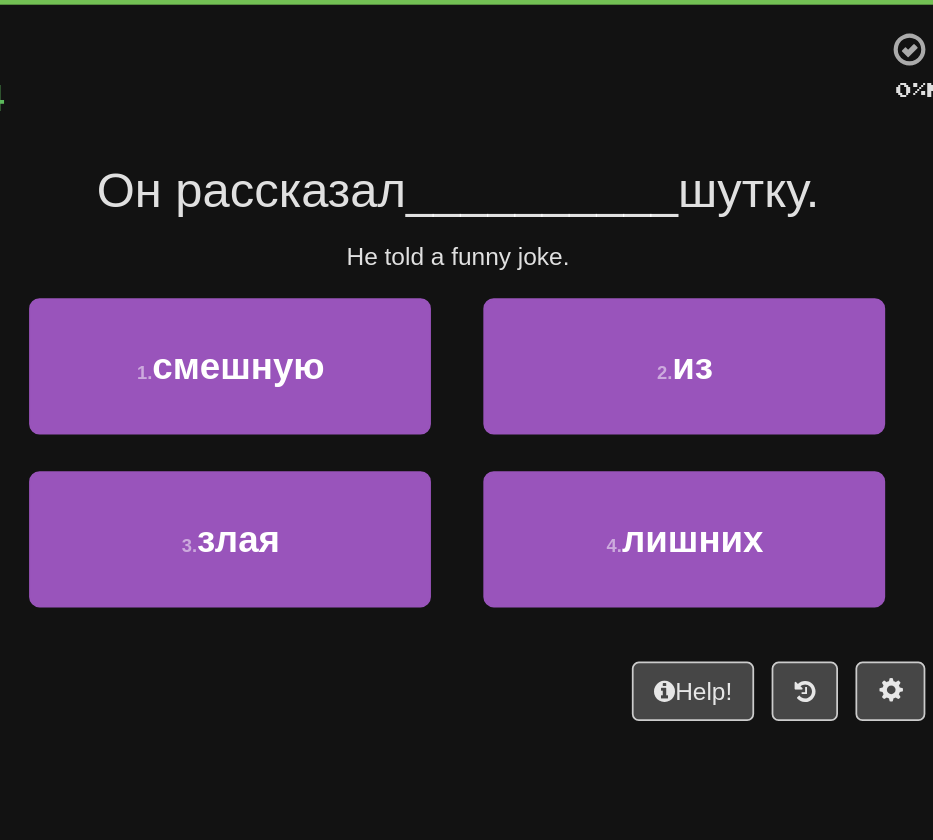 click on "1 .  смешную" at bounding box center (336, 321) 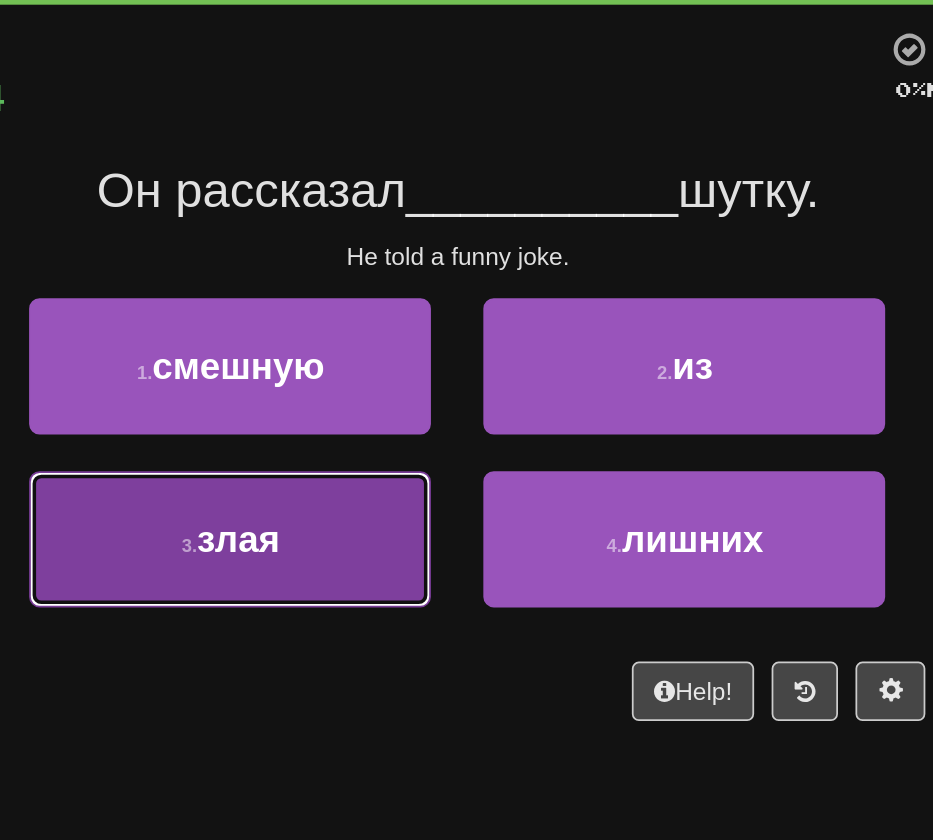 click on "3 .  злая" at bounding box center [336, 410] 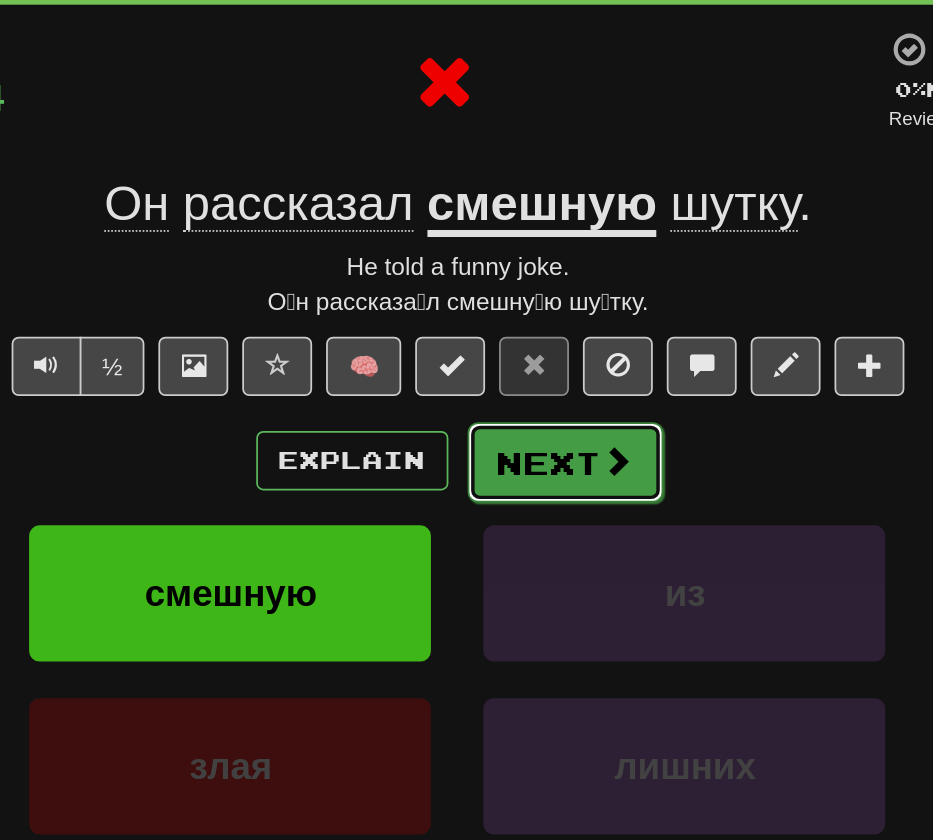 click on "Next" at bounding box center (528, 366) 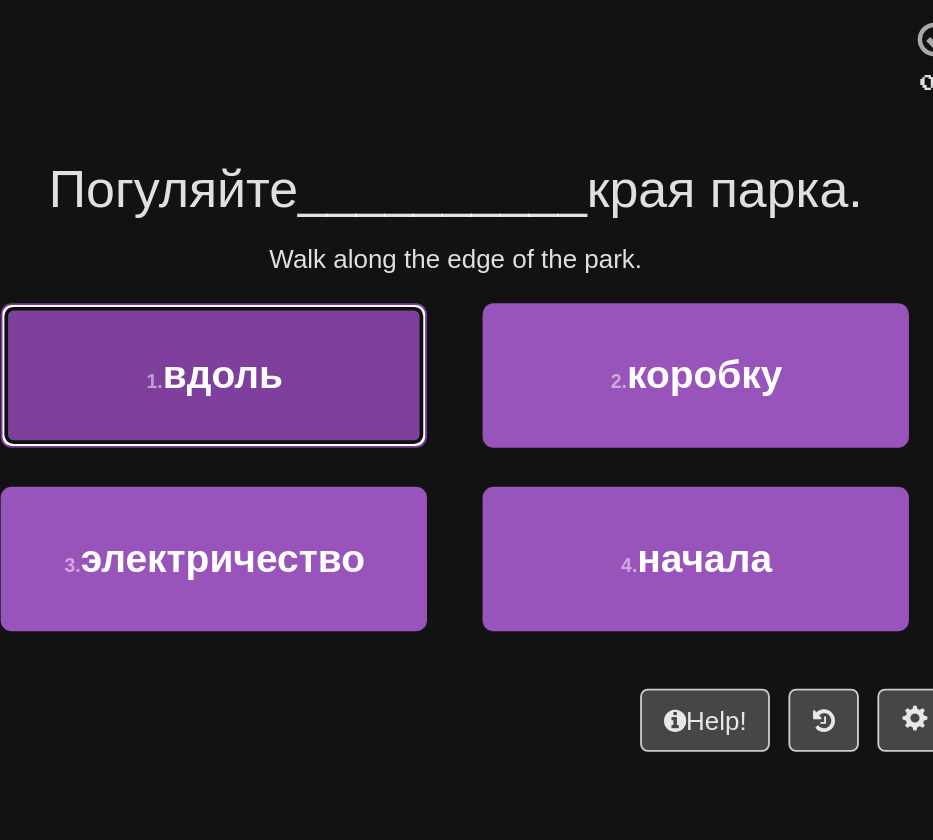 click on "1 .  вдоль" at bounding box center (336, 311) 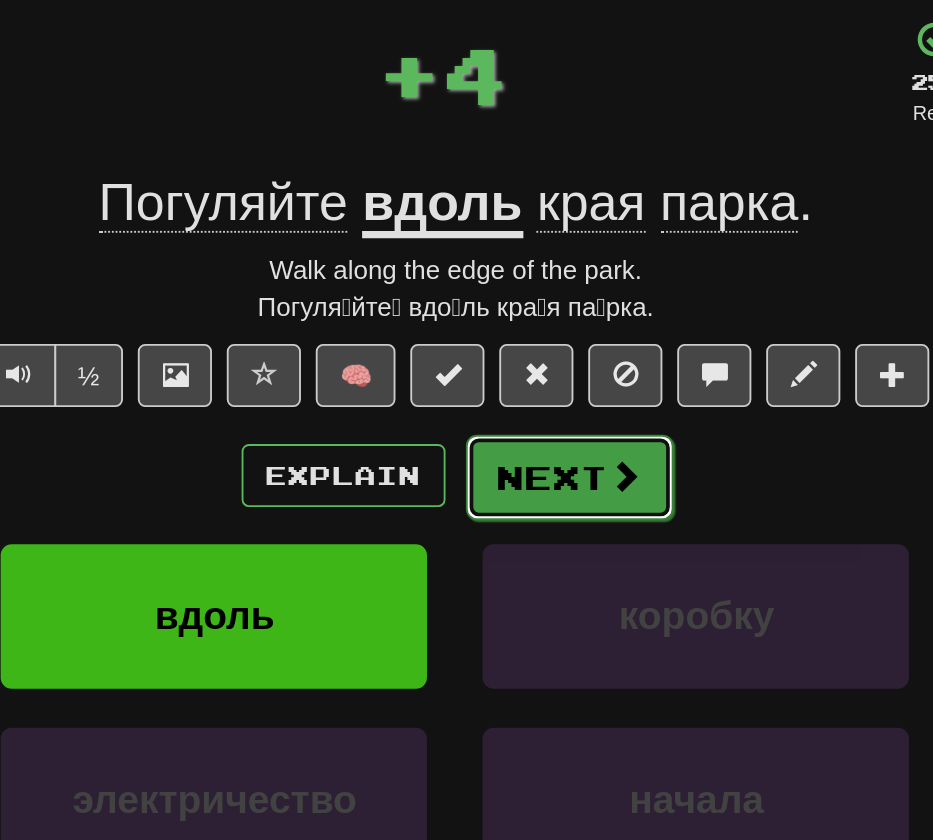 click on "Next" at bounding box center [528, 366] 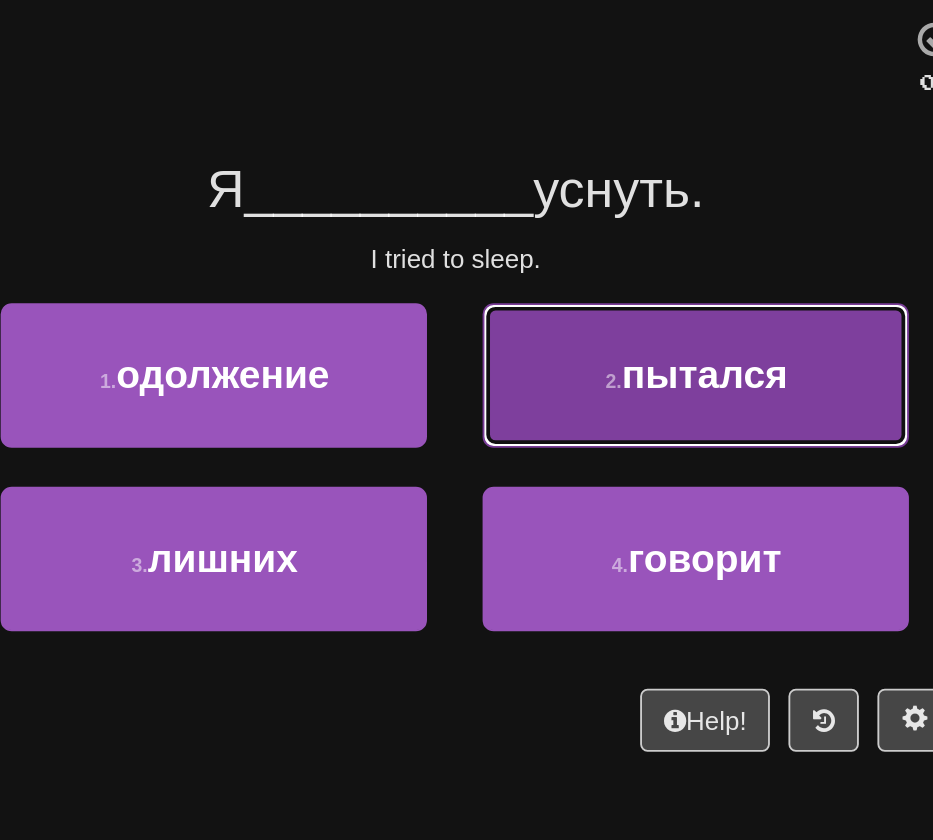 click on "2 .  пытался" at bounding box center (596, 311) 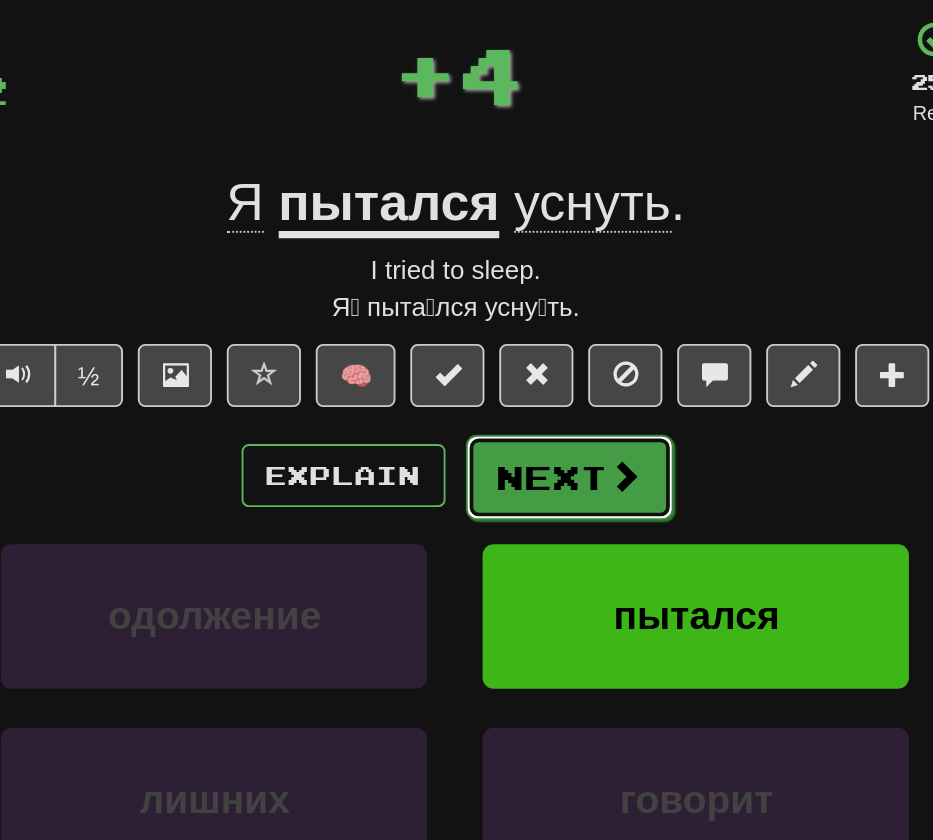 click on "Next" at bounding box center (528, 366) 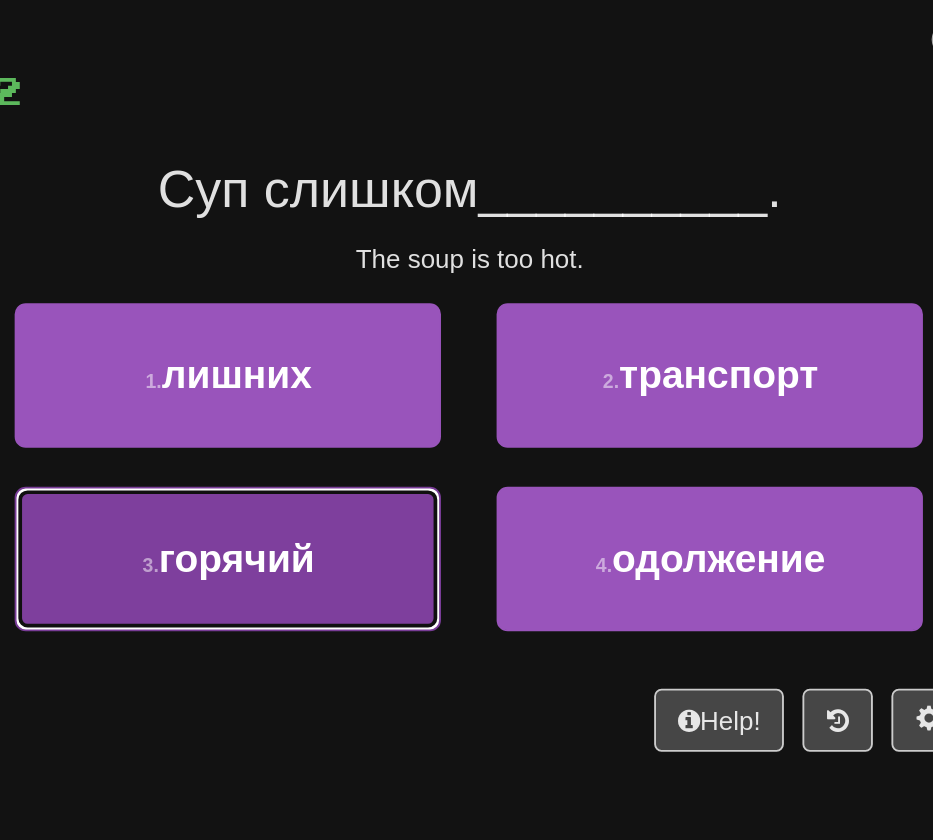 click on "3 .  горячий" at bounding box center (336, 410) 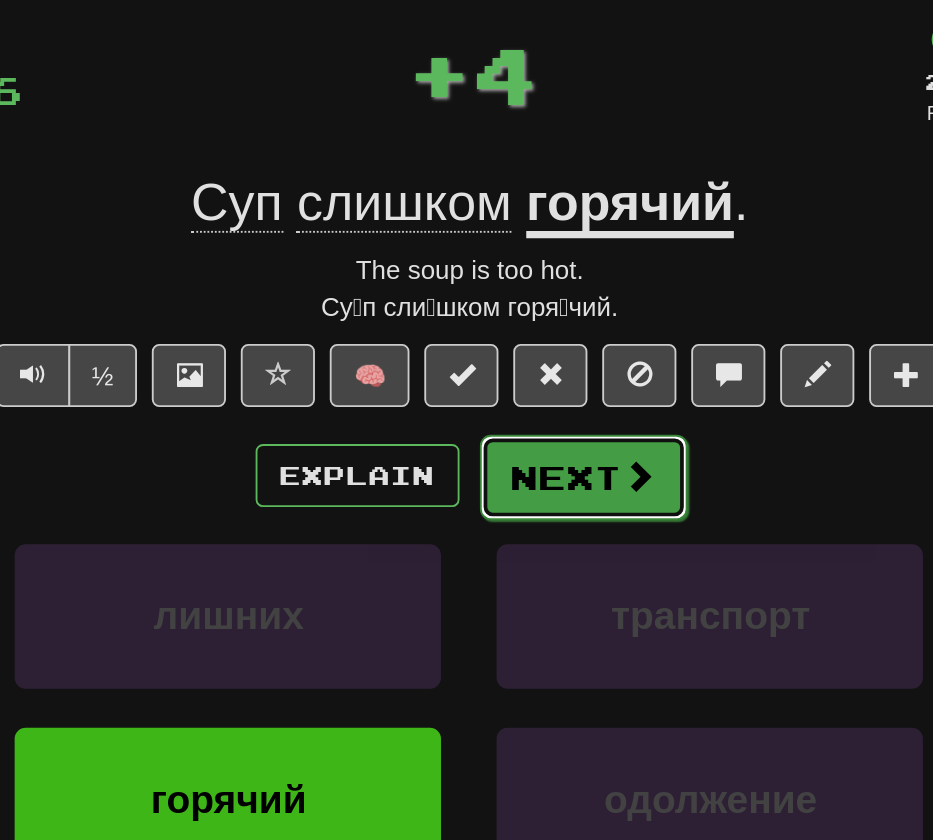 click on "Next" at bounding box center (528, 366) 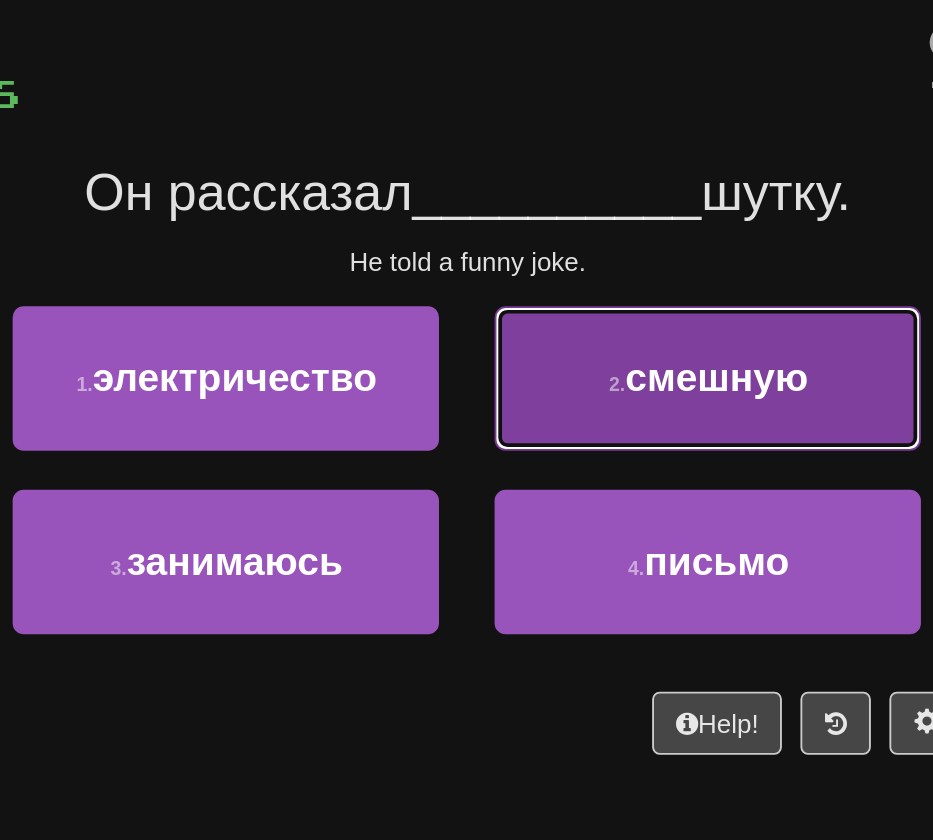 click on "2 .  смешную" at bounding box center [596, 311] 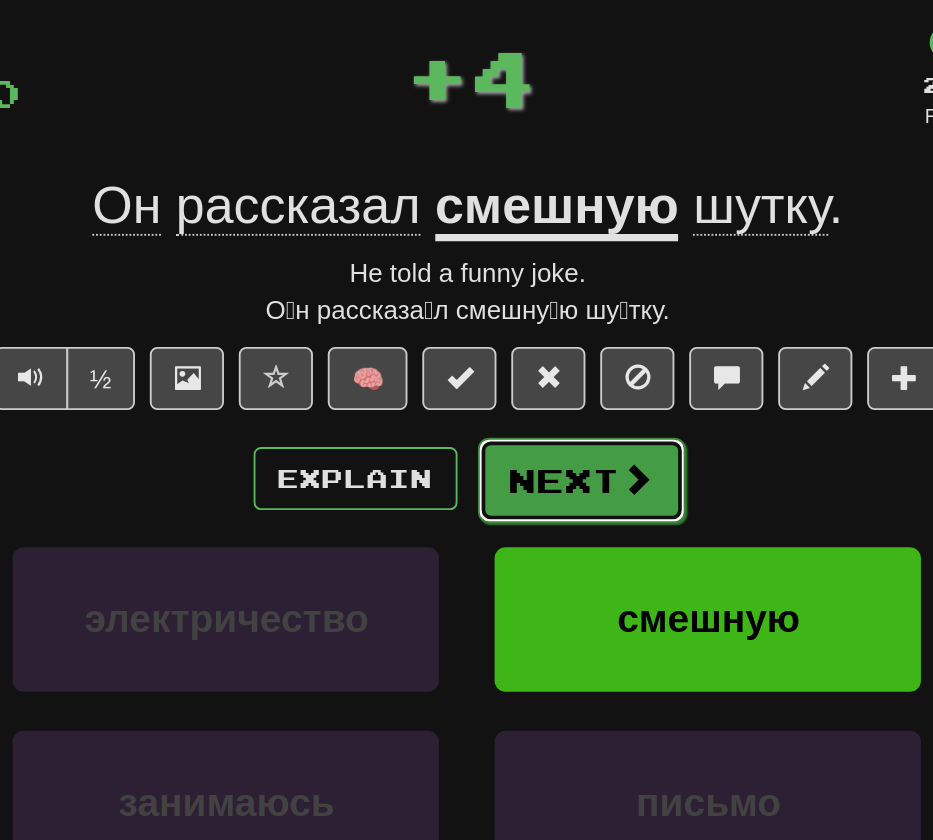 click on "Next" at bounding box center [528, 366] 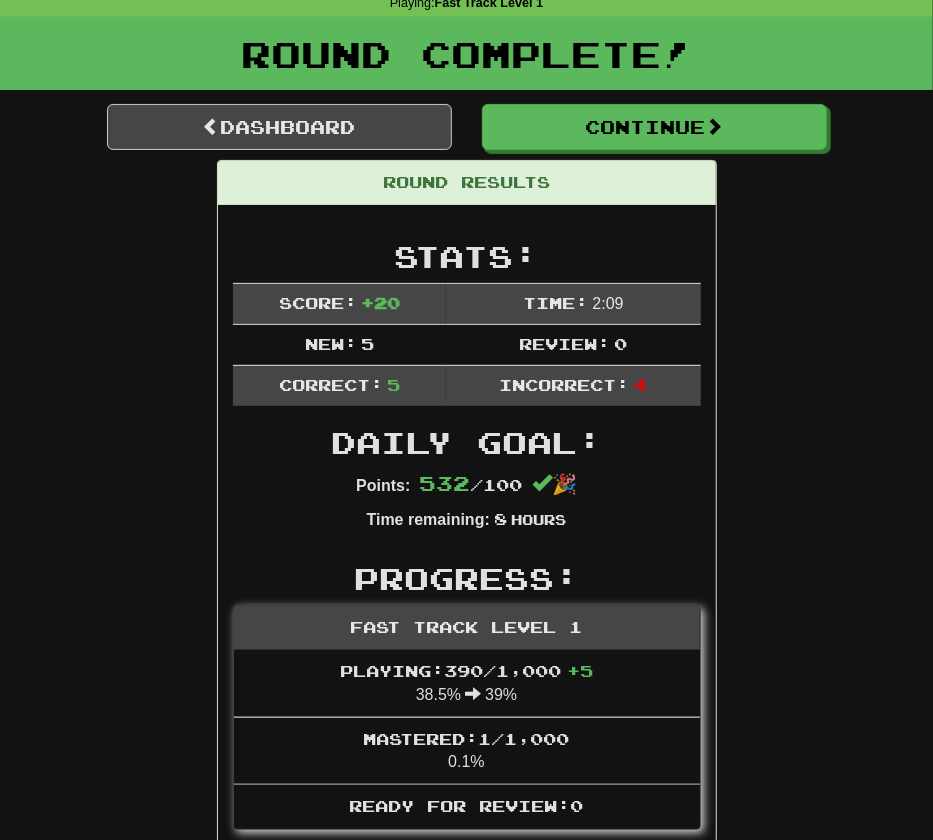 scroll, scrollTop: 0, scrollLeft: 0, axis: both 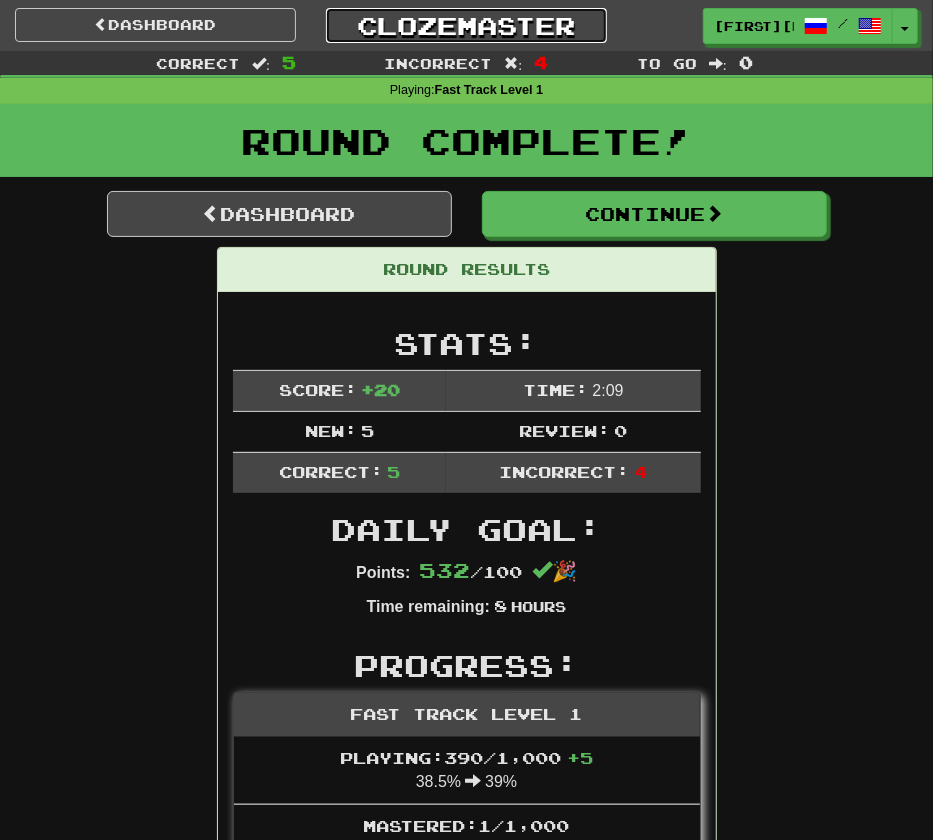 click on "Clozemaster" at bounding box center [466, 25] 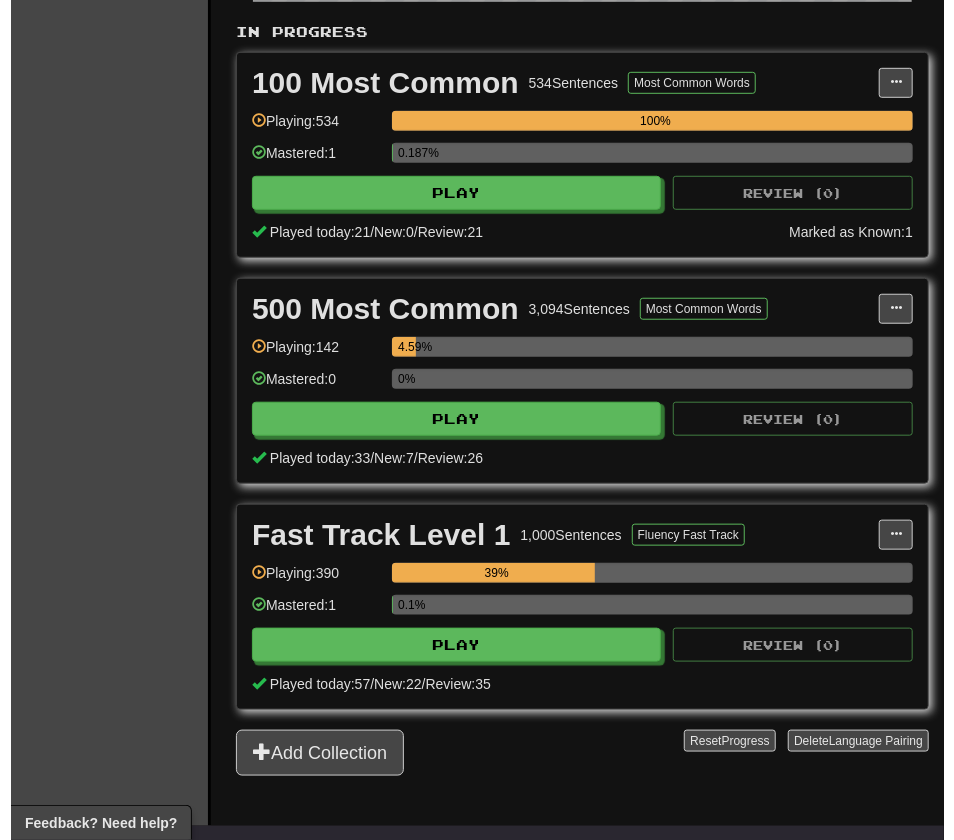 scroll, scrollTop: 444, scrollLeft: 0, axis: vertical 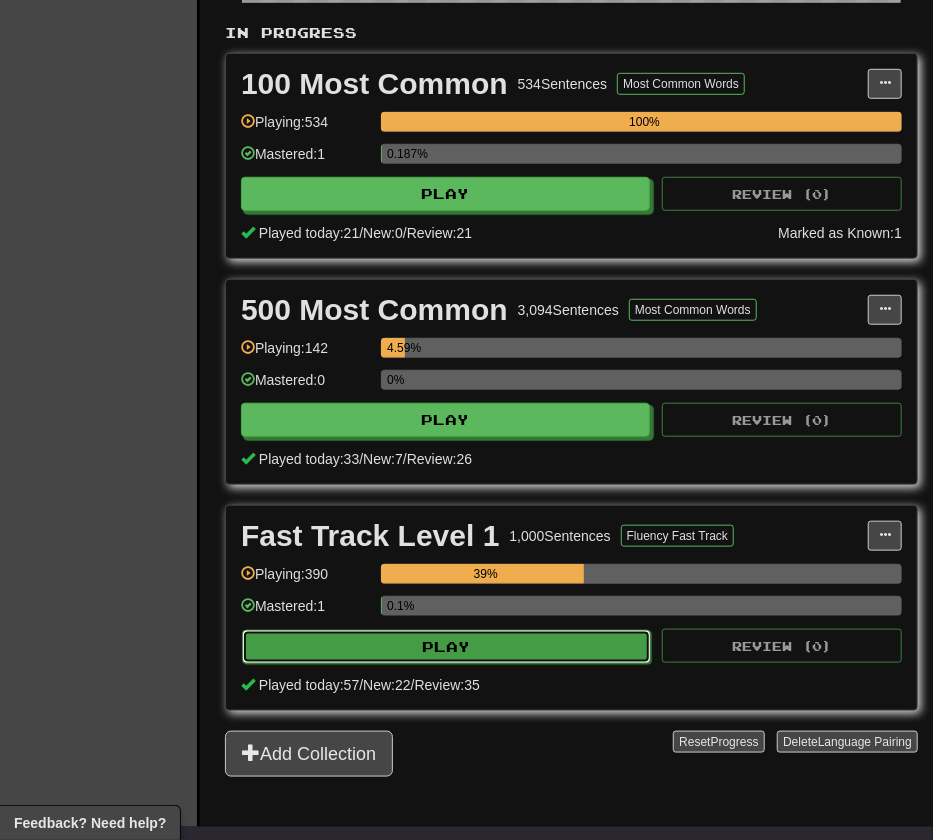 click on "Play" at bounding box center (446, 647) 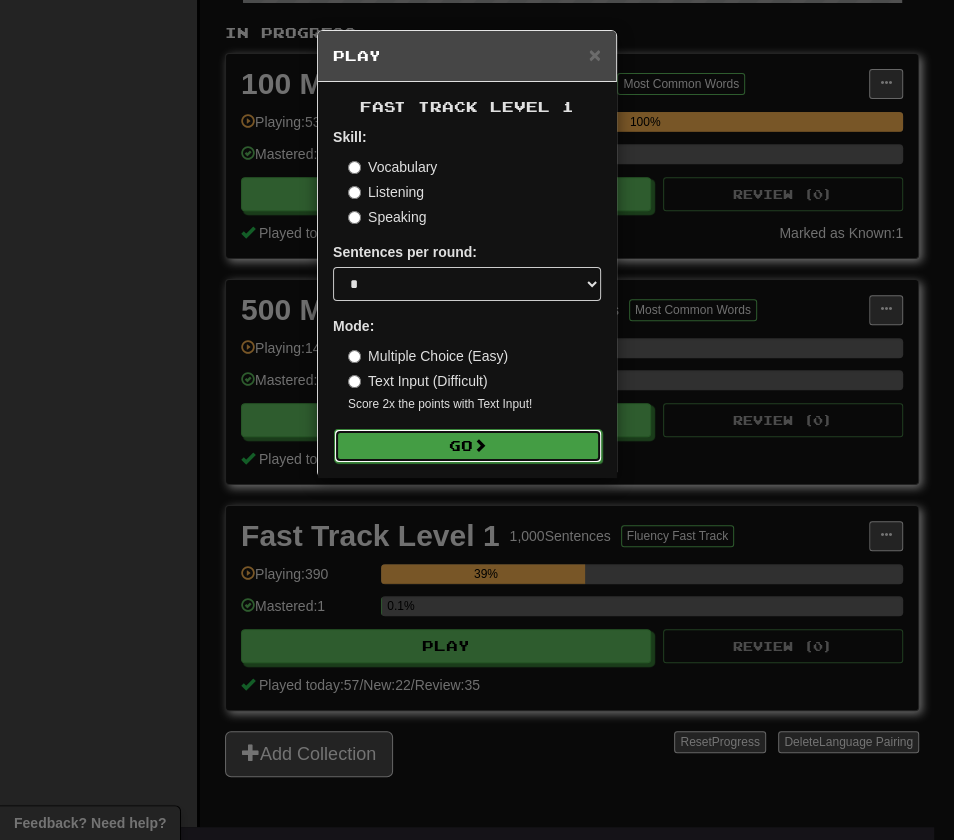 click at bounding box center [480, 445] 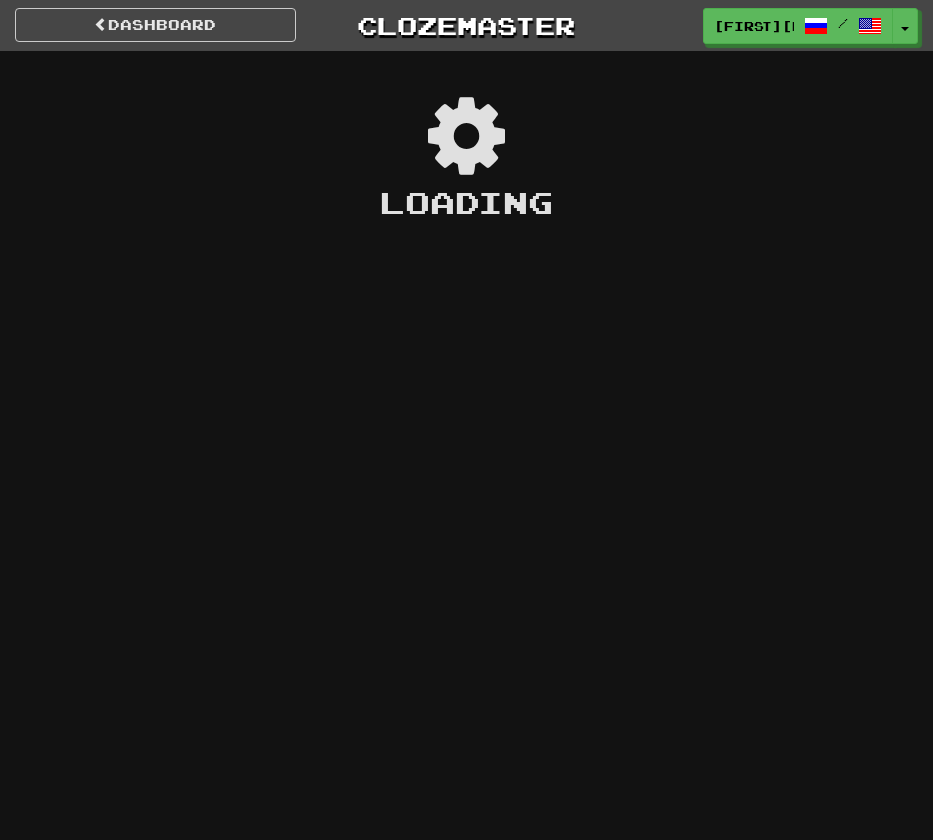 scroll, scrollTop: 0, scrollLeft: 0, axis: both 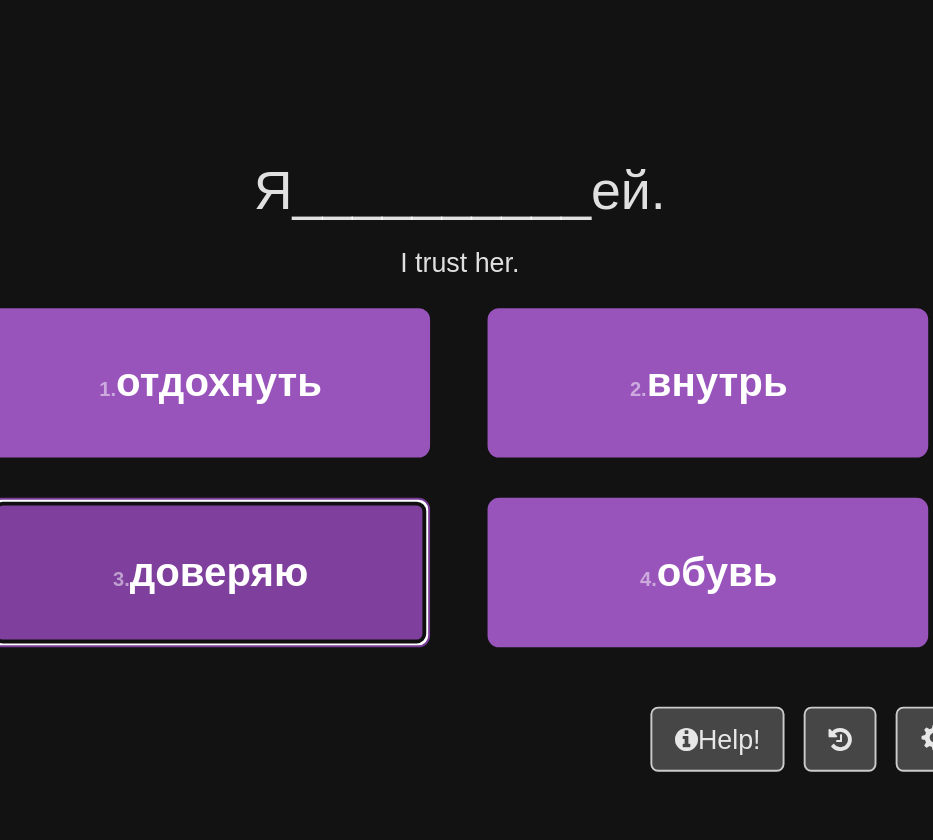 click on "3 .  доверяю" at bounding box center (336, 410) 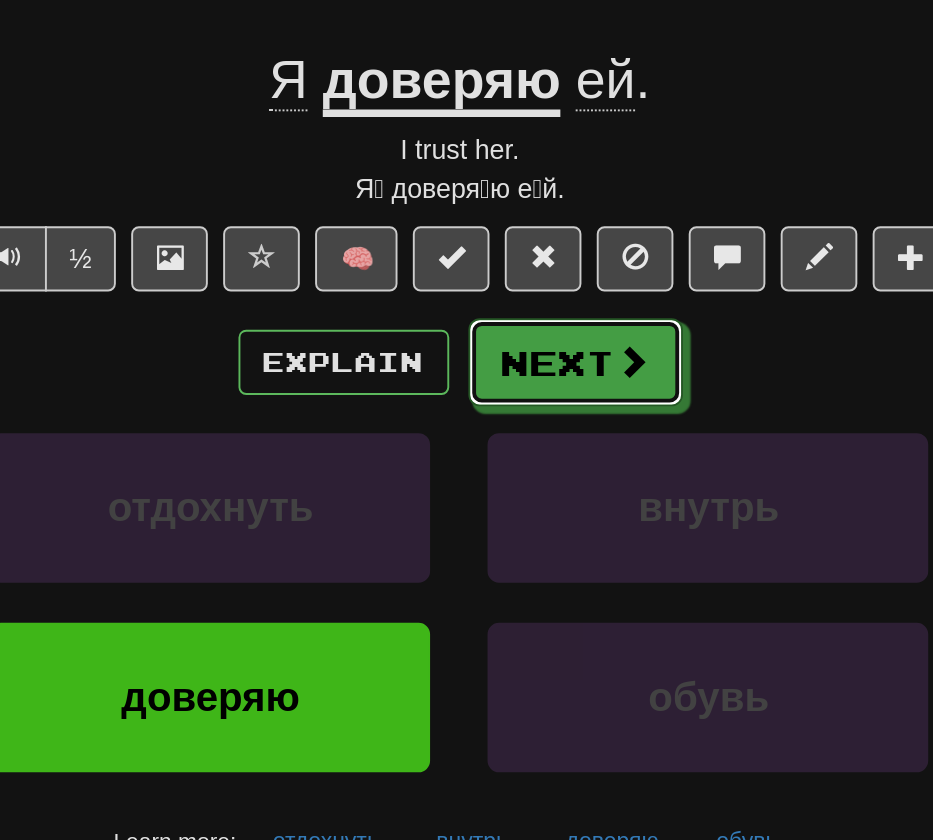 click on "Next" at bounding box center [527, 365] 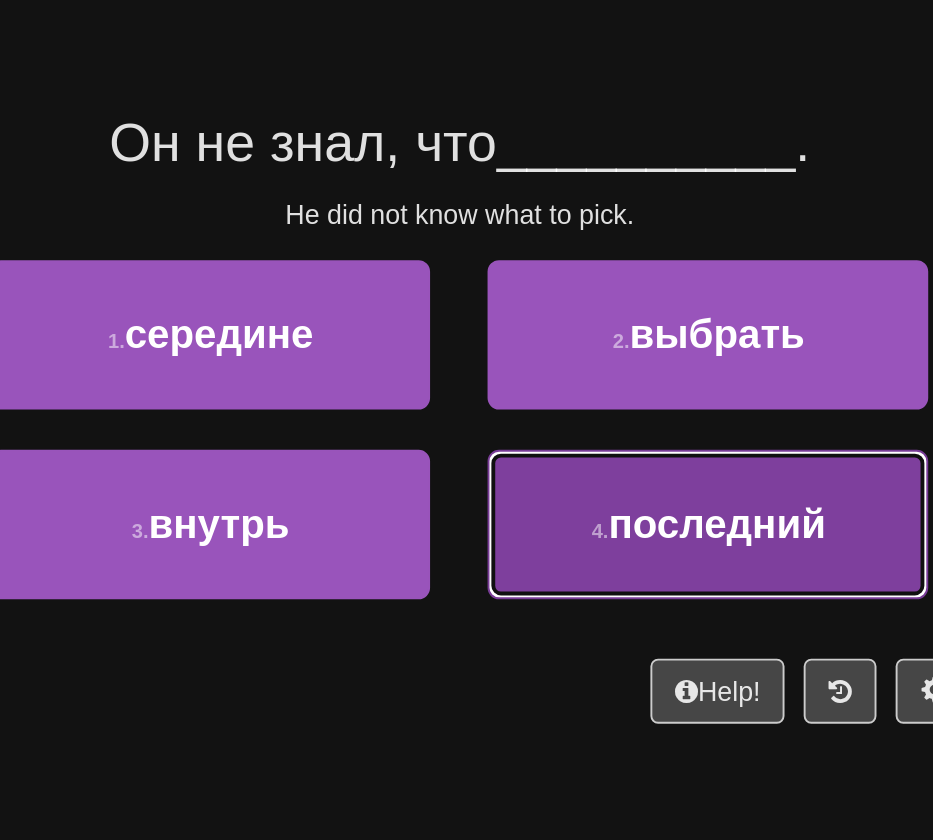 click on "4 .  последний" at bounding box center [596, 410] 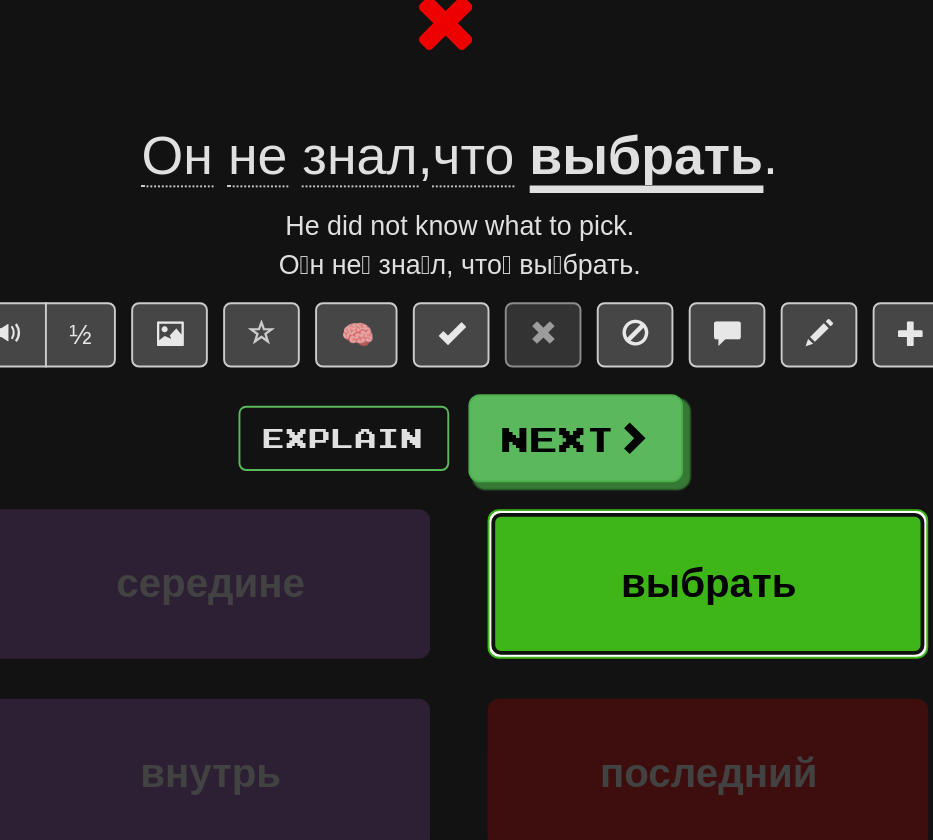 click on "выбрать" at bounding box center [596, 441] 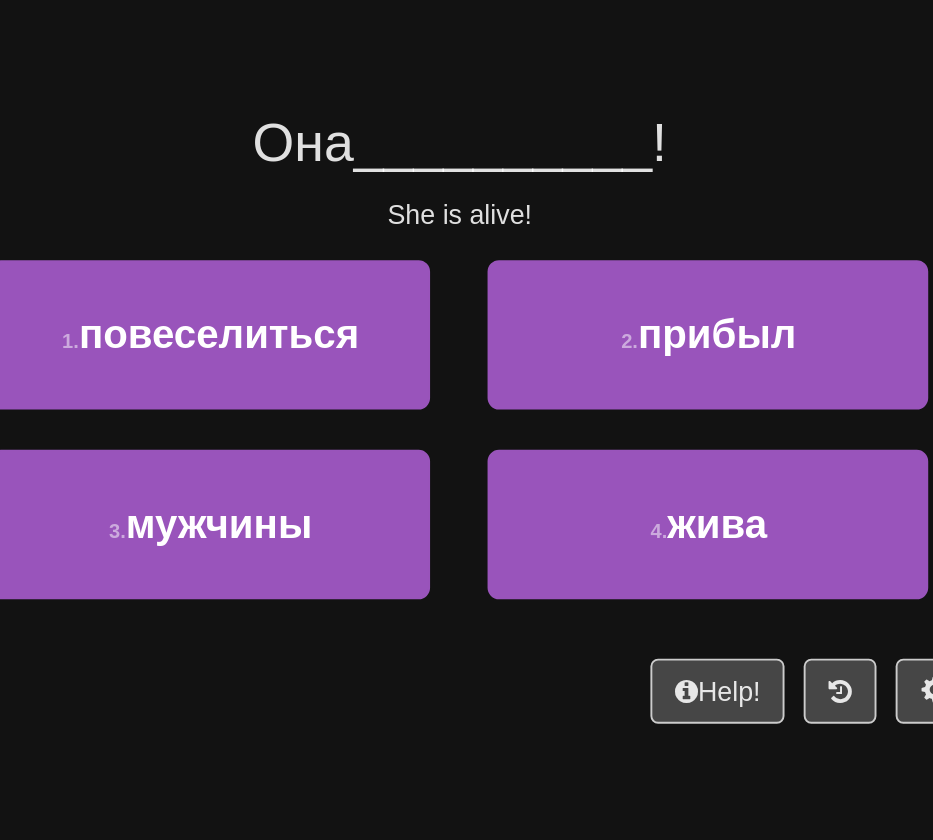 click on "/  Score:   4 0 %  Mastered Она  __________ ! She is alive! 1 .  повеселиться 2 .  прибыл 3 .  мужчины 4 .  жива  Help!  Report" at bounding box center (467, 316) 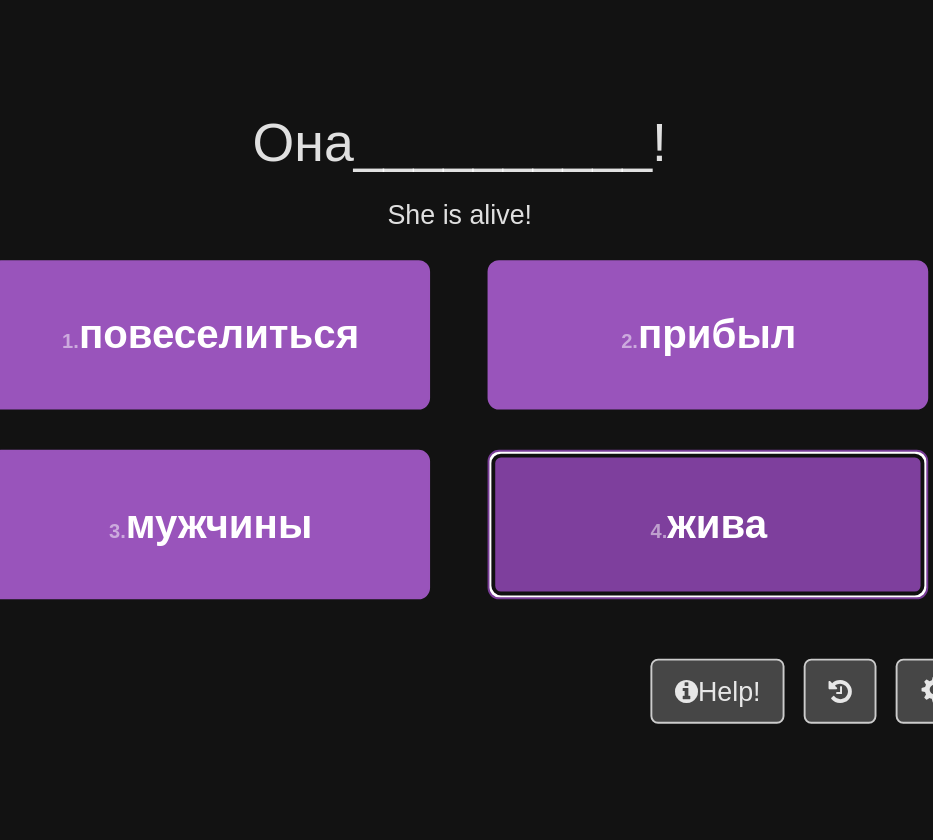 click on "4 .  жива" at bounding box center (596, 410) 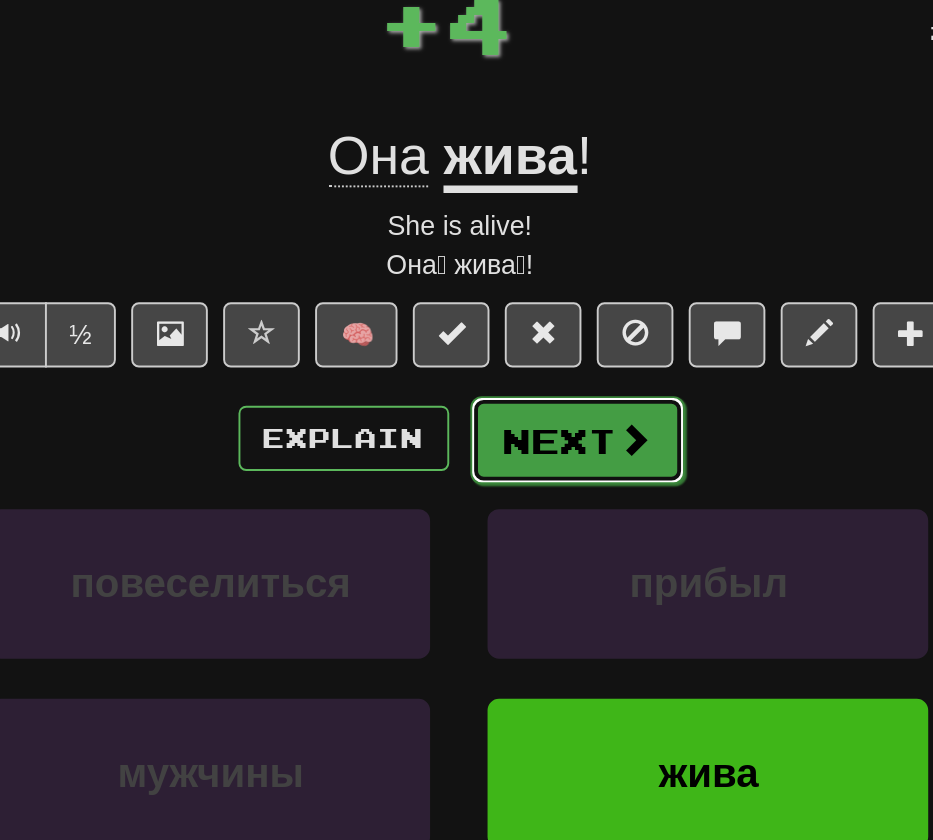 click on "Next" at bounding box center [528, 366] 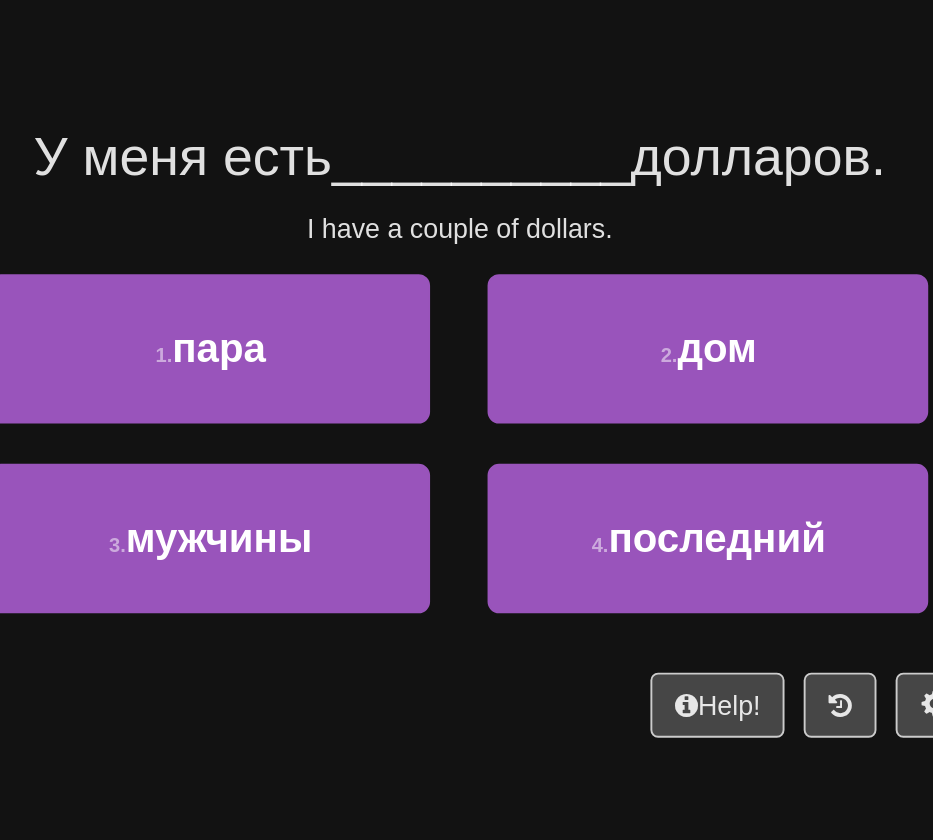 click on "/  Score:   8 0 %  Mastered У меня есть  __________  долларов. I have a couple of dollars. 1 .  пара 2 .  дом 3 .  мужчины 4 .  последний  Help!  Report" at bounding box center (467, 316) 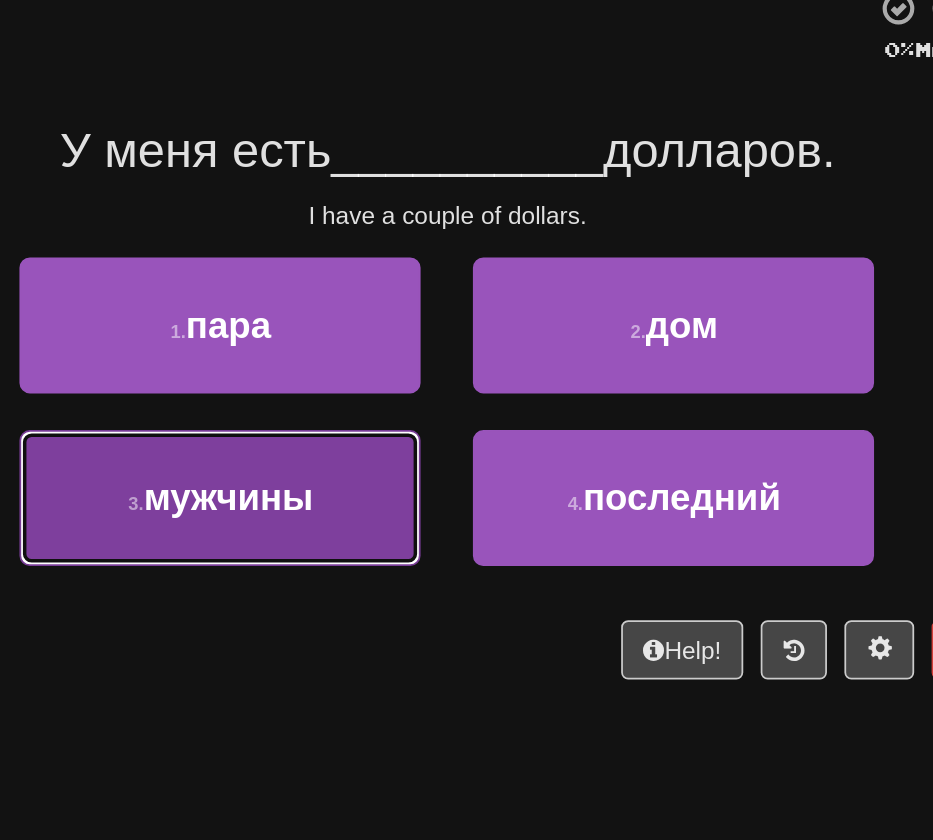 click on "мужчины" at bounding box center (340, 409) 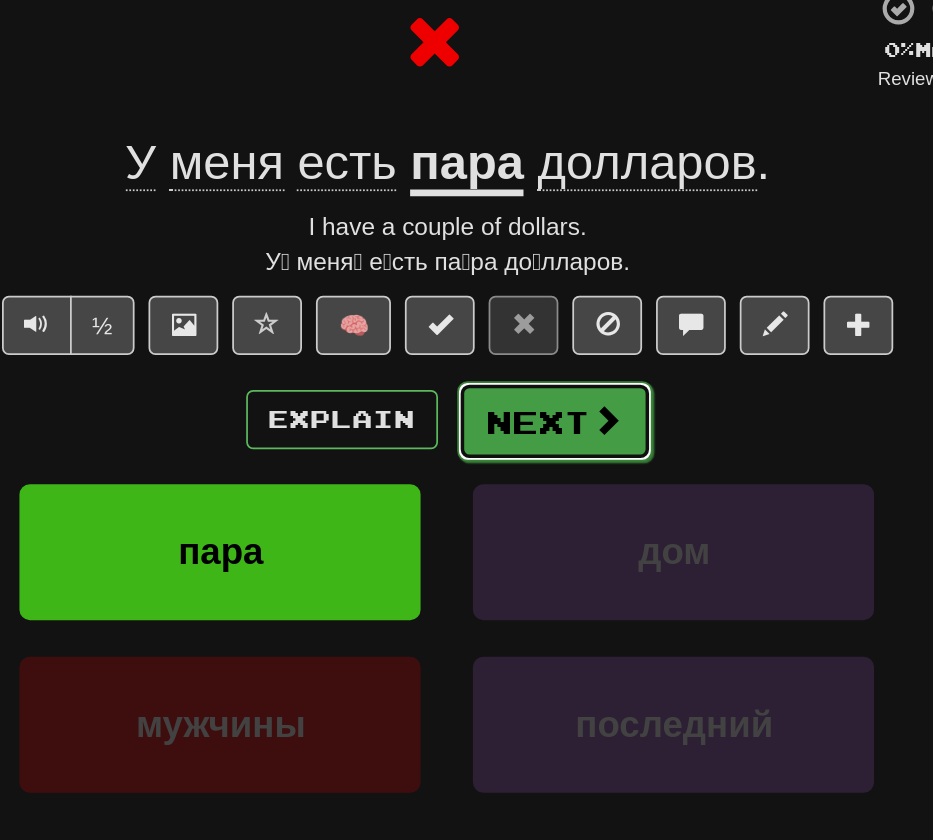 click on "Next" at bounding box center (528, 366) 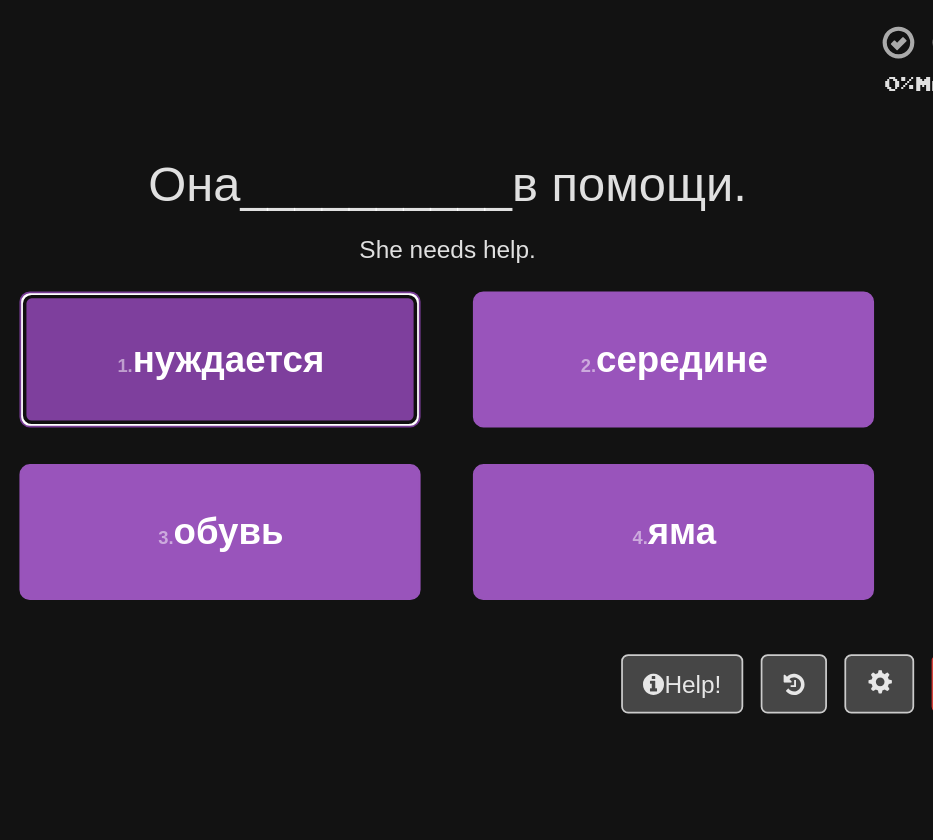 click on "1 .  нуждается" at bounding box center [336, 311] 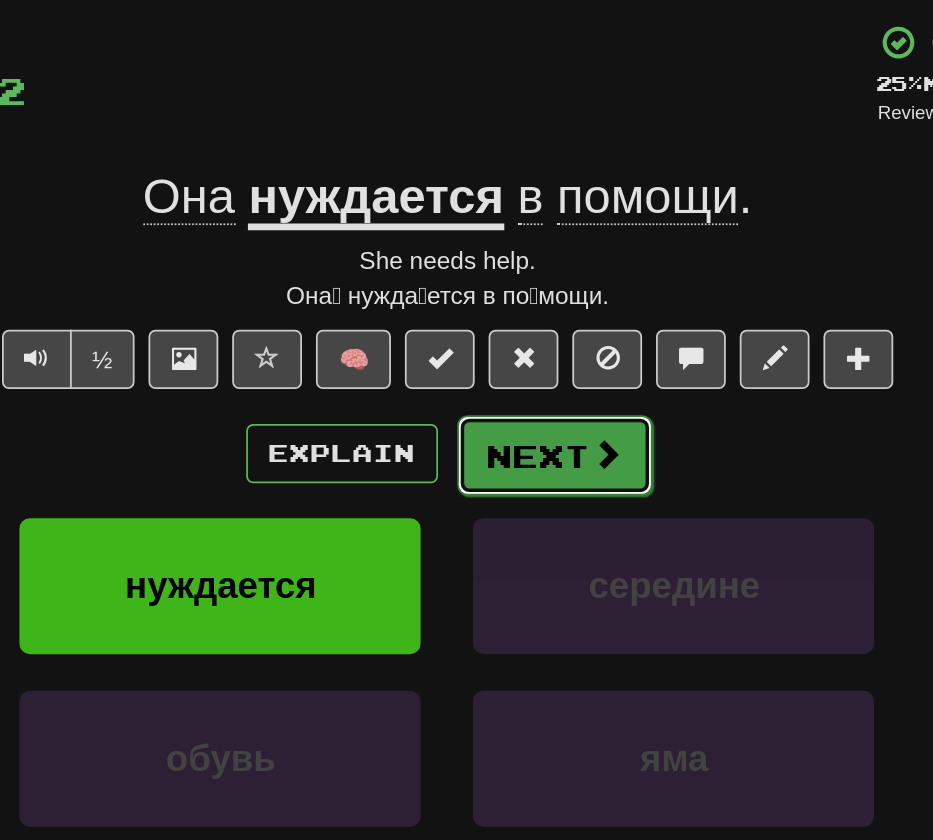 click on "Next" at bounding box center (528, 366) 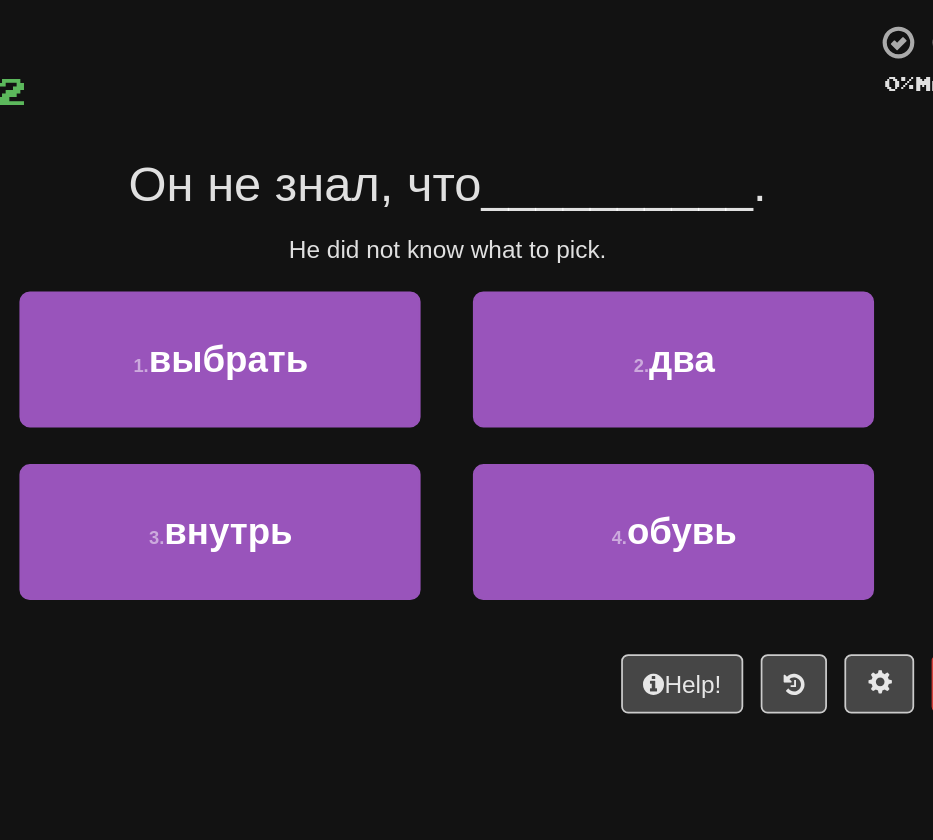 click on "/  Score:   12 0 %  Mastered Он не знал, что  __________ . He did not know what to pick. 1 .  выбрать 2 .  два 3 .  внутрь 4 .  обувь  Help!  Report" at bounding box center (467, 316) 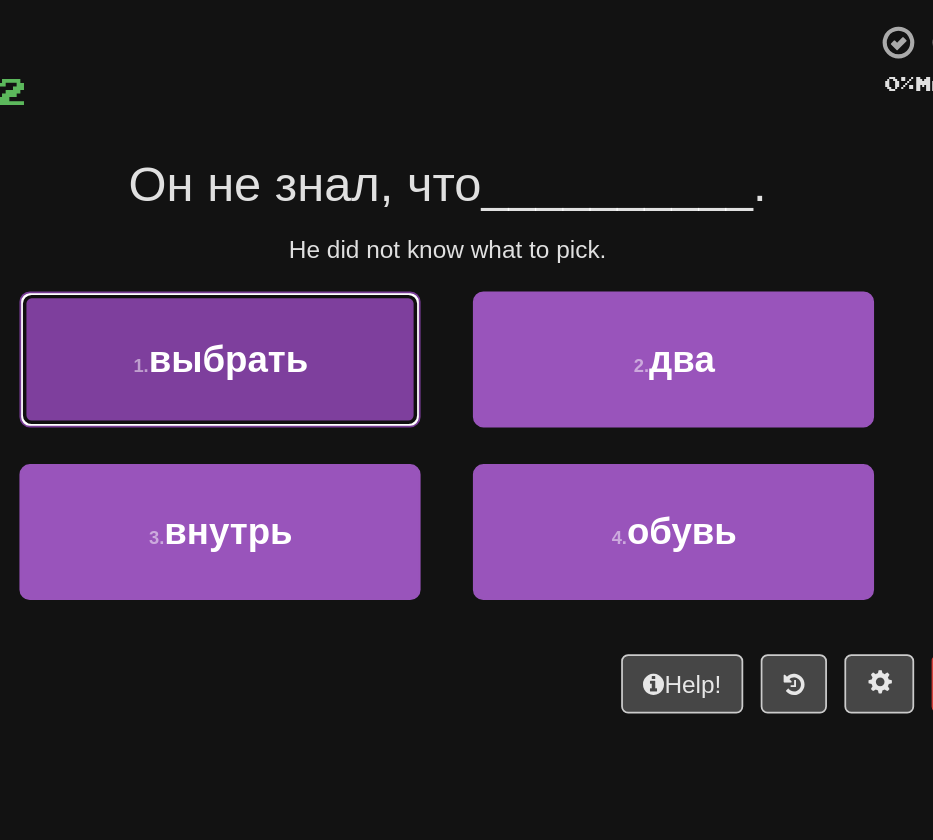 click on "1 .  выбрать" at bounding box center (336, 311) 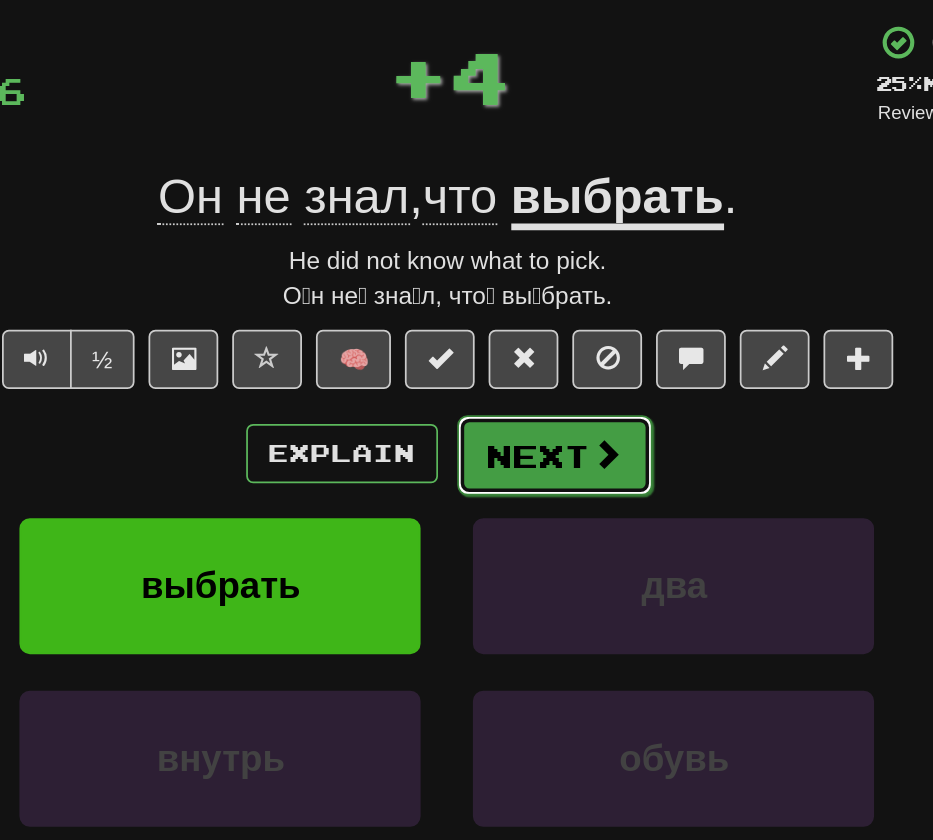 click on "Next" at bounding box center (528, 366) 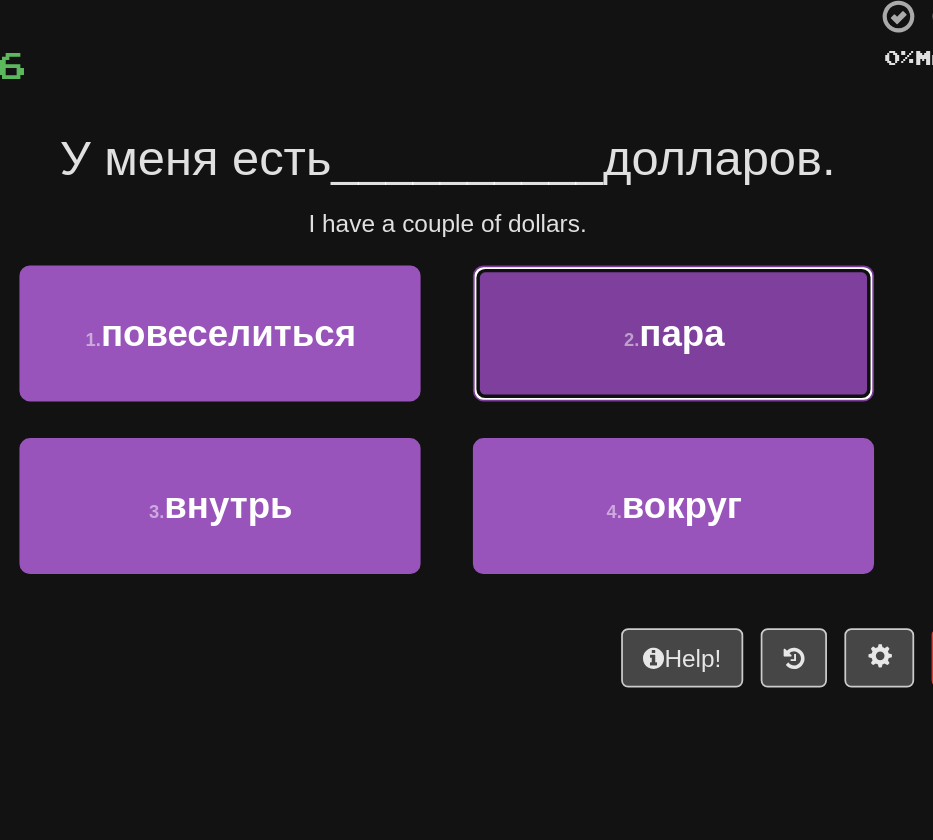 click on "2 .  пара" at bounding box center [596, 311] 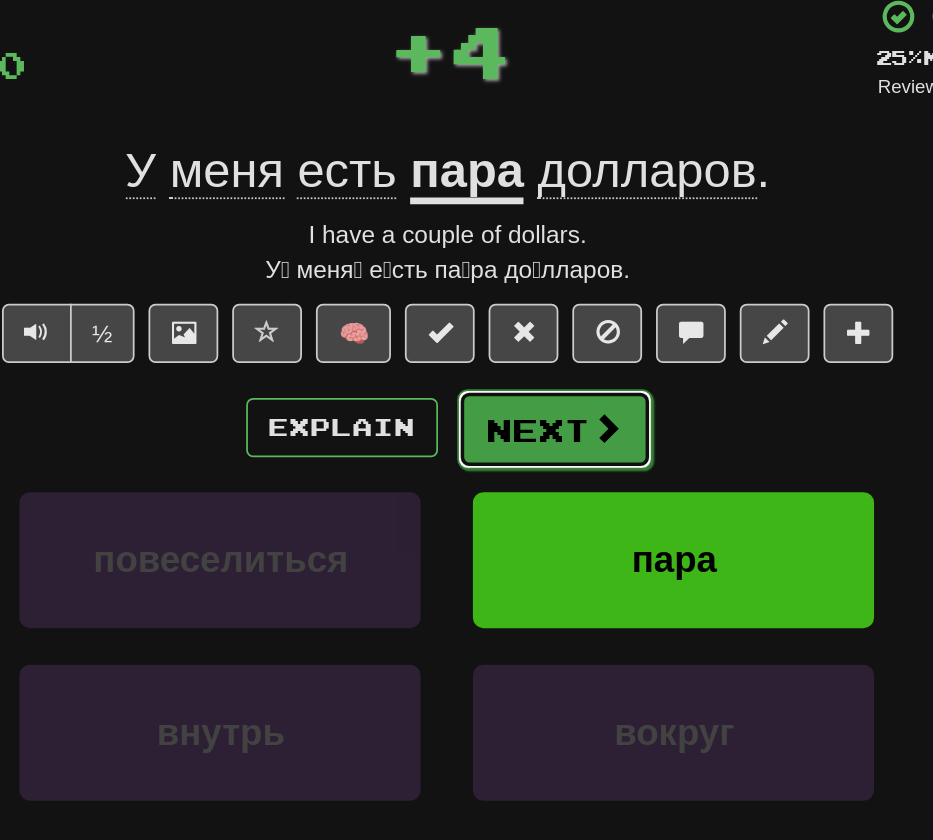 click on "Next" at bounding box center [528, 366] 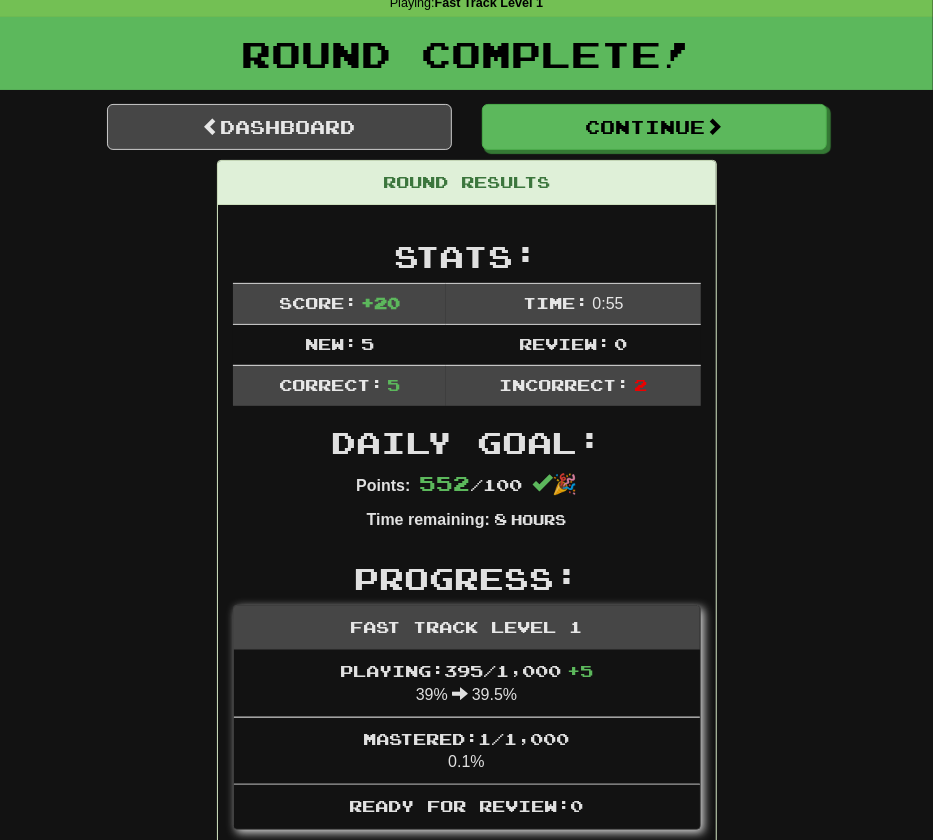 scroll, scrollTop: 0, scrollLeft: 0, axis: both 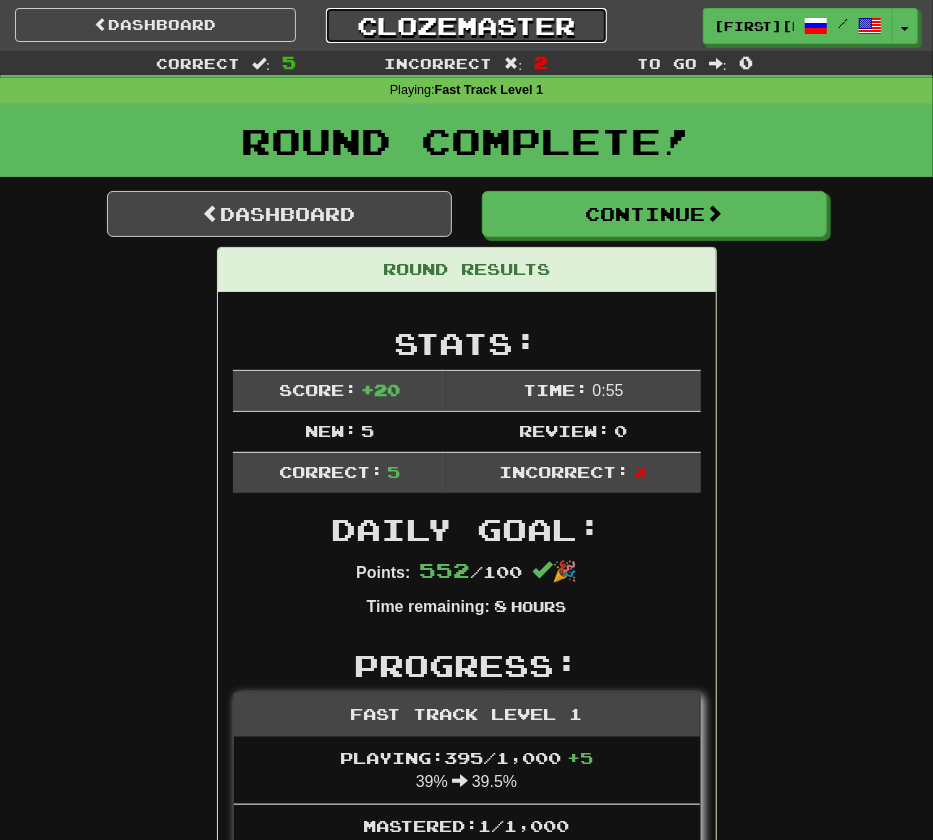 click on "Clozemaster" at bounding box center [466, 25] 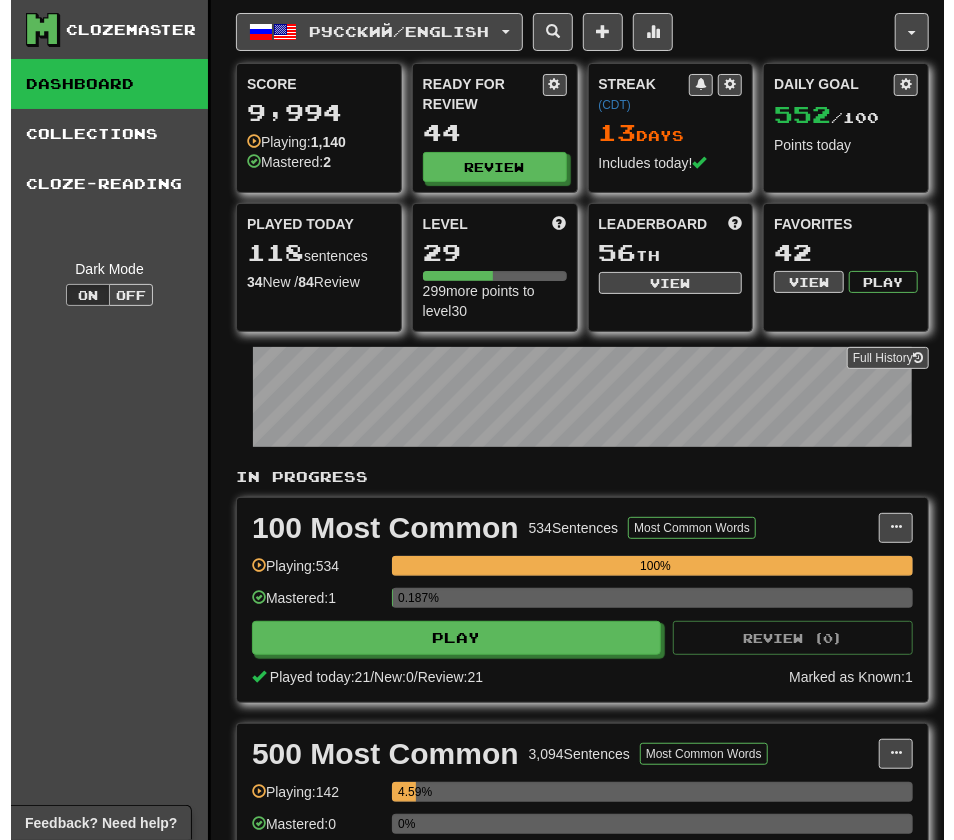 scroll, scrollTop: 429, scrollLeft: 0, axis: vertical 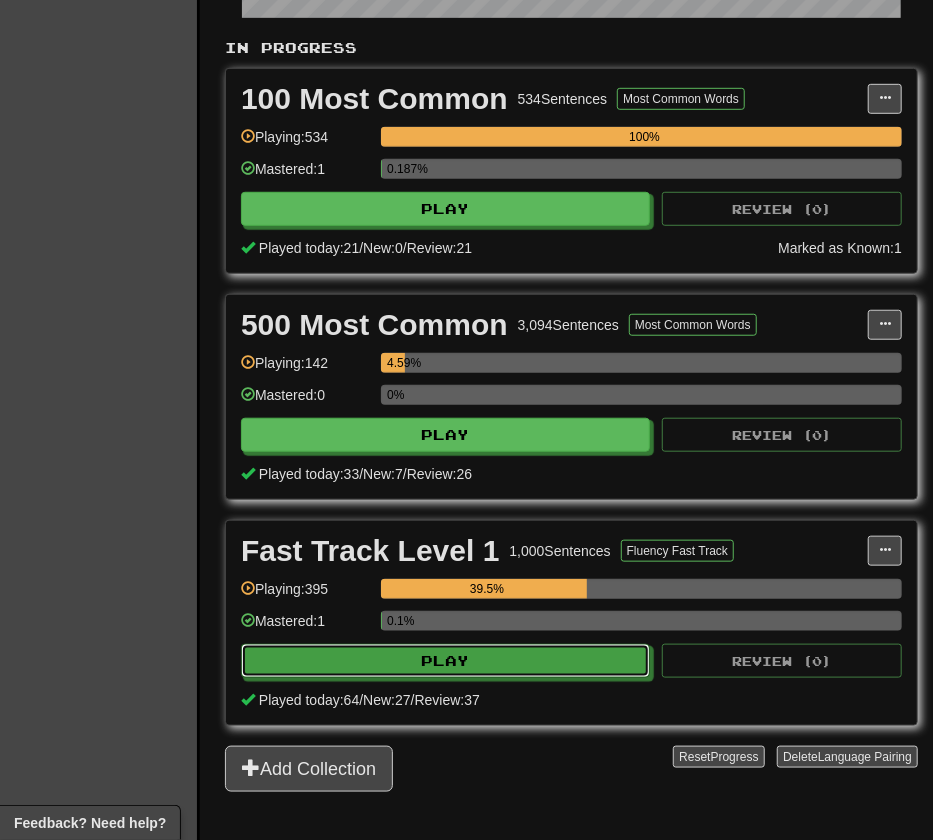 drag, startPoint x: 466, startPoint y: 643, endPoint x: 576, endPoint y: 630, distance: 110.76552 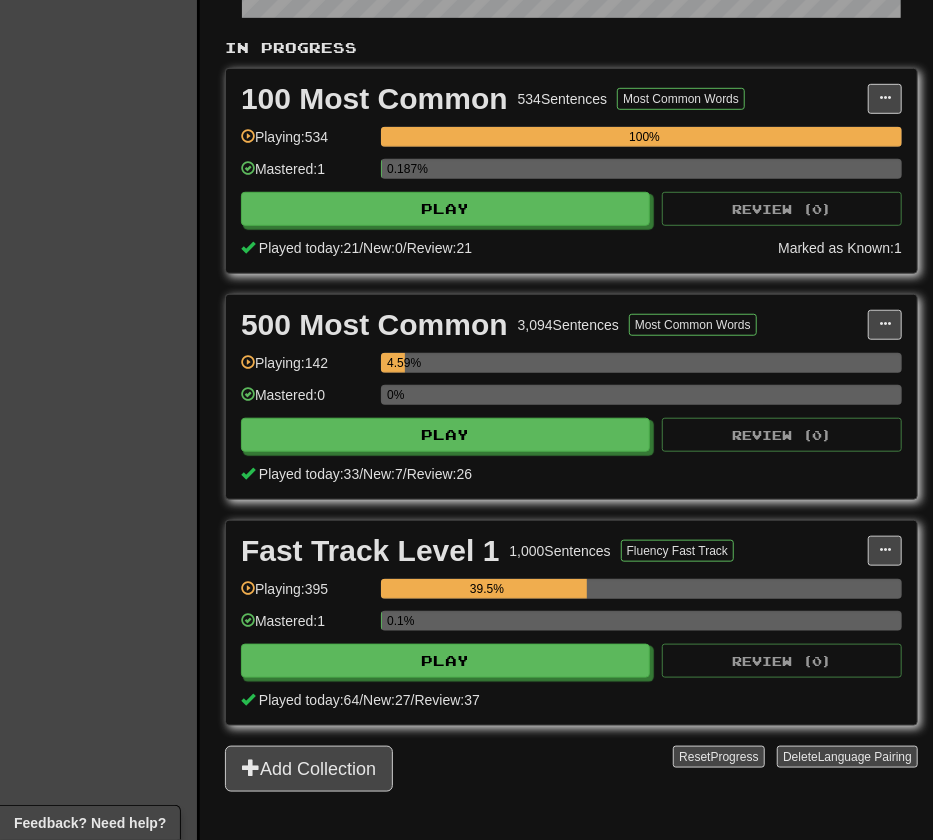 click on "0.1%" at bounding box center [641, 627] 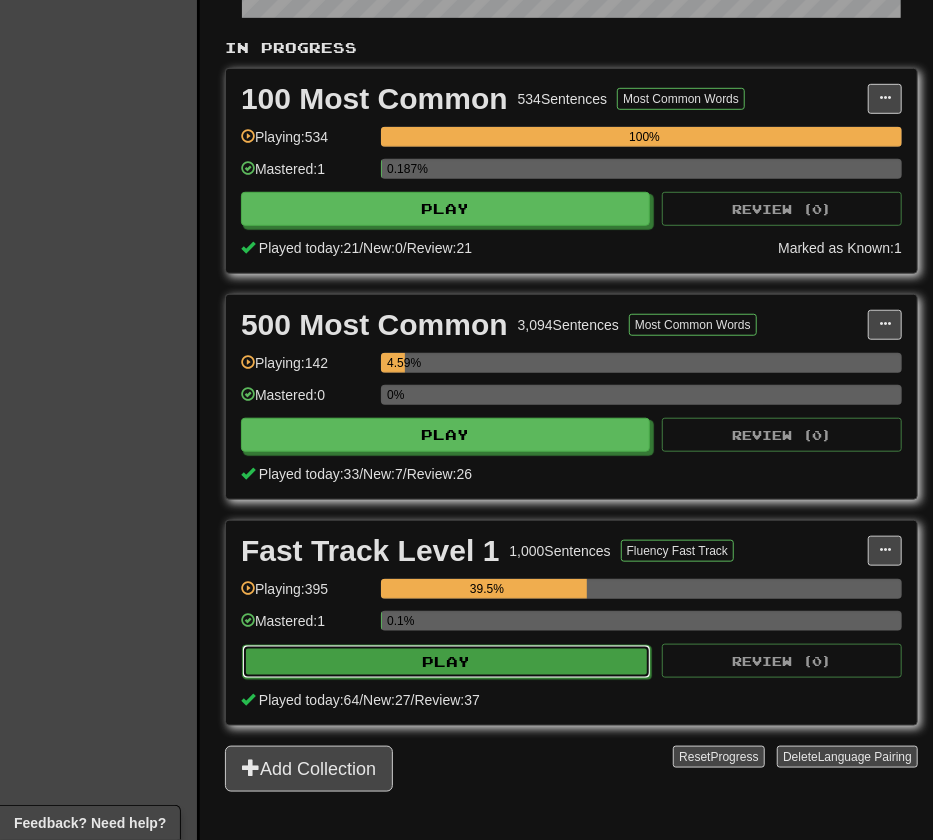 click on "Play" at bounding box center (446, 662) 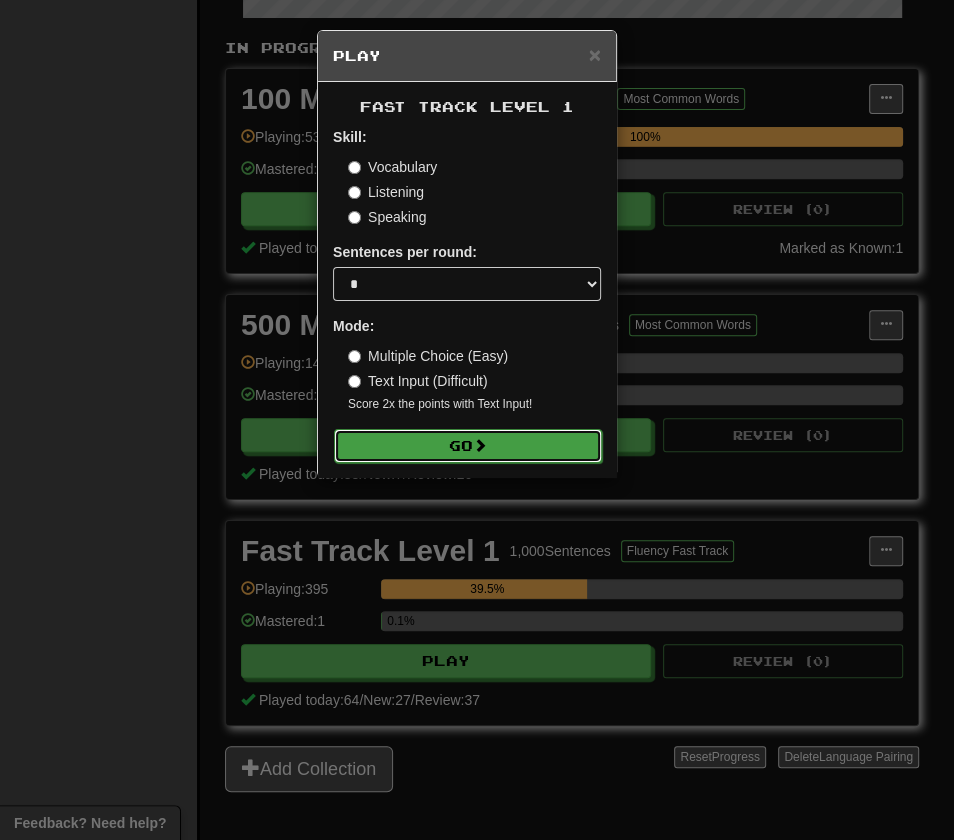 click on "Go" at bounding box center (468, 446) 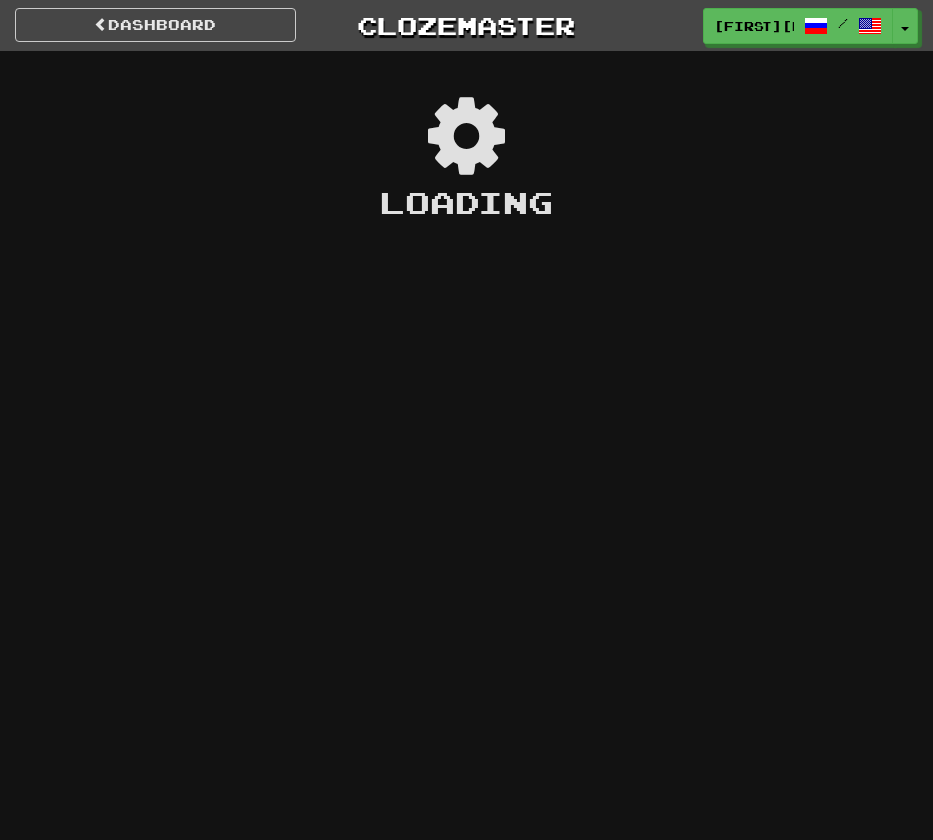 scroll, scrollTop: 0, scrollLeft: 0, axis: both 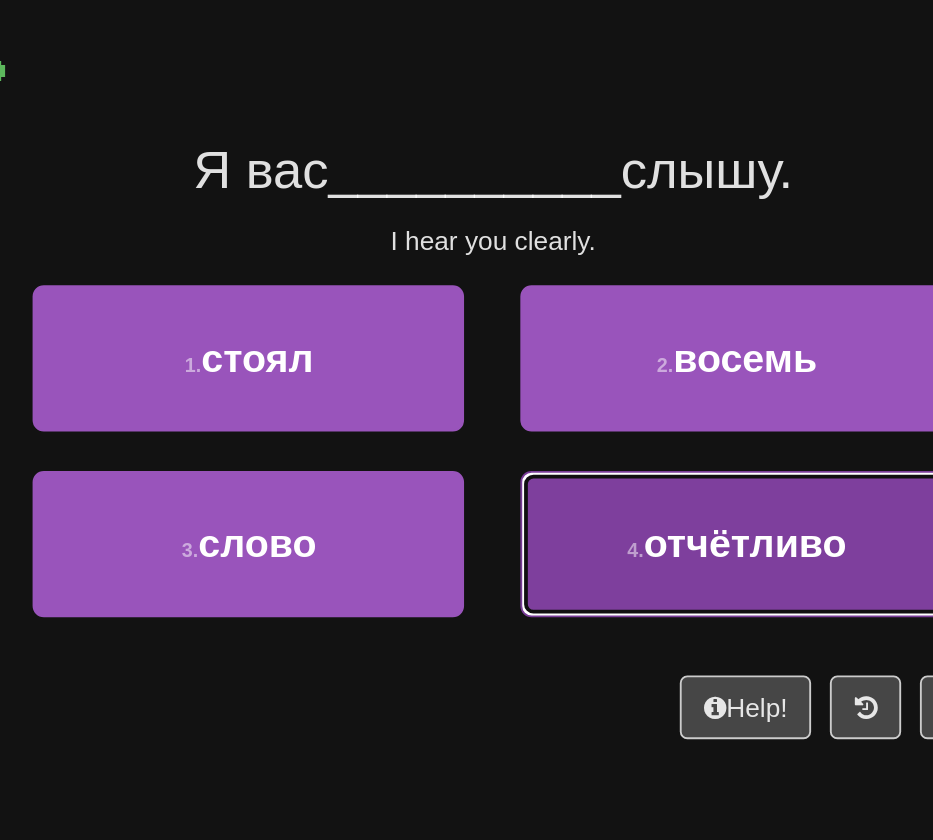 click on "4 ." at bounding box center (542, 413) 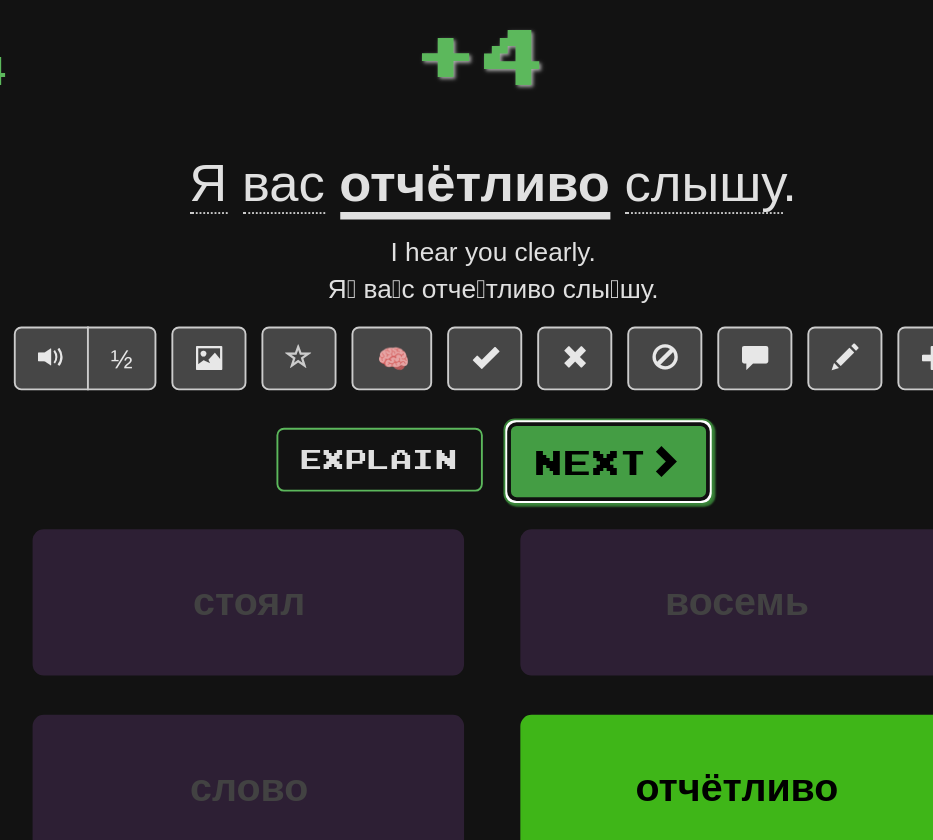click on "Next" at bounding box center [528, 366] 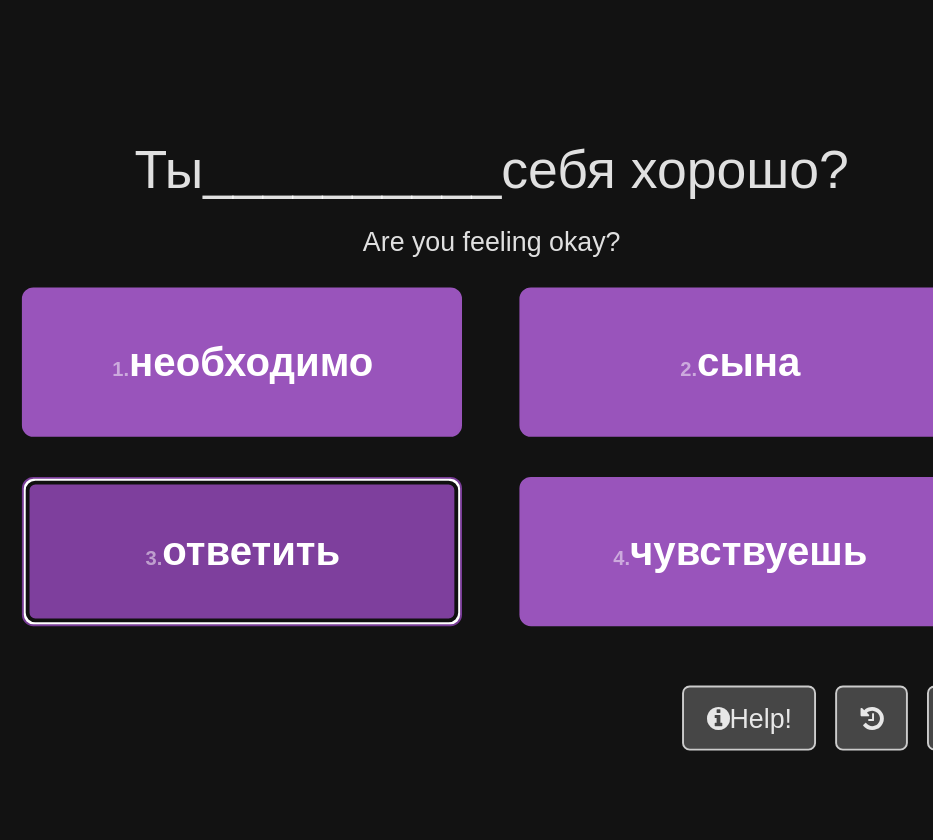 click on "3 .  ответить" at bounding box center [336, 410] 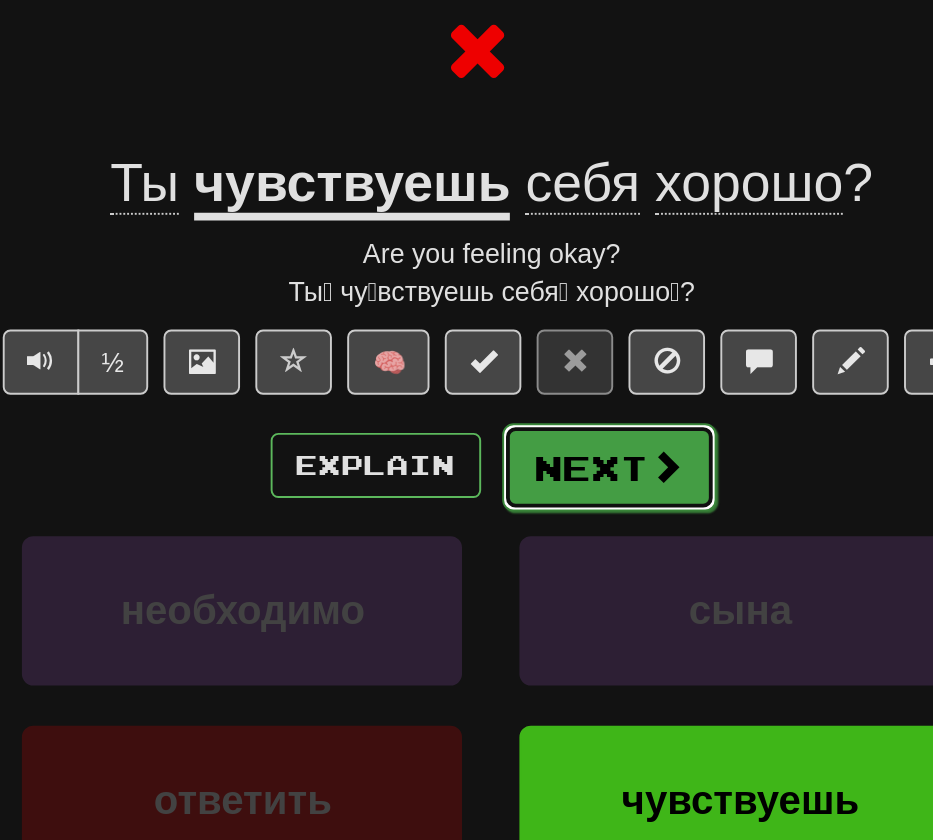 click on "Next" at bounding box center [528, 366] 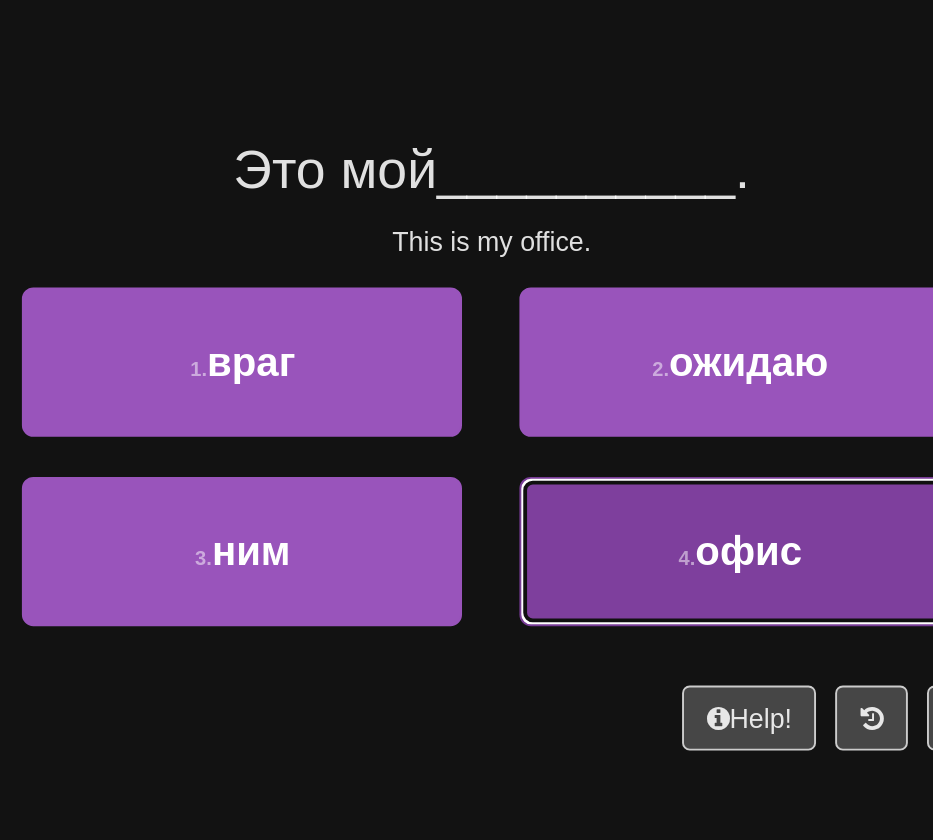 click on "4 .  офис" at bounding box center [596, 410] 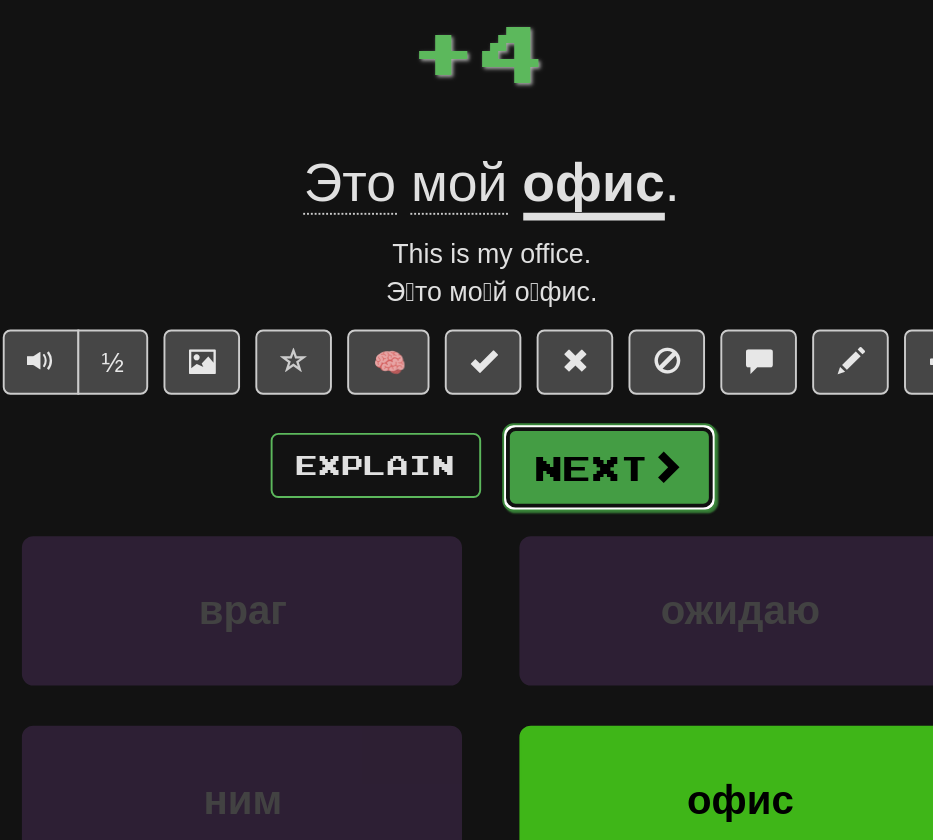click on "Next" at bounding box center (528, 366) 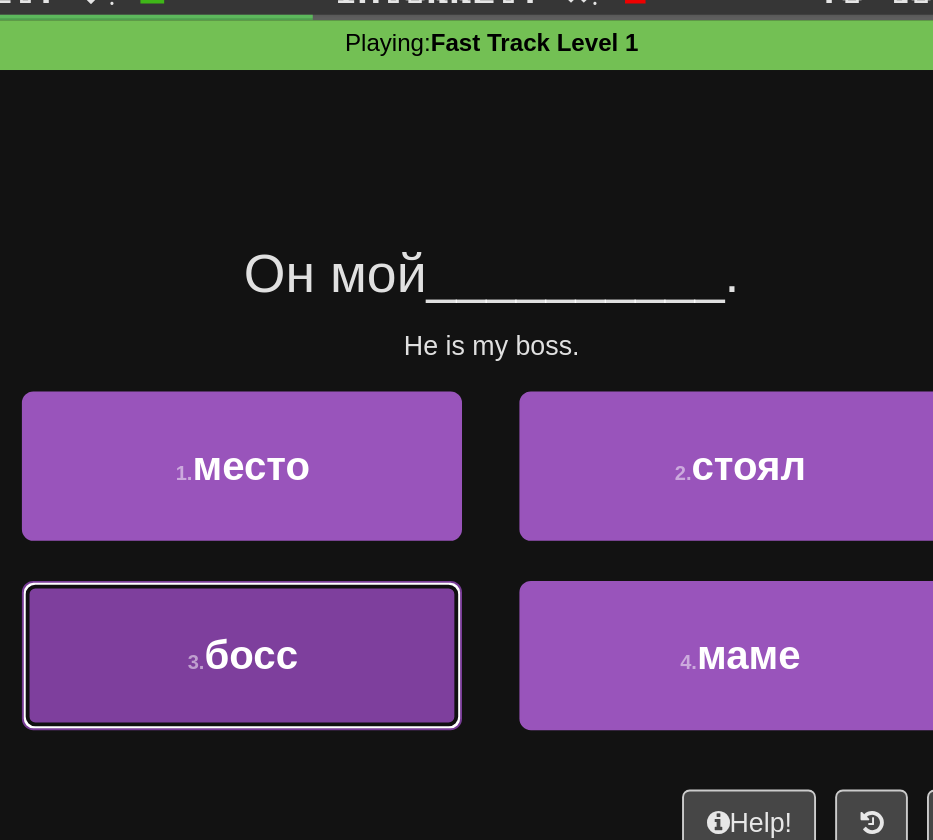 click on "3 .  босс" at bounding box center (336, 410) 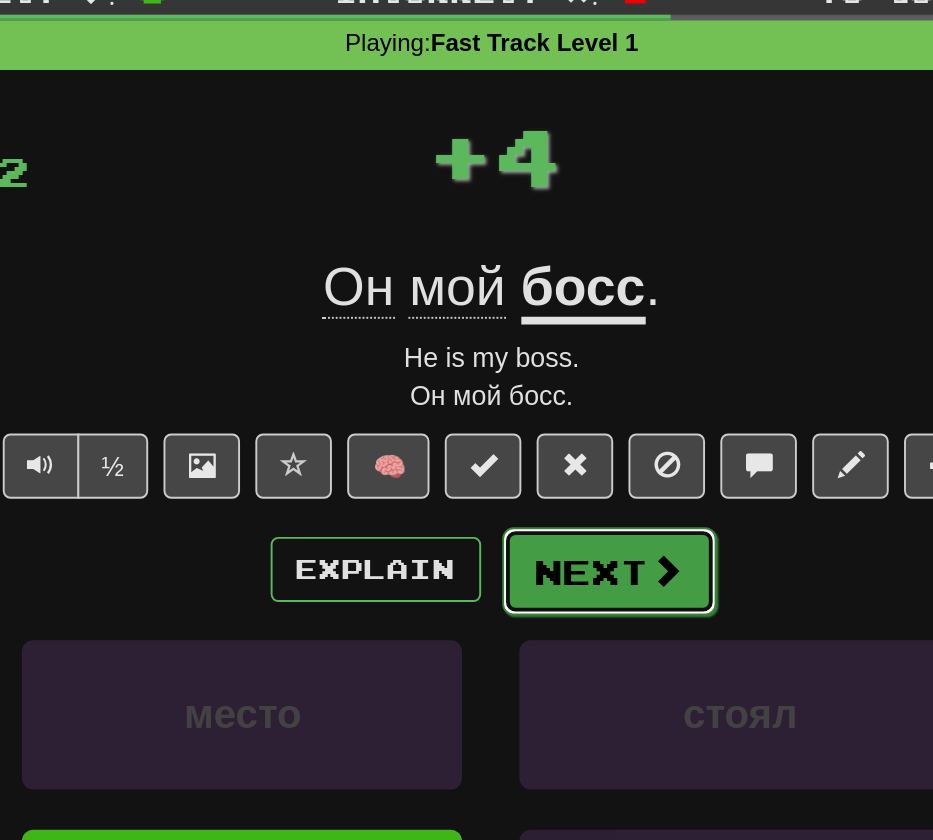 click on "Next" at bounding box center [528, 366] 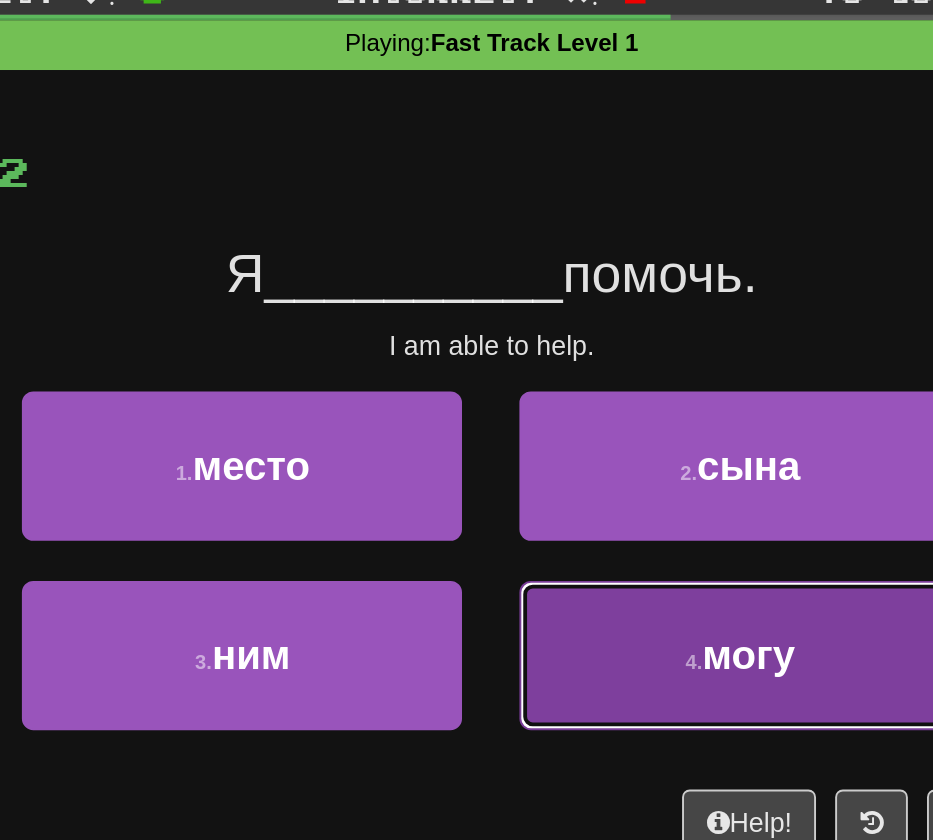 click on "4 .  могу" at bounding box center (596, 410) 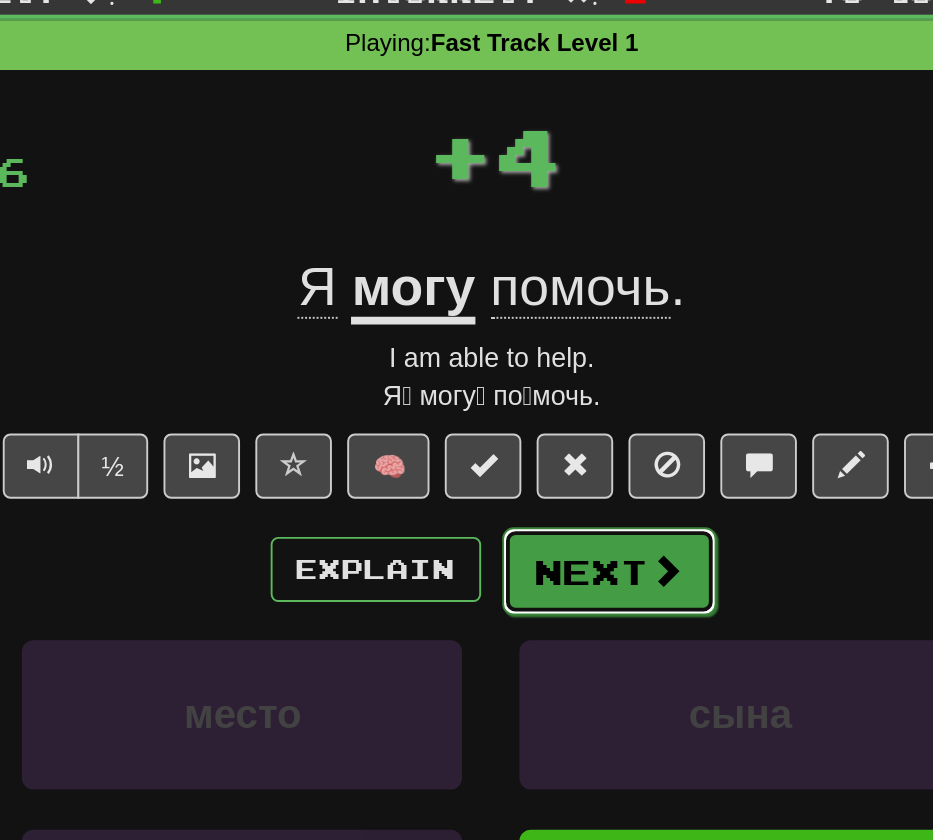 click on "Next" at bounding box center (528, 366) 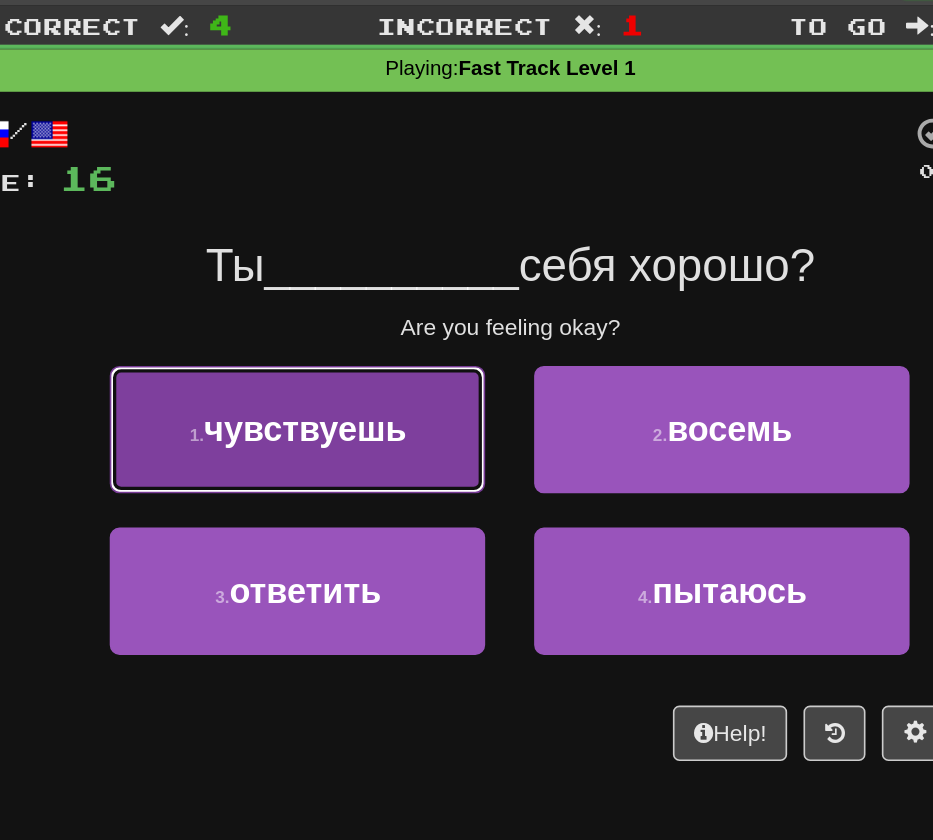 click on "1 .  чувствуешь" at bounding box center [336, 311] 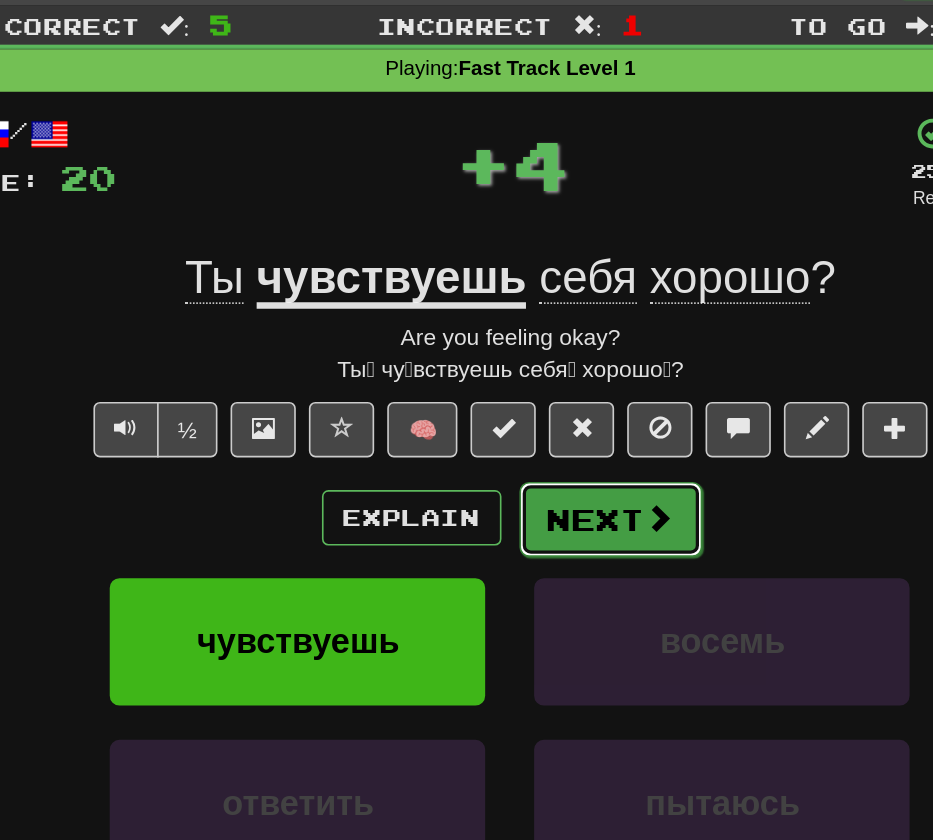 click on "Next" at bounding box center [528, 366] 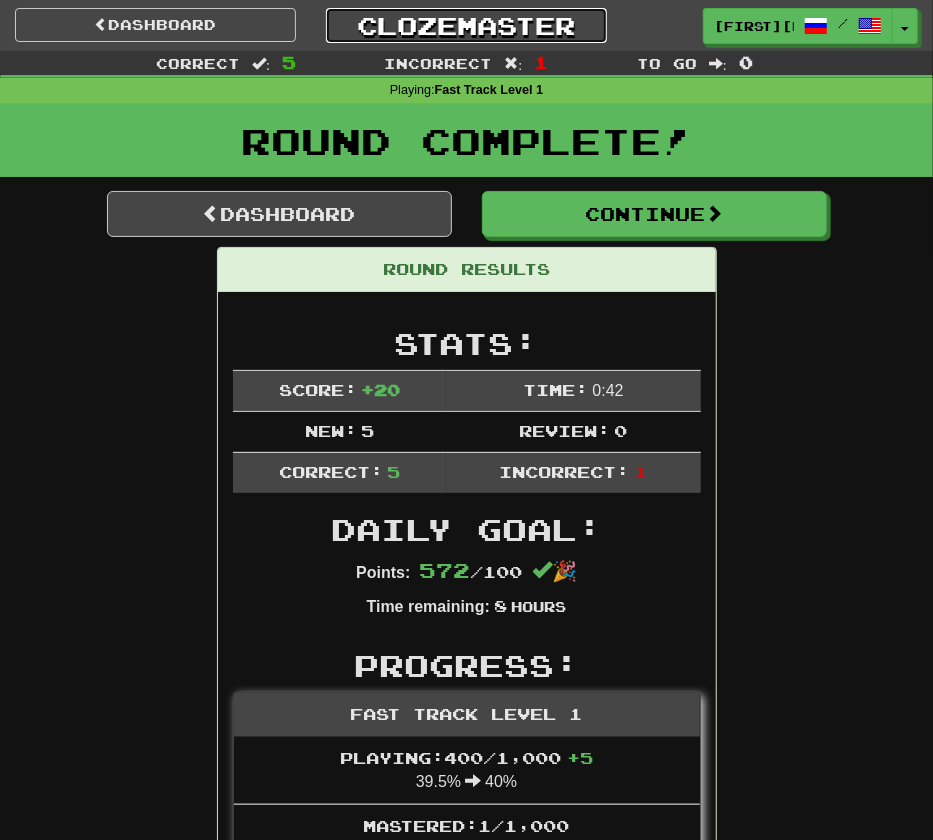 click on "Clozemaster" at bounding box center (466, 25) 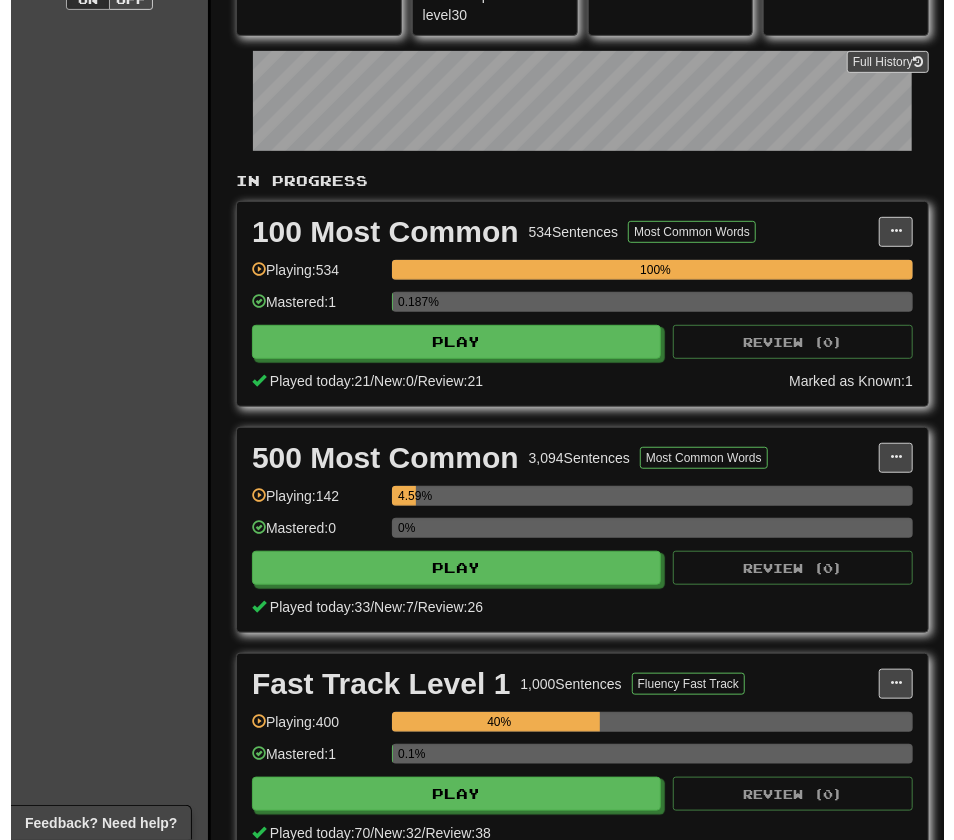 scroll, scrollTop: 445, scrollLeft: 0, axis: vertical 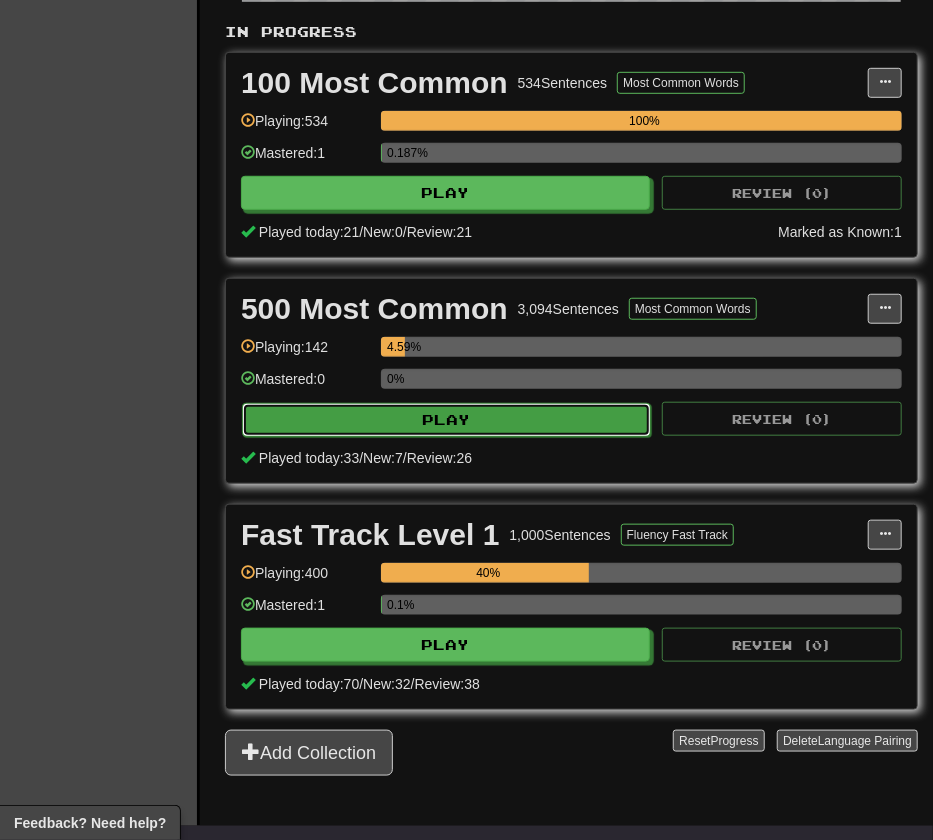 click on "Play" at bounding box center (446, 420) 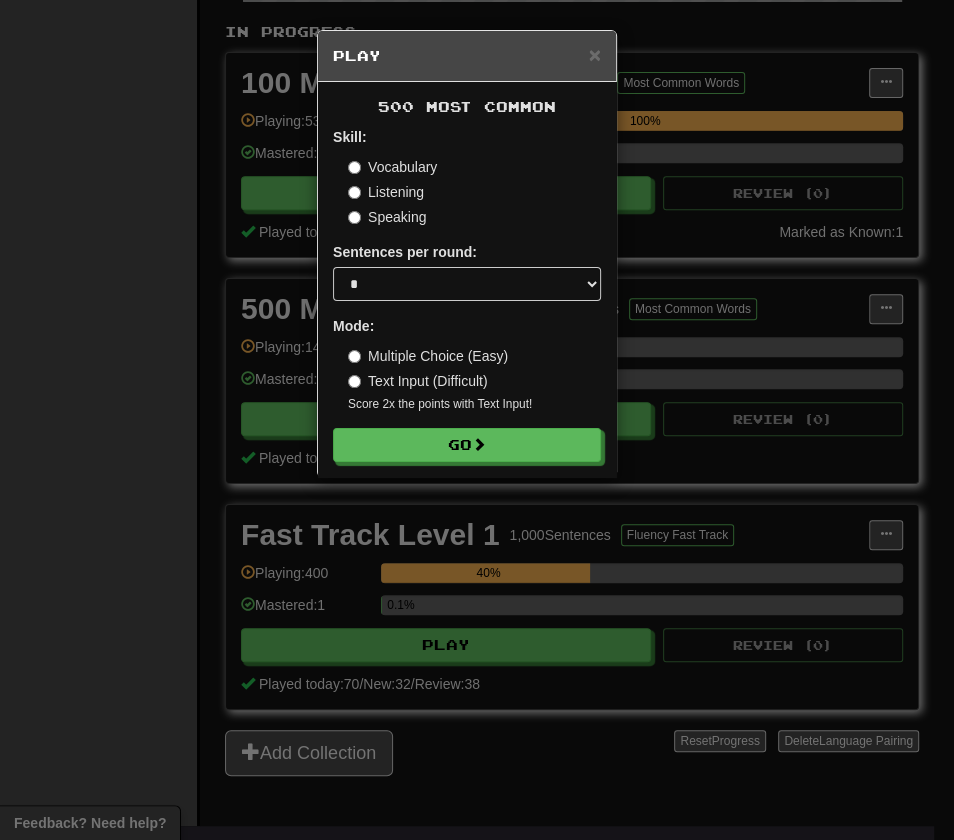 click on "× Play 500 Most Common Skill: Vocabulary Listening Speaking Sentences per round: * ** ** ** ** ** *** ******** Mode: Multiple Choice (Easy) Text Input (Difficult) Score 2x the points with Text Input ! Go" at bounding box center [477, 420] 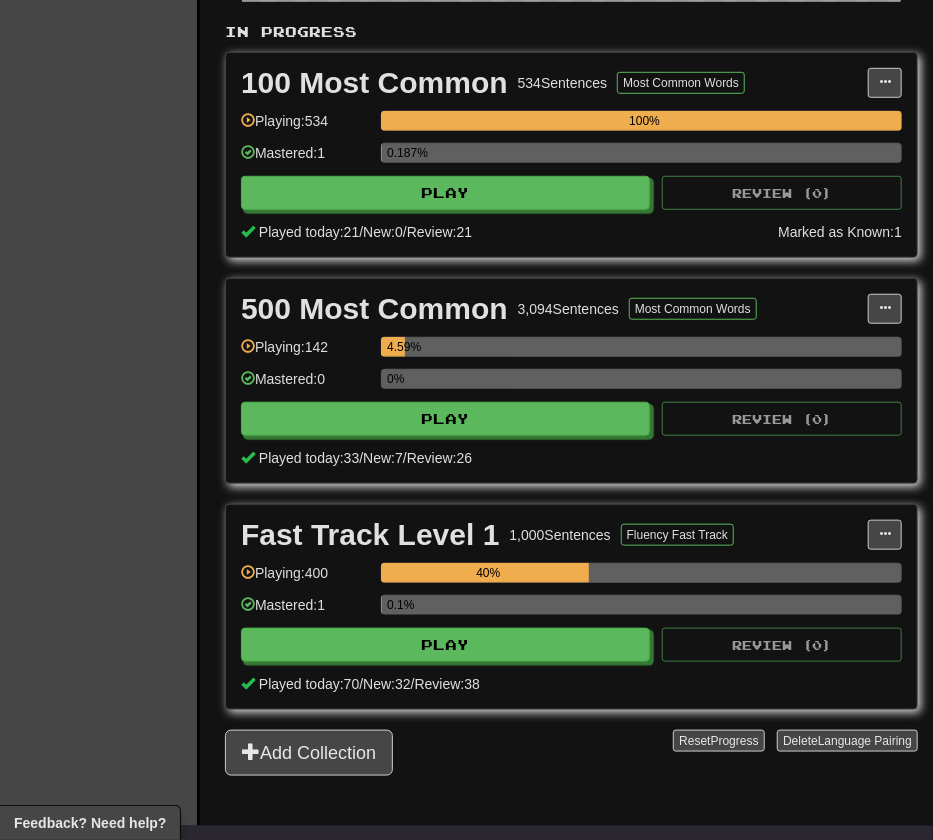 click on "Fast Track Level 1 1,000  Sentences Fluency Fast Track Manage Sentences Unpin from Dashboard  Playing:  400 40%  Mastered:  1 0.1% Play Review ( 0 )   Played today:  70  /  New:  32  /  Review:  38" at bounding box center (571, 607) 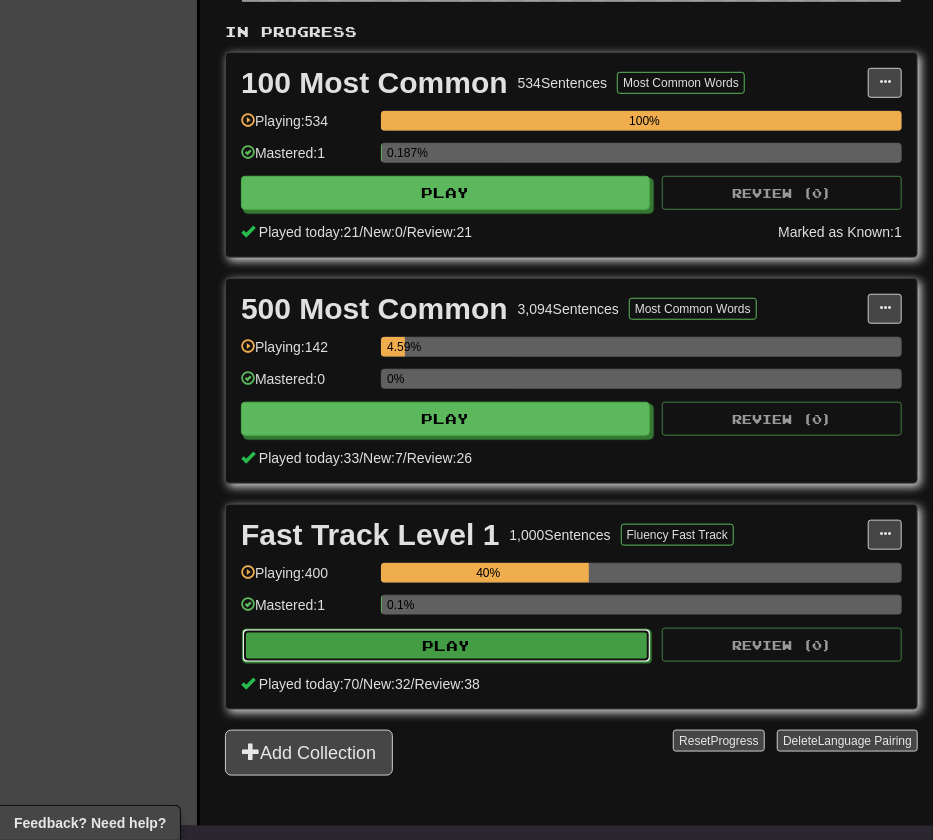 click on "Play" at bounding box center (446, 646) 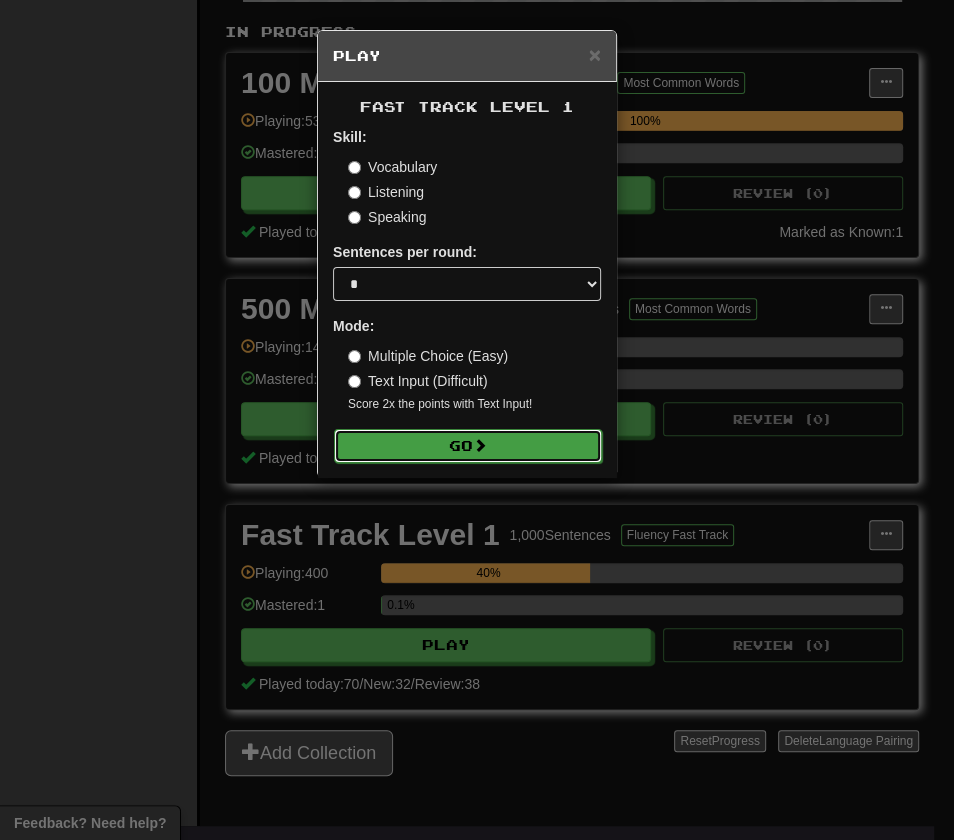 click on "Go" at bounding box center [468, 446] 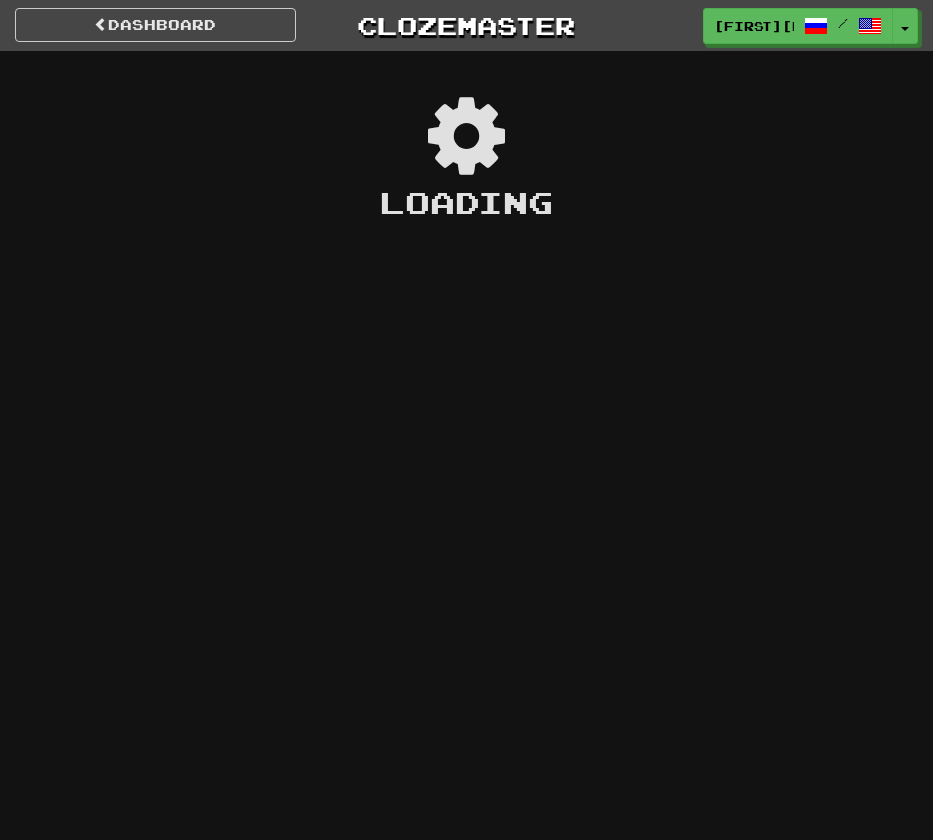 scroll, scrollTop: 0, scrollLeft: 0, axis: both 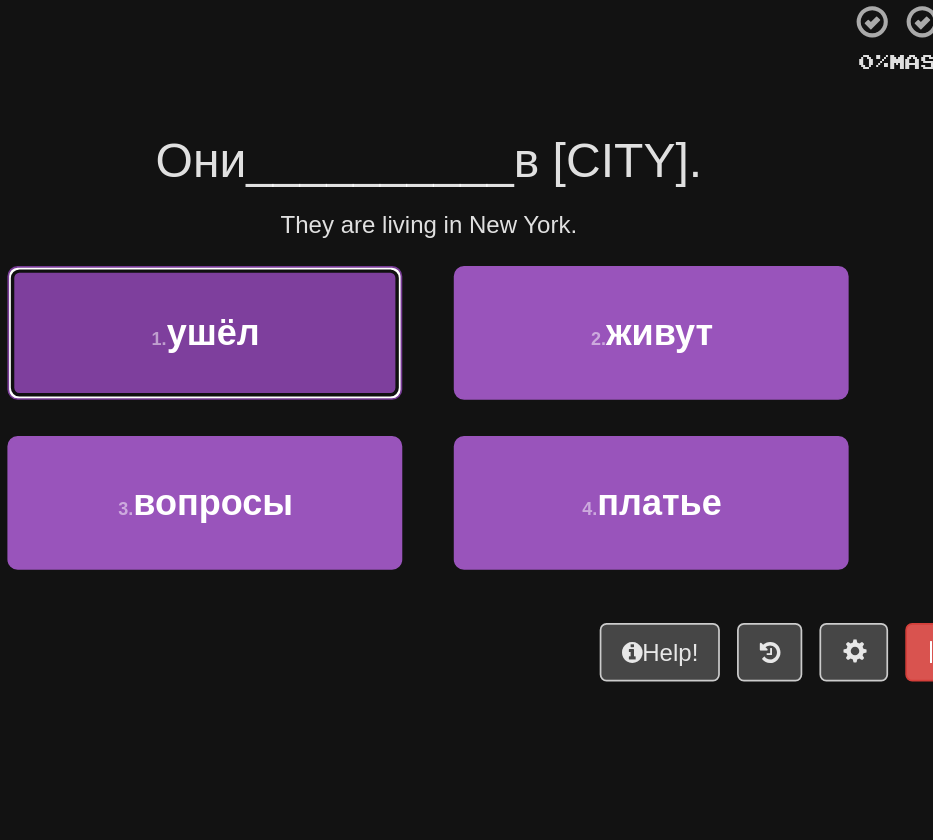click on "1 .  ушёл" at bounding box center (336, 311) 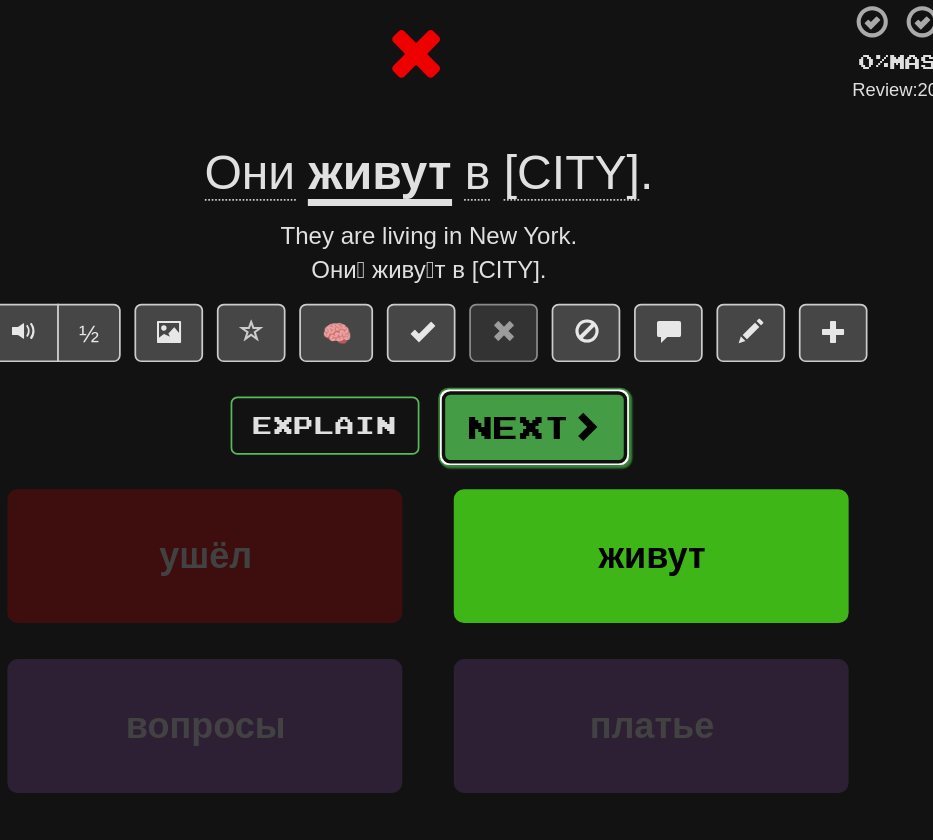 click on "Next" at bounding box center [528, 366] 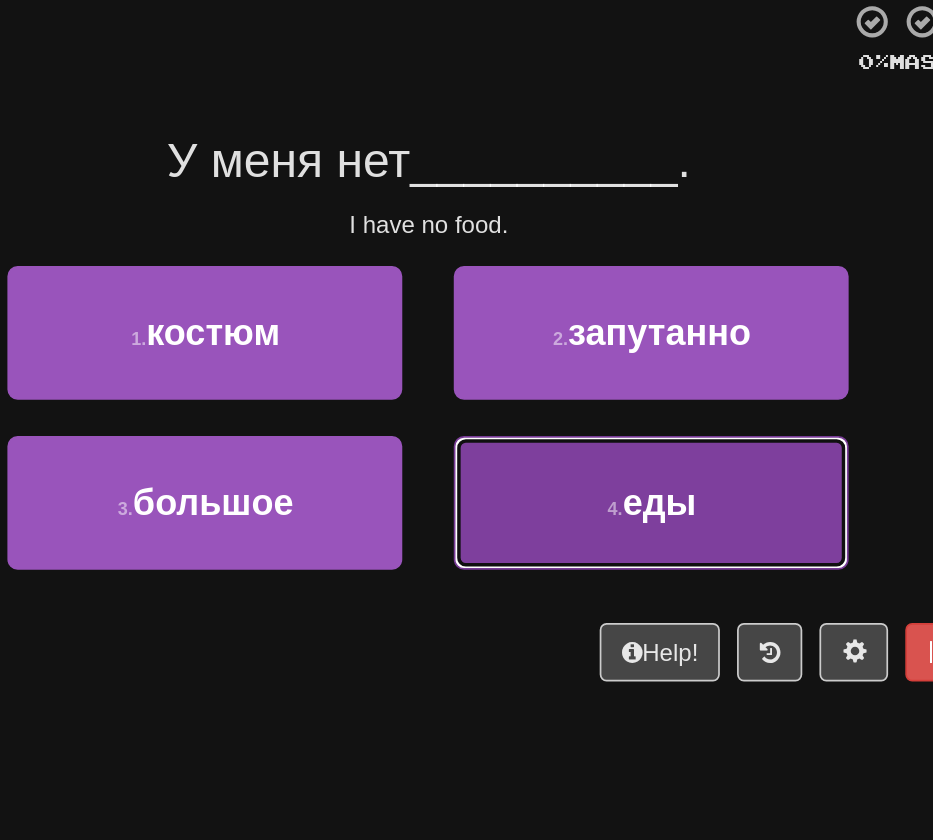 click on "4 .  еды" at bounding box center [596, 410] 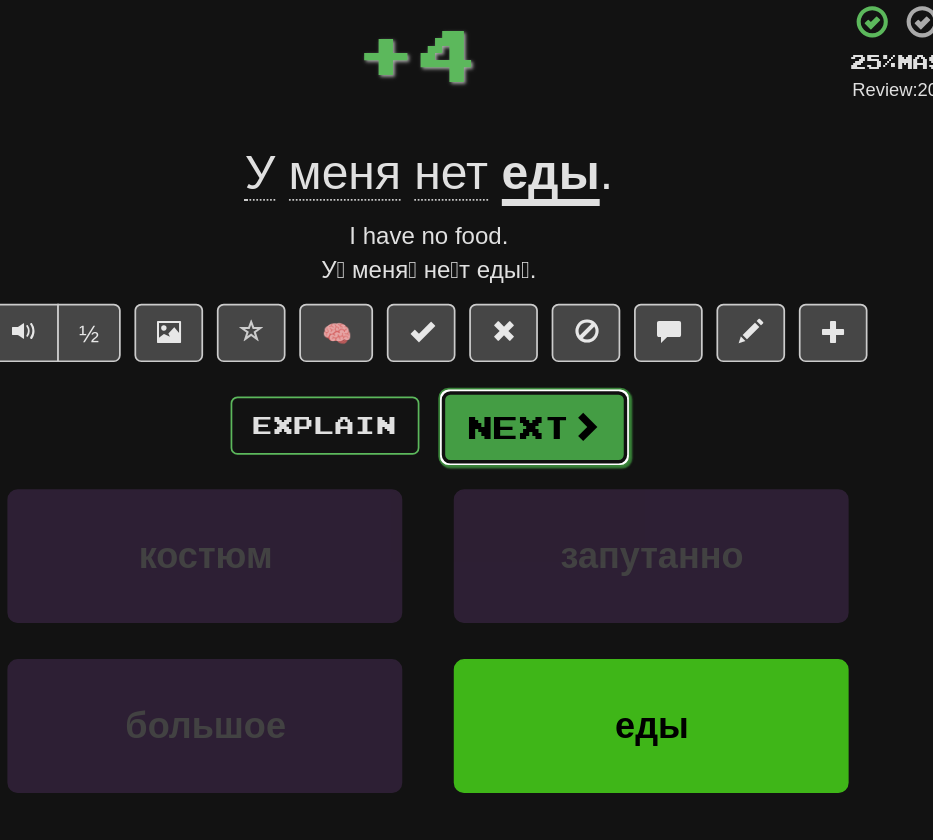 click on "Next" at bounding box center (528, 366) 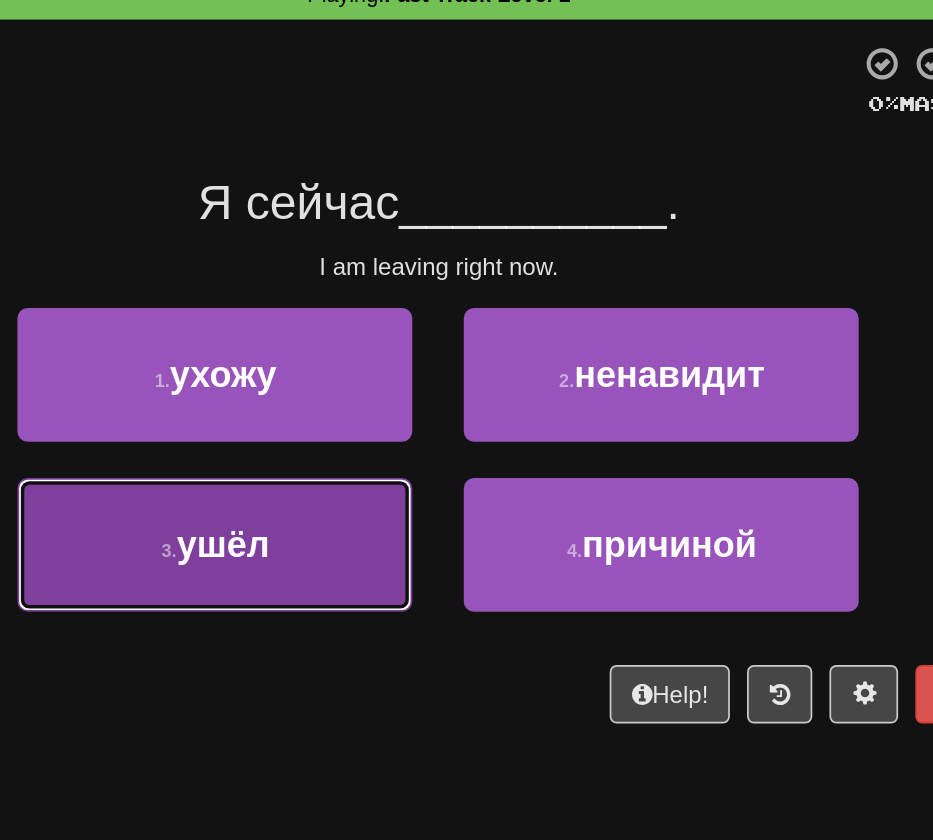 click on "3 .  ушёл" at bounding box center [336, 410] 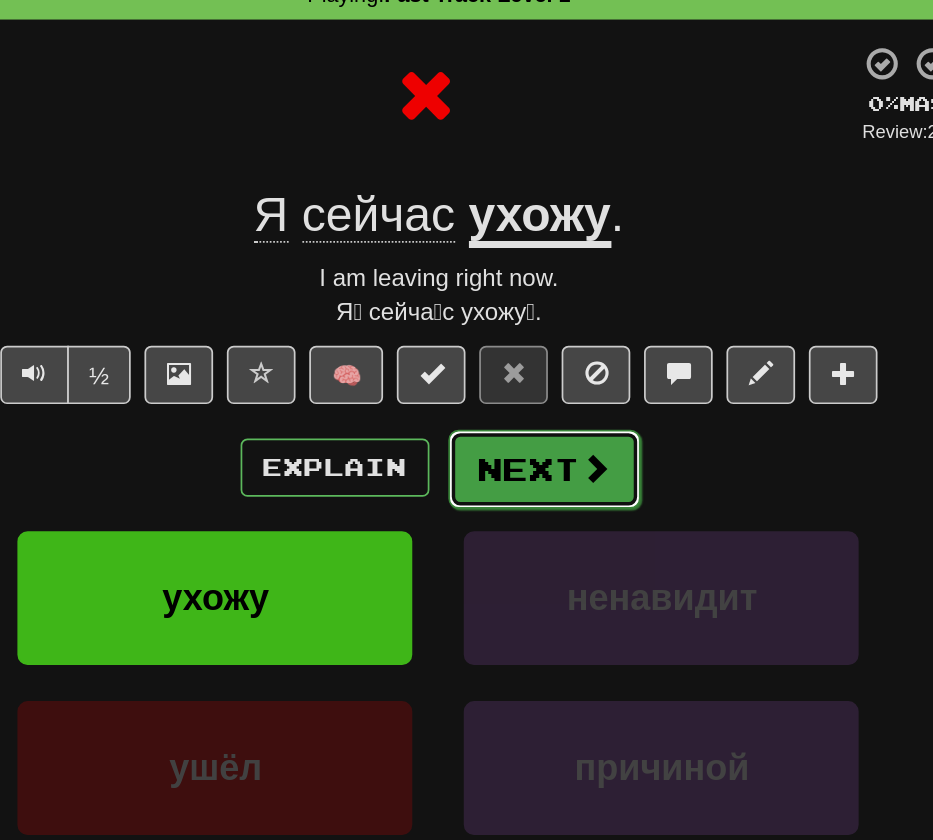 click on "Next" at bounding box center (528, 366) 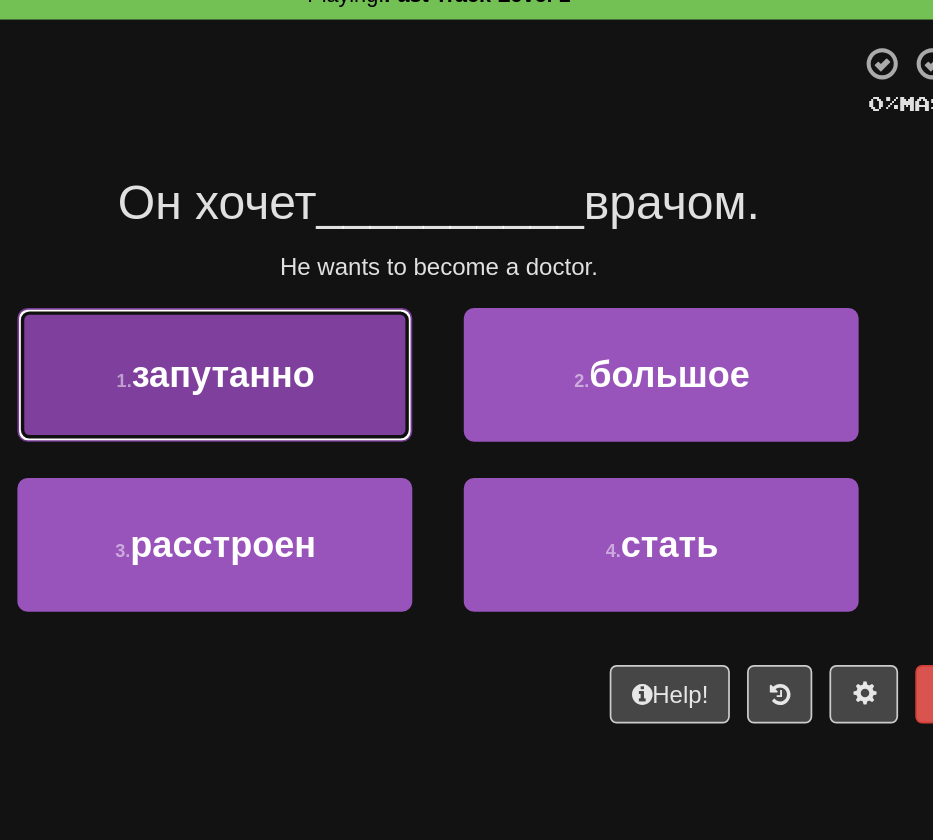 click on "запутанно" at bounding box center [341, 310] 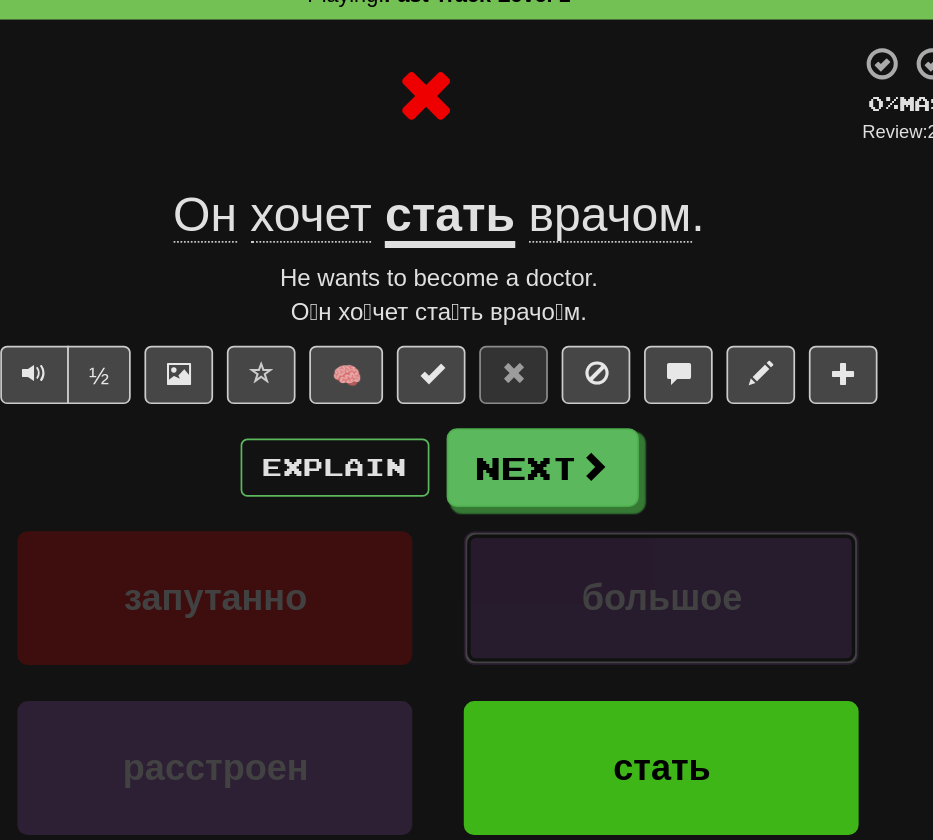 click on "большое" at bounding box center [596, 441] 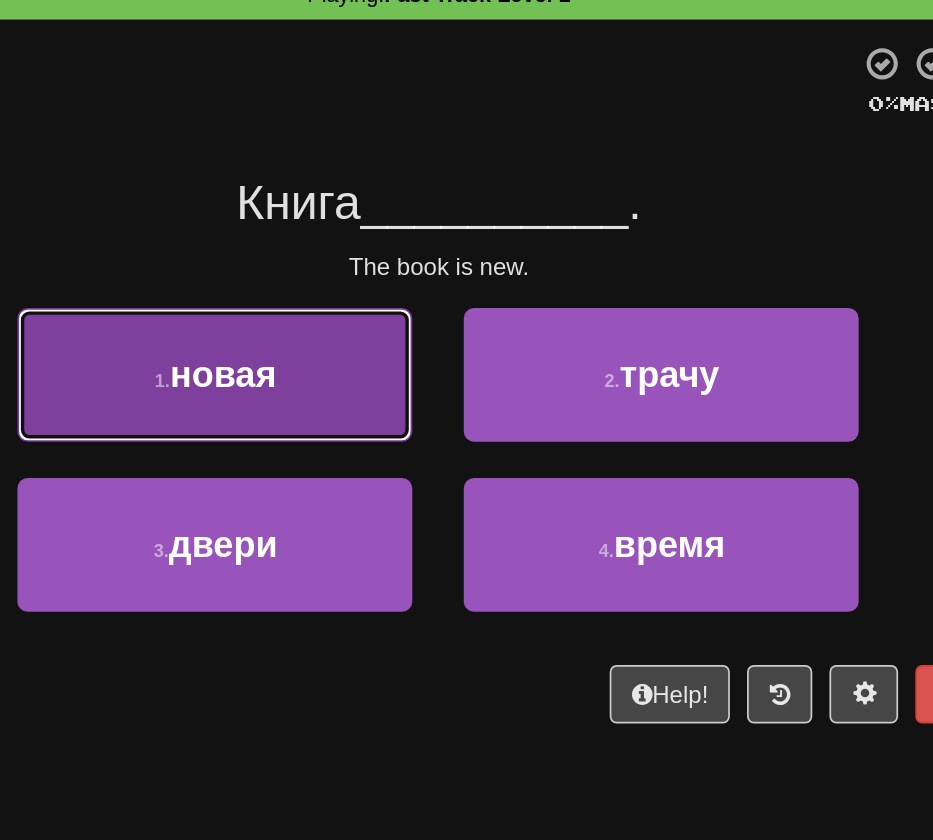 click on "1 .  новая" at bounding box center (336, 311) 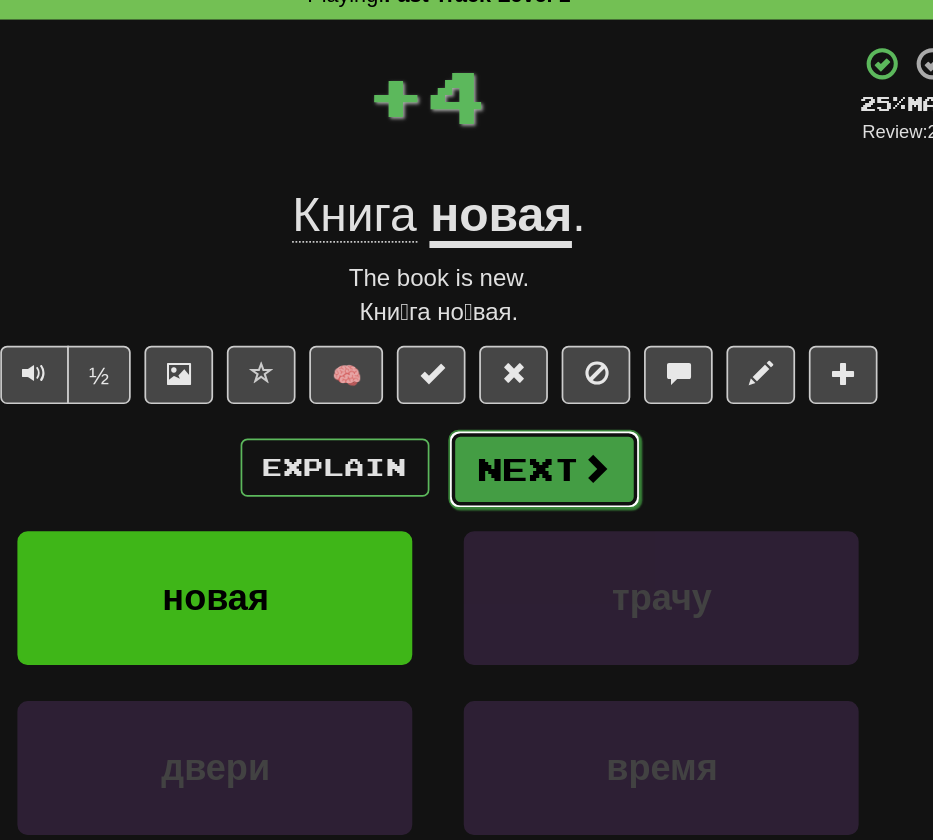 click on "Next" at bounding box center (528, 366) 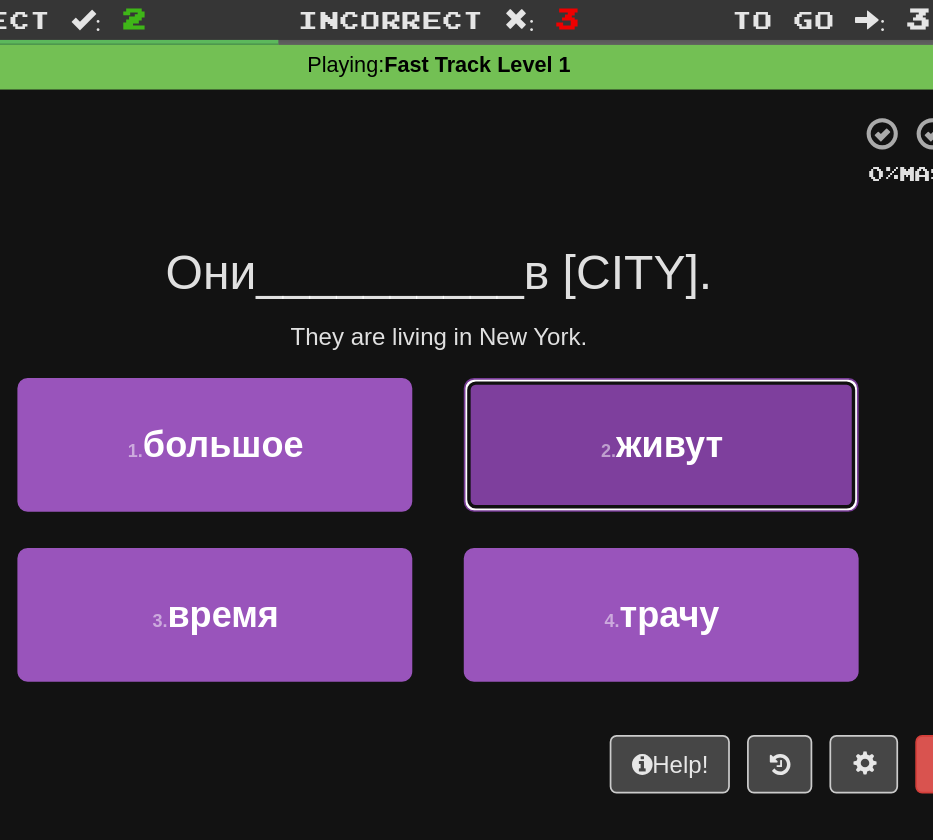 click on "2 .  живут" at bounding box center (596, 311) 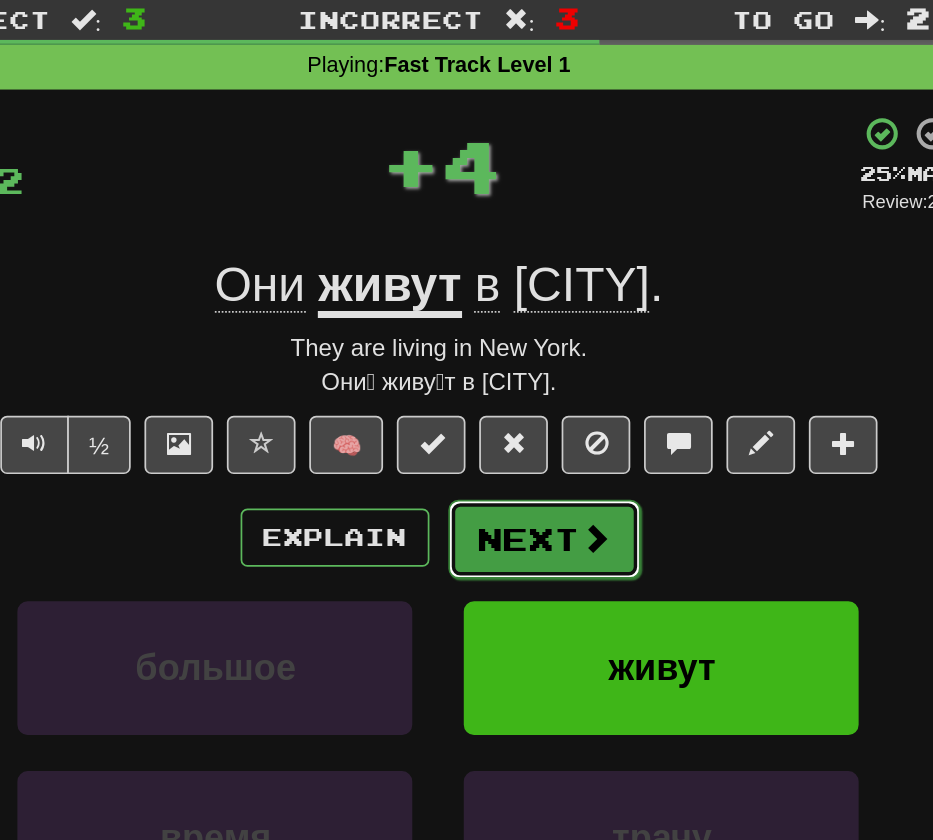 click on "Next" at bounding box center (528, 366) 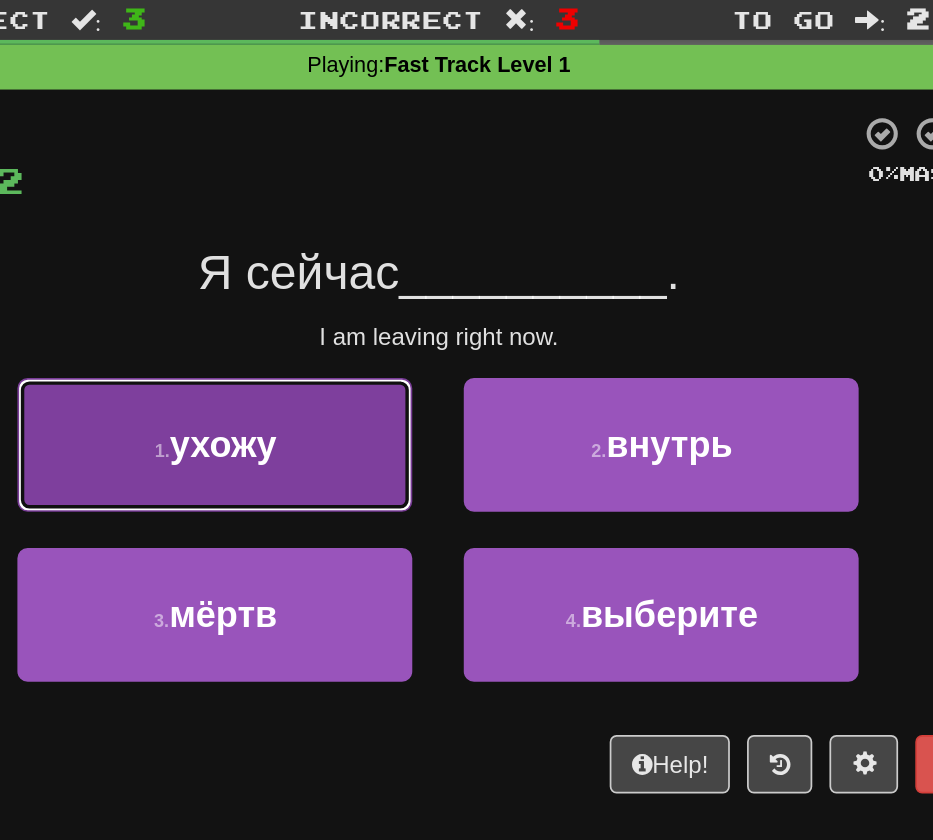 click on "1 .  ухожу" at bounding box center (336, 311) 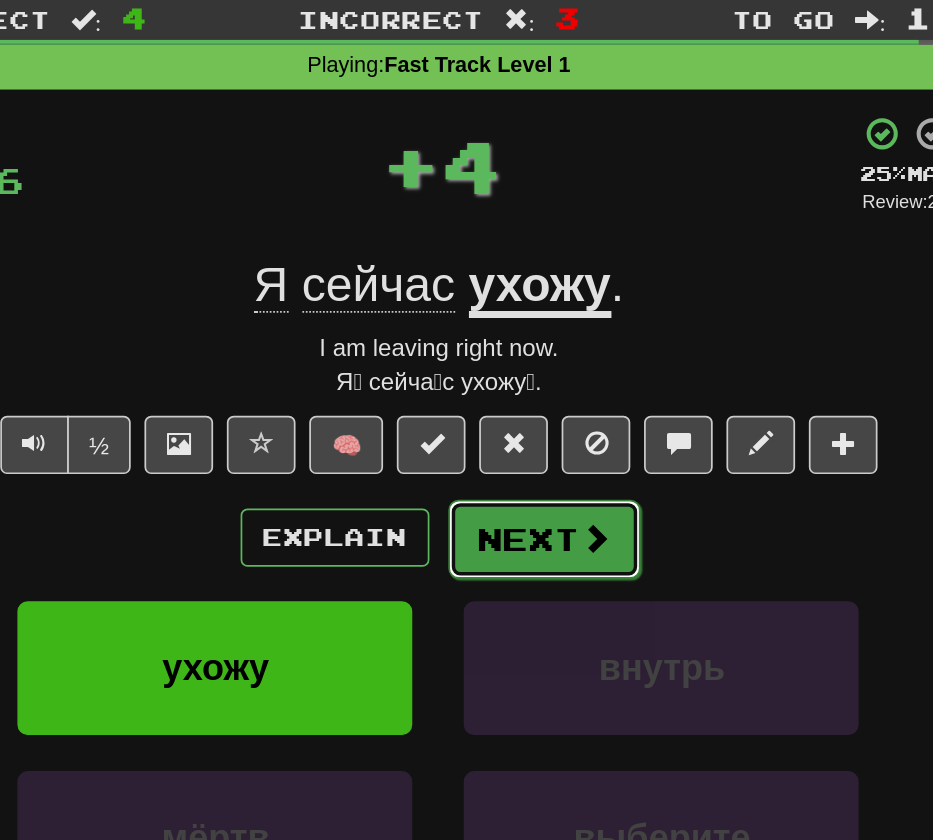click on "Next" at bounding box center [528, 366] 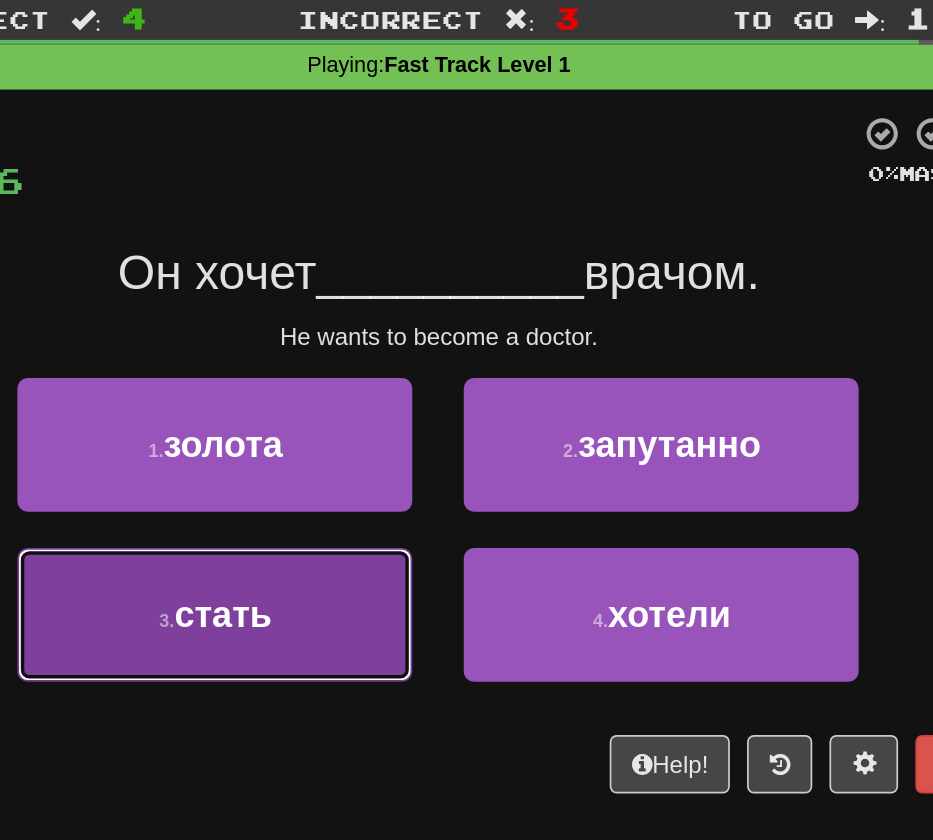 click on "3 .  стать" at bounding box center [336, 410] 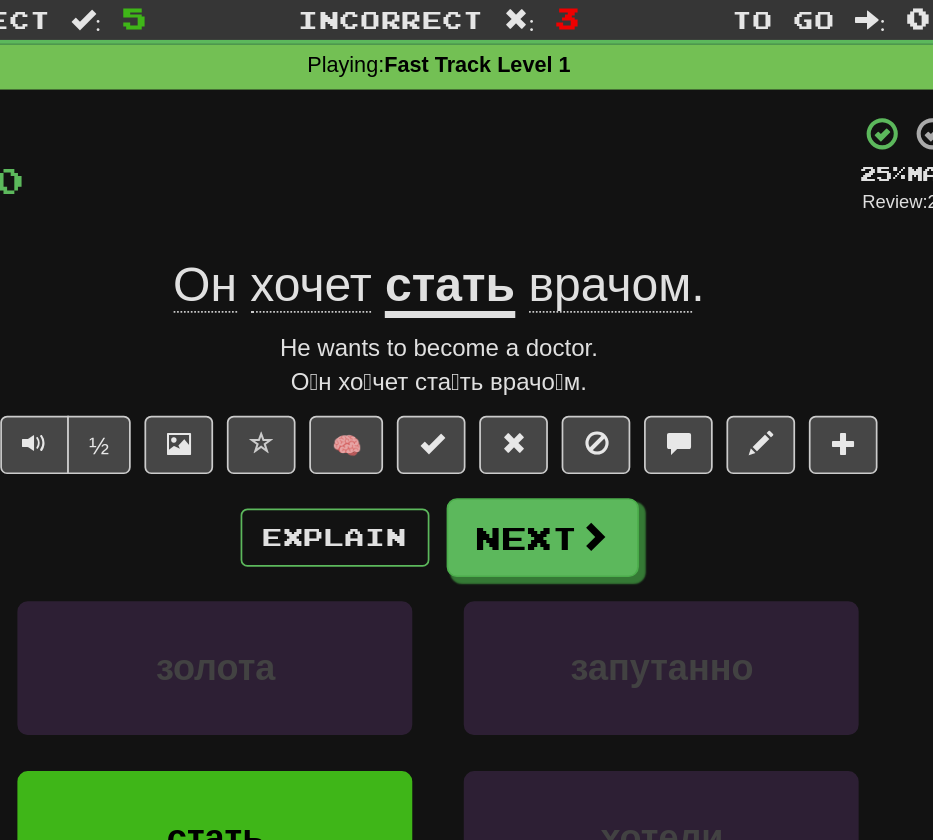 click on "+ 4" at bounding box center [468, 148] 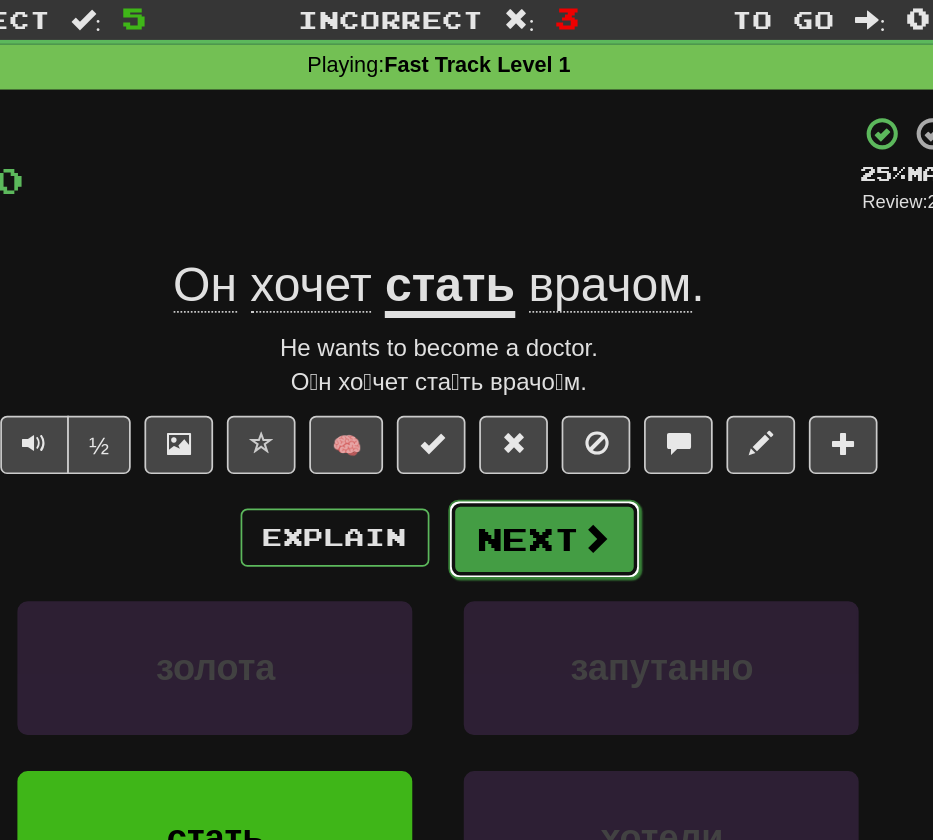 click on "Next" at bounding box center [528, 366] 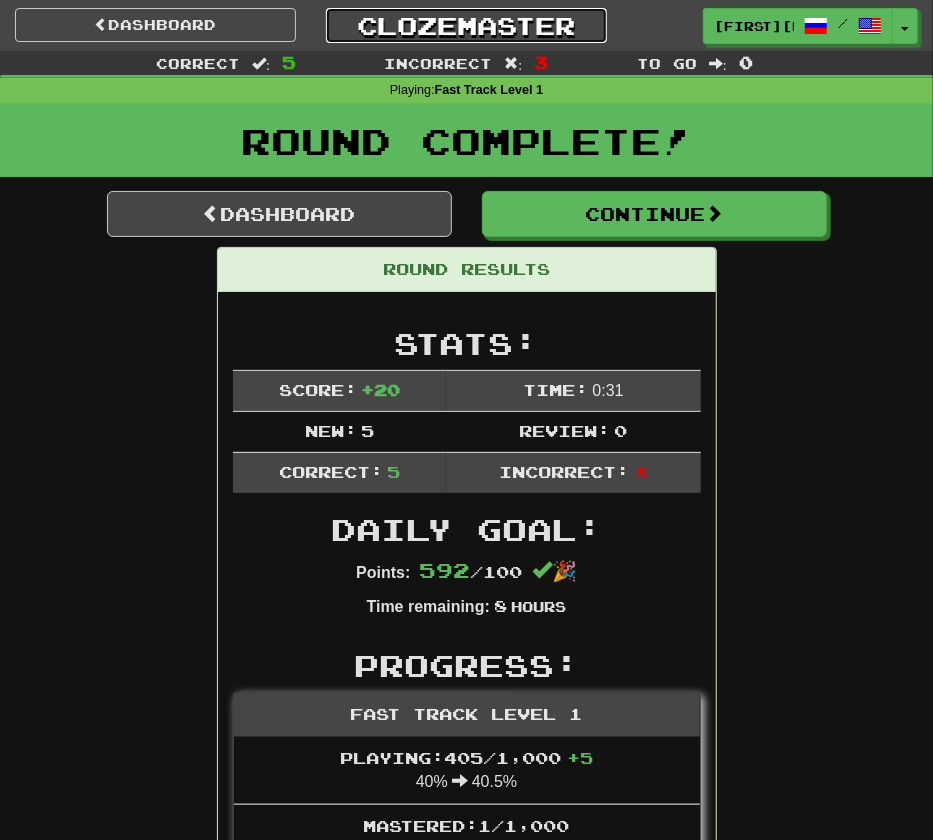 click on "Clozemaster" at bounding box center [466, 25] 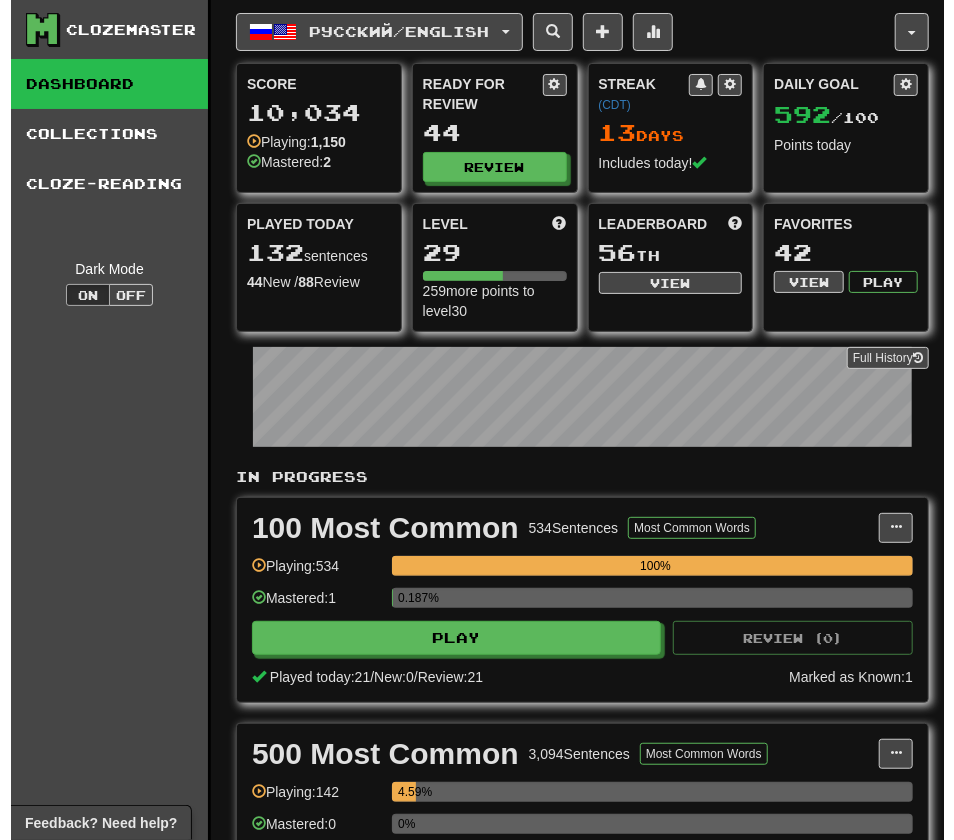 scroll, scrollTop: 696, scrollLeft: 0, axis: vertical 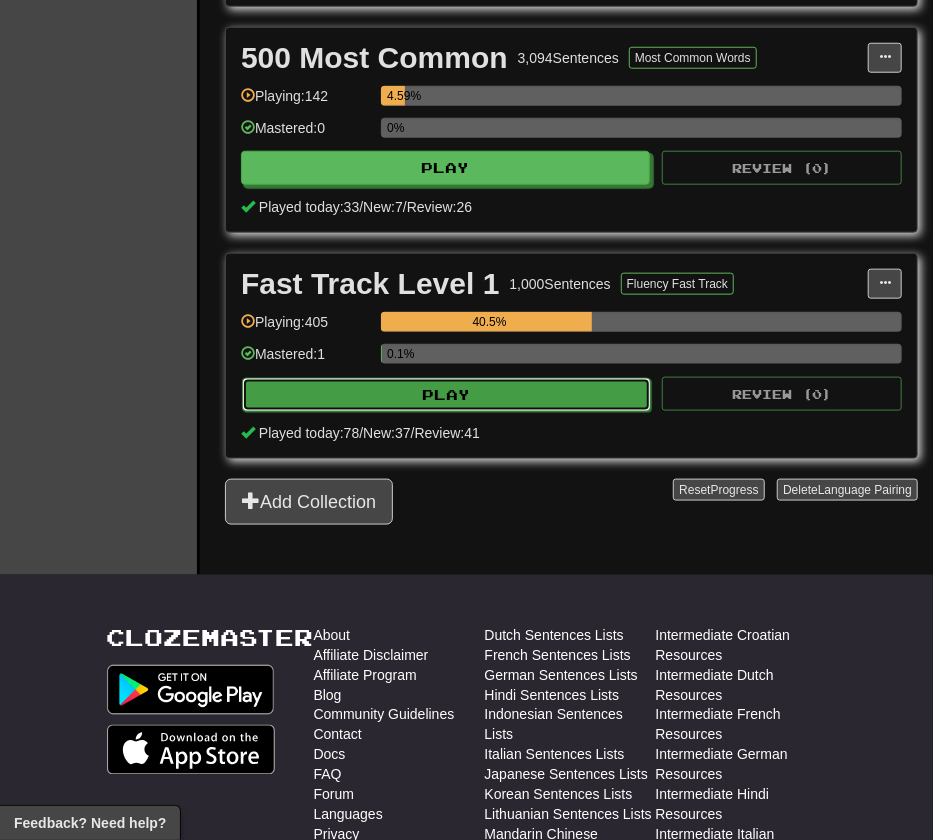 click on "Play" at bounding box center [446, 395] 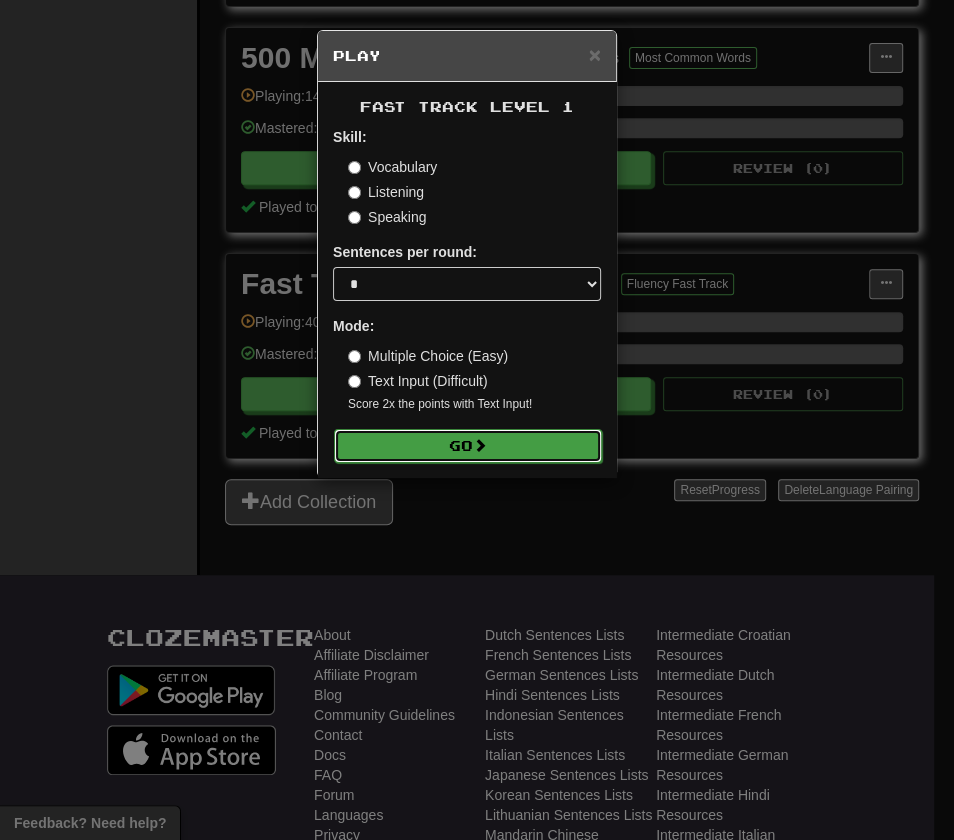 click on "Go" at bounding box center [468, 446] 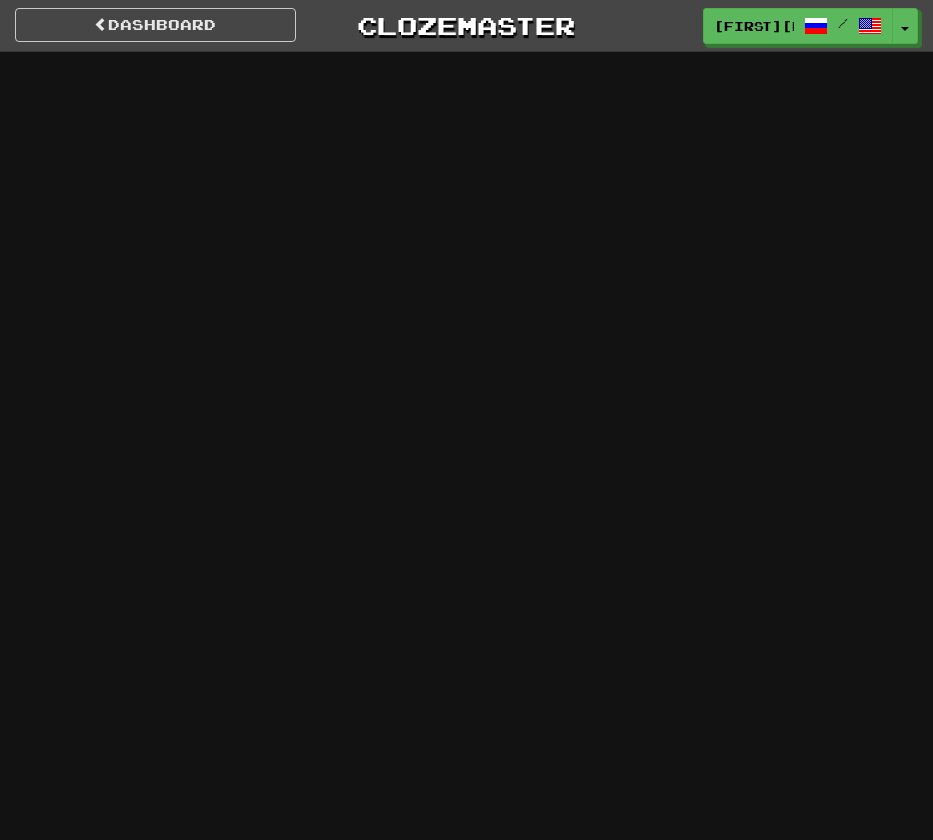 scroll, scrollTop: 0, scrollLeft: 0, axis: both 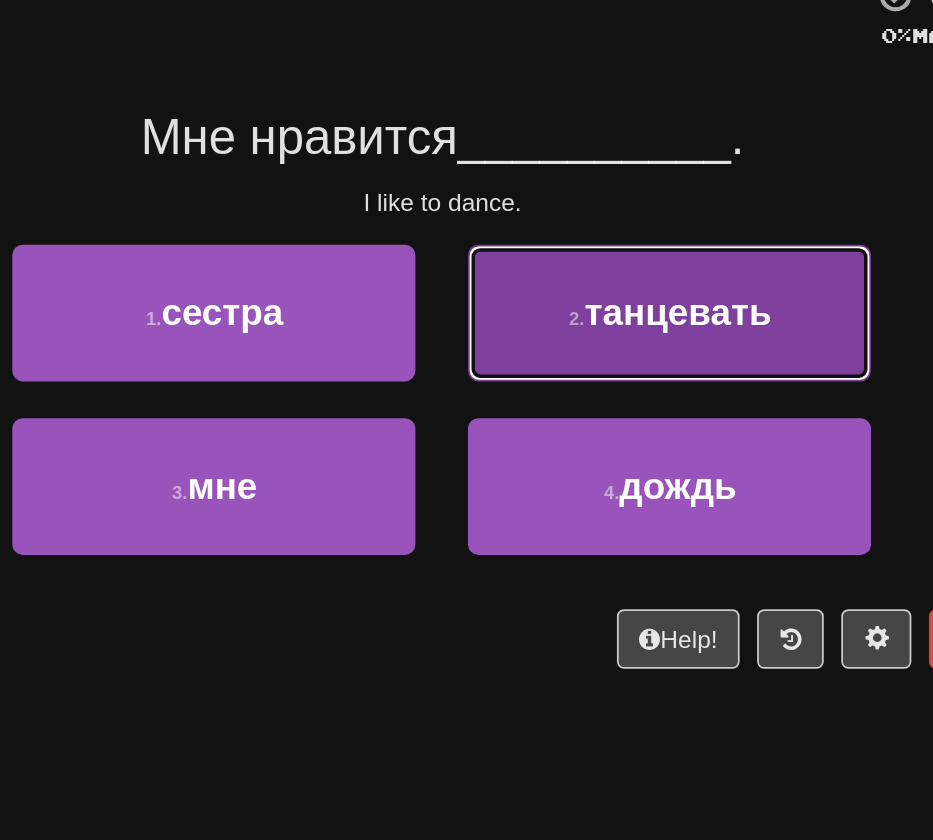 click on "2 .  танцевать" at bounding box center (596, 311) 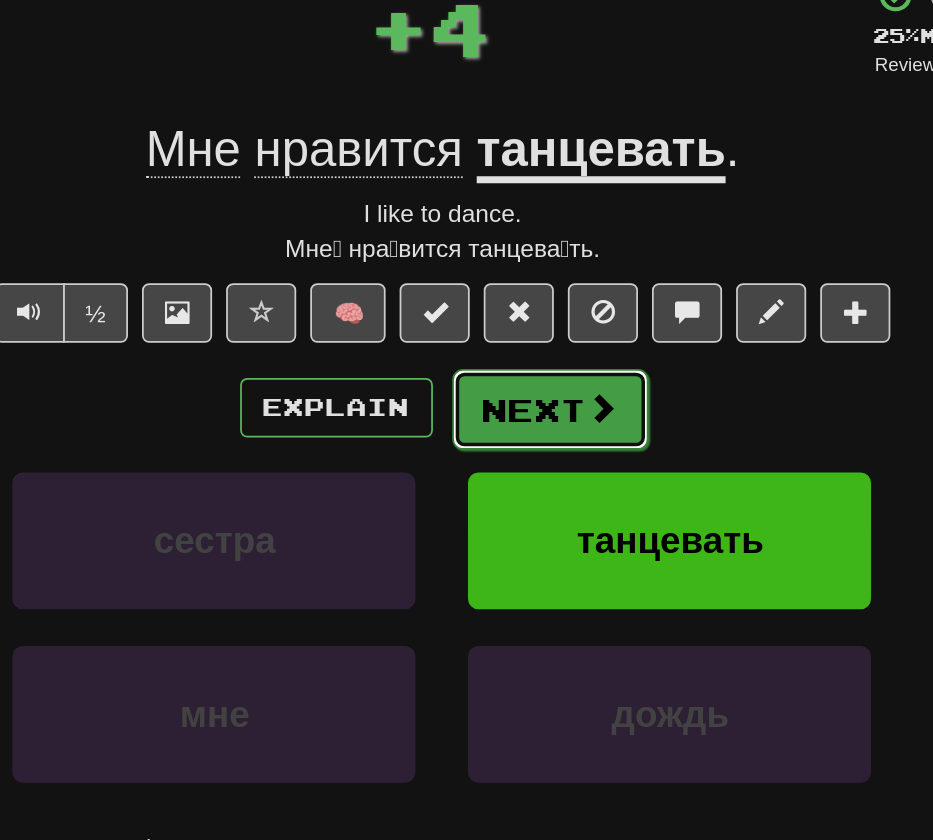 click on "Next" at bounding box center [528, 366] 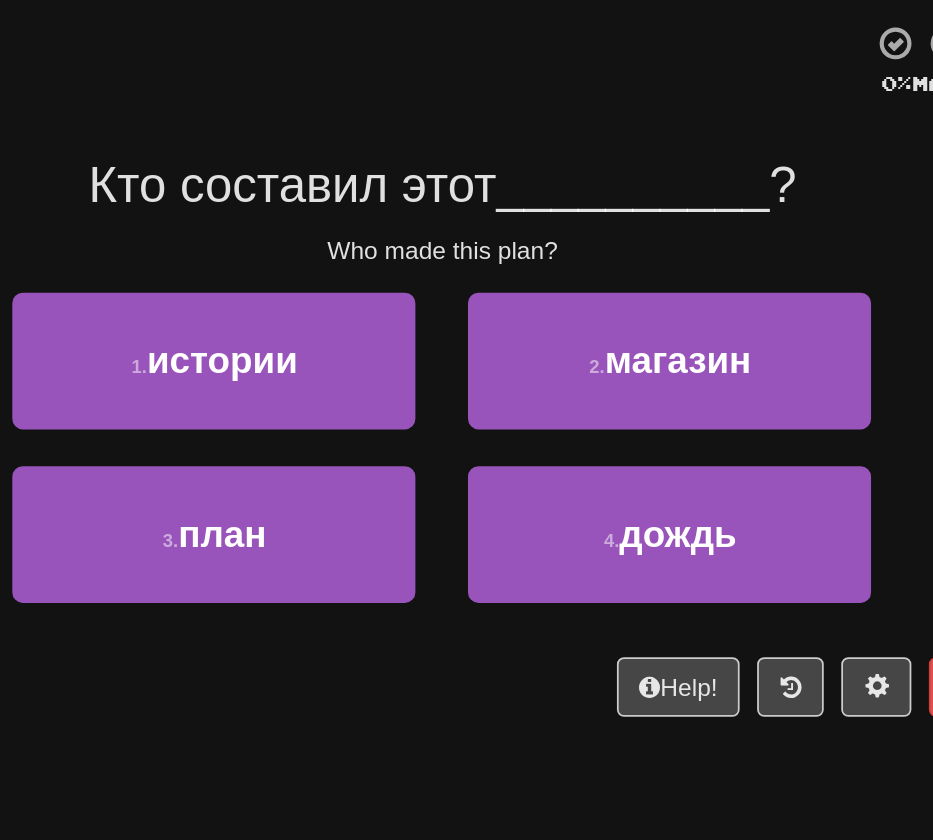 click on "3 .  план" at bounding box center [336, 420] 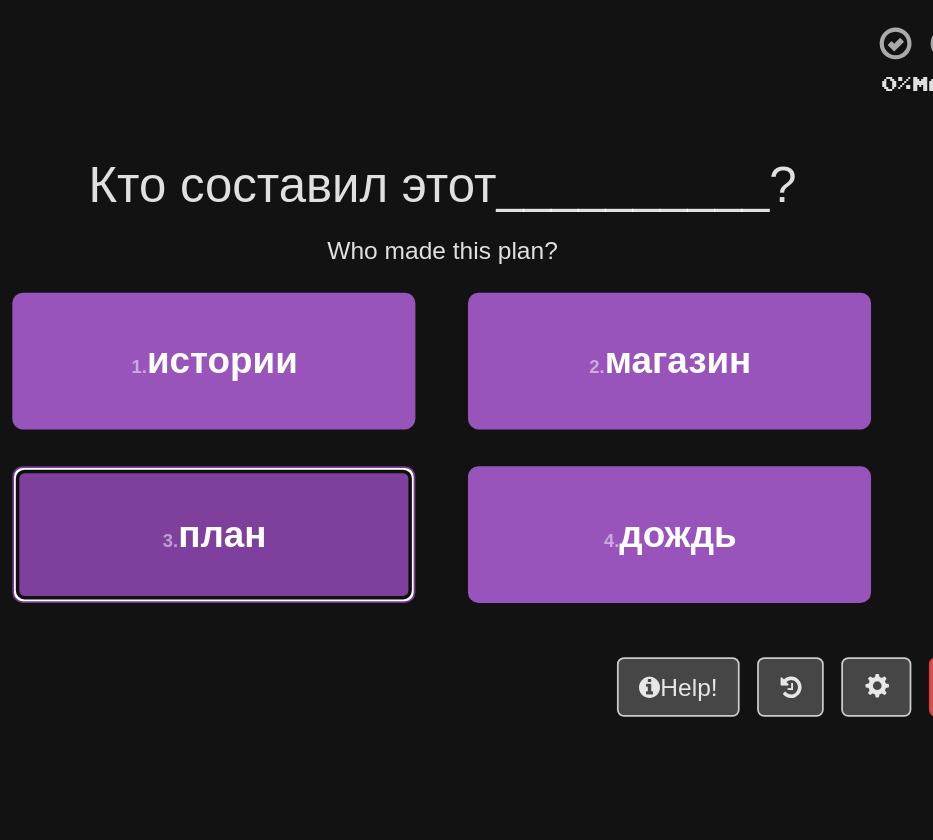 click on "3 .  план" at bounding box center (336, 410) 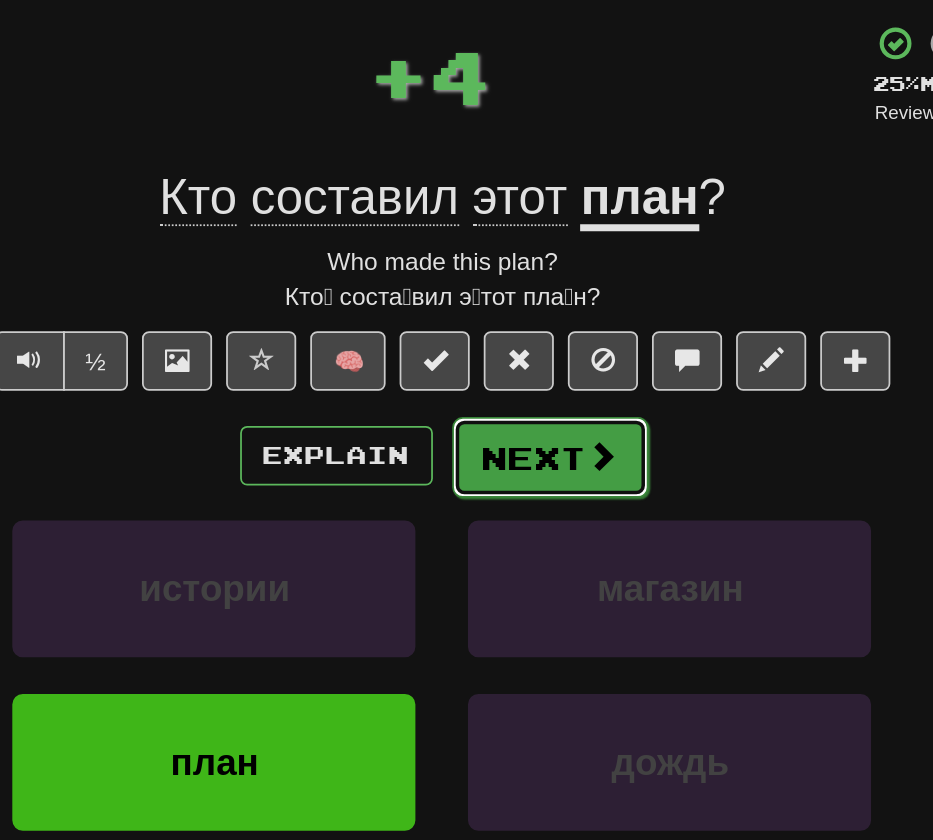 click on "Next" at bounding box center (528, 366) 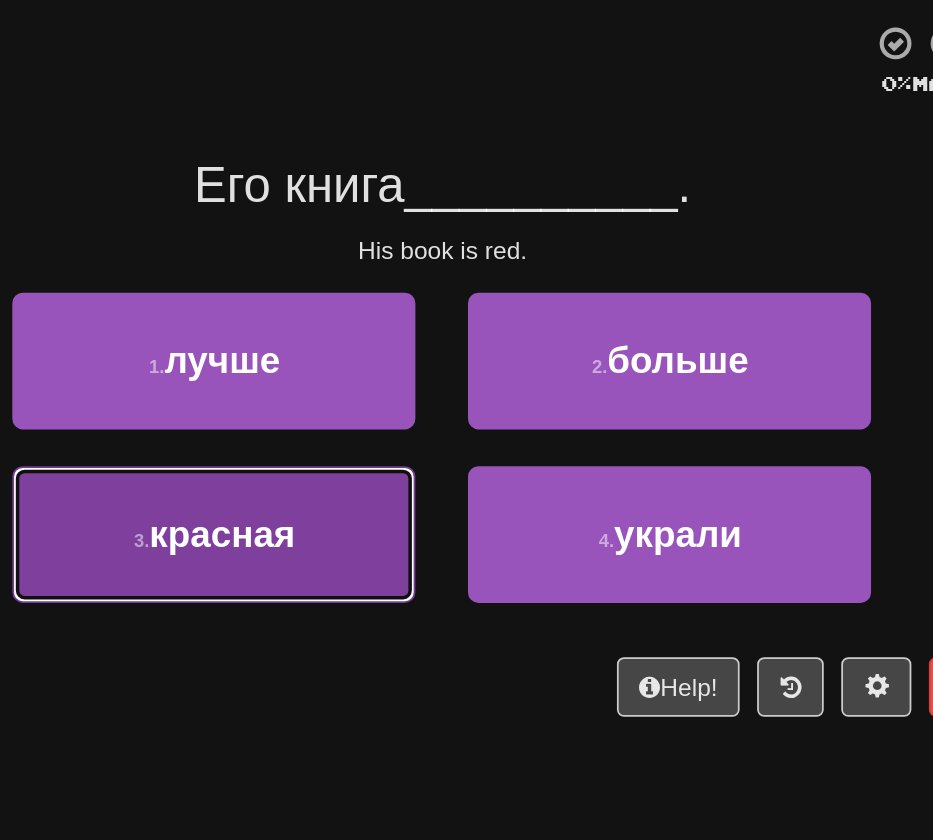 click on "3 .  красная" at bounding box center (336, 410) 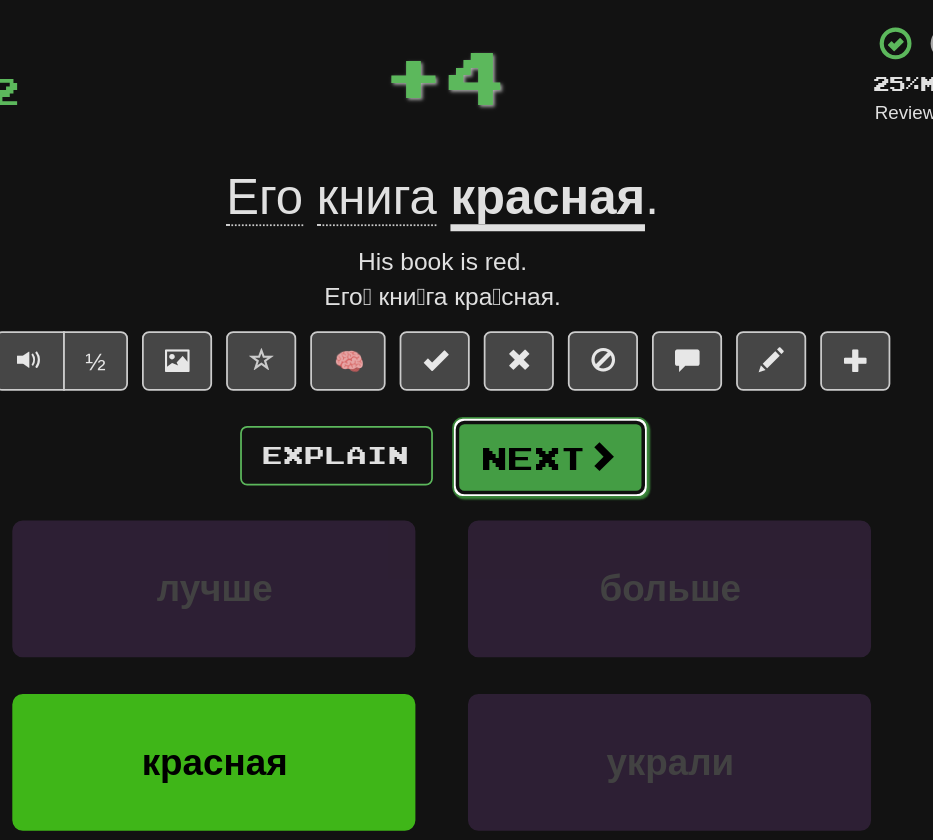 click on "Next" at bounding box center [528, 366] 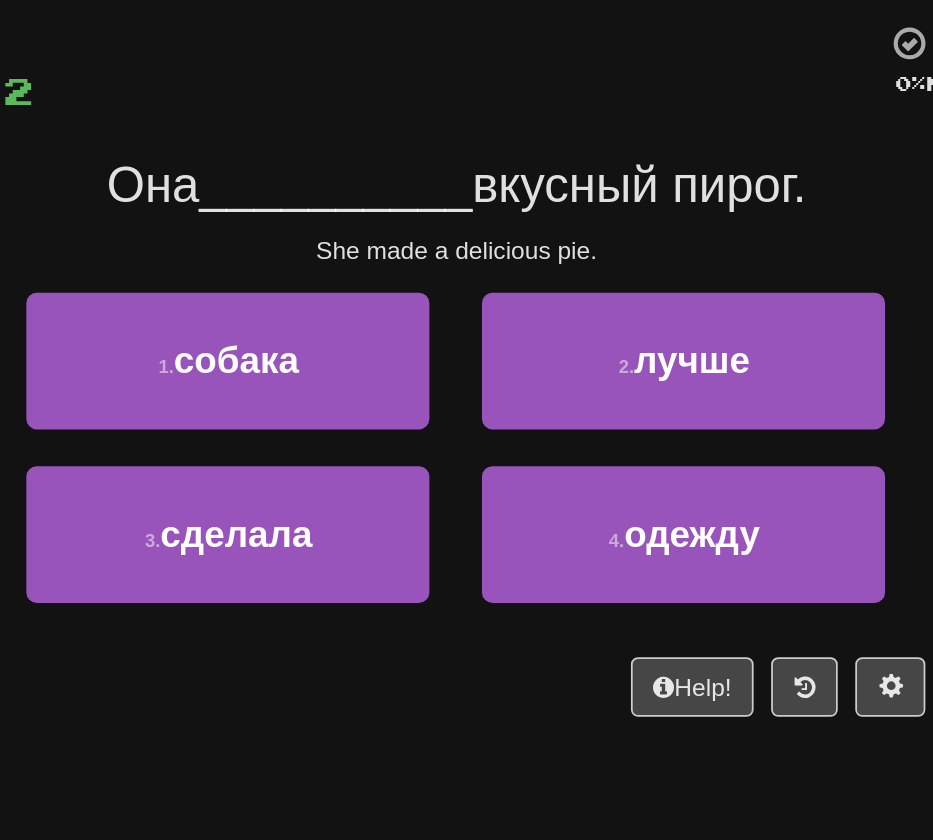 click on "She made a delicious pie." at bounding box center [467, 248] 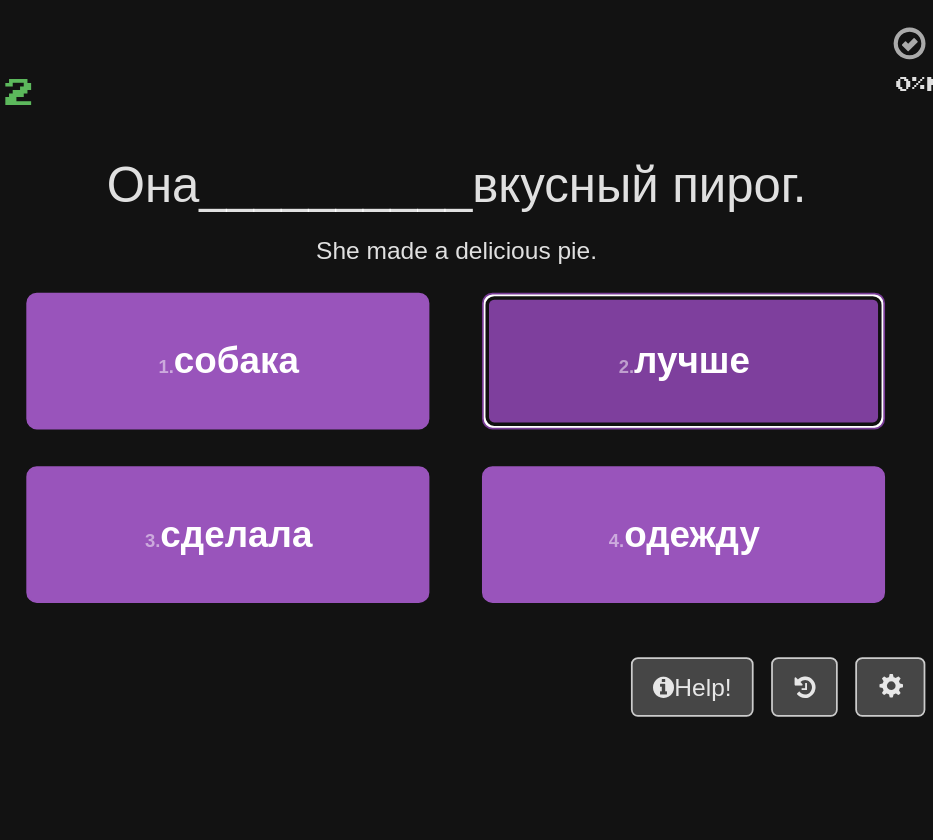 click on "2 .  лучше" at bounding box center [596, 311] 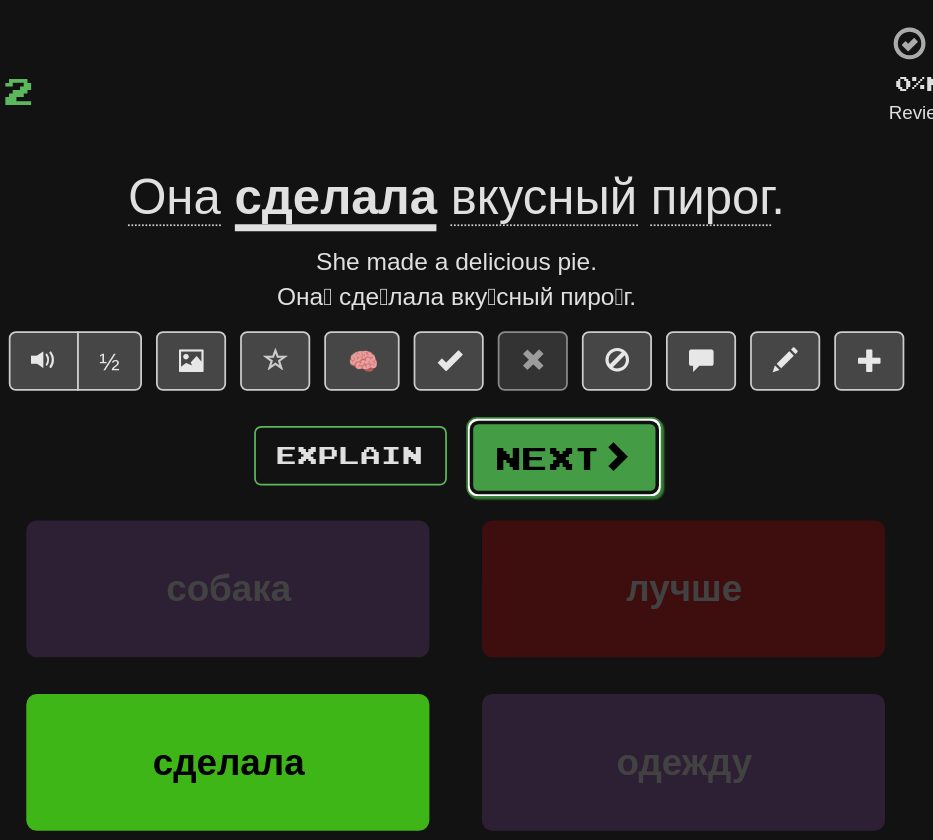 click at bounding box center (558, 365) 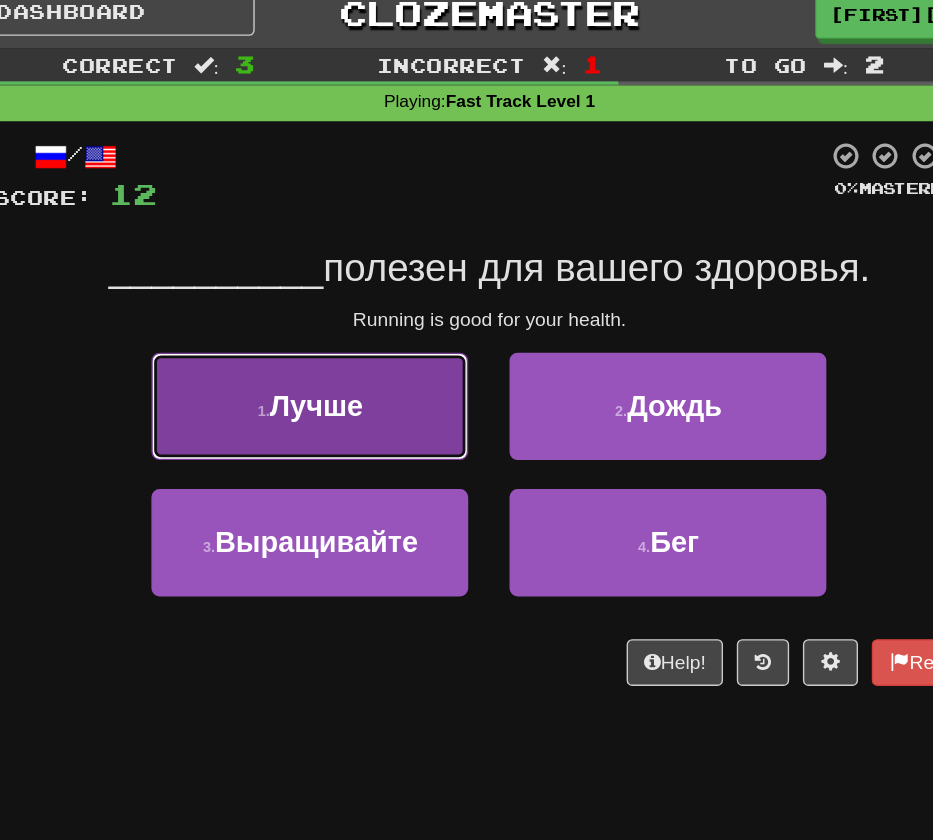 click on "1 .  Лучше" at bounding box center [336, 311] 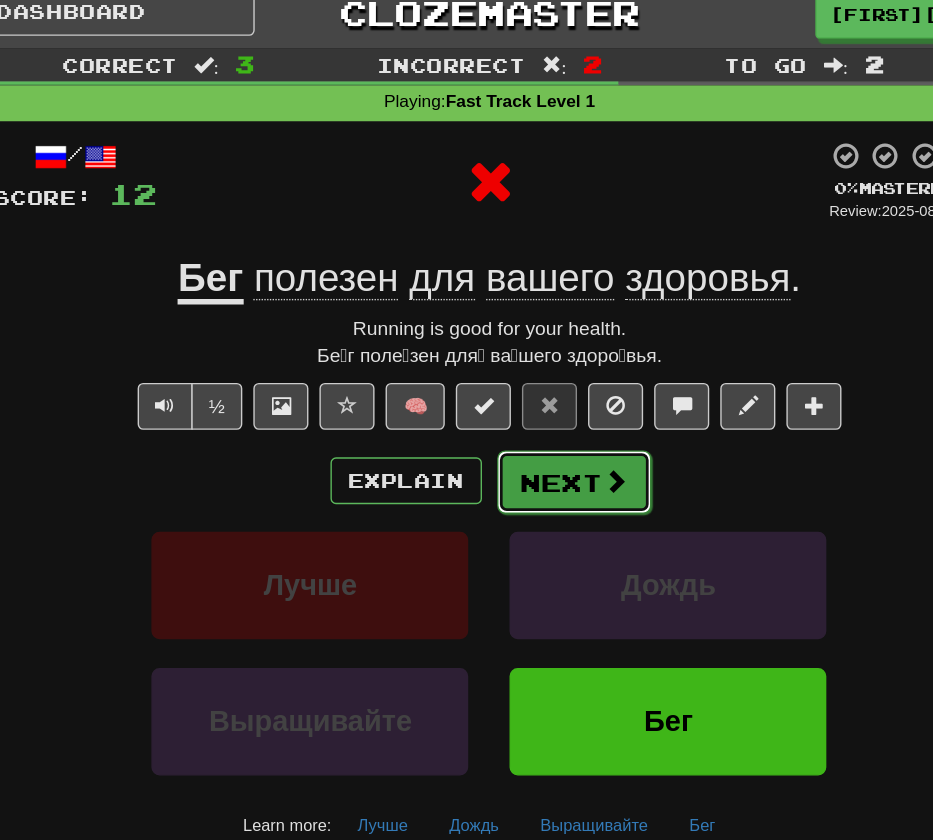 click on "Next" at bounding box center [528, 366] 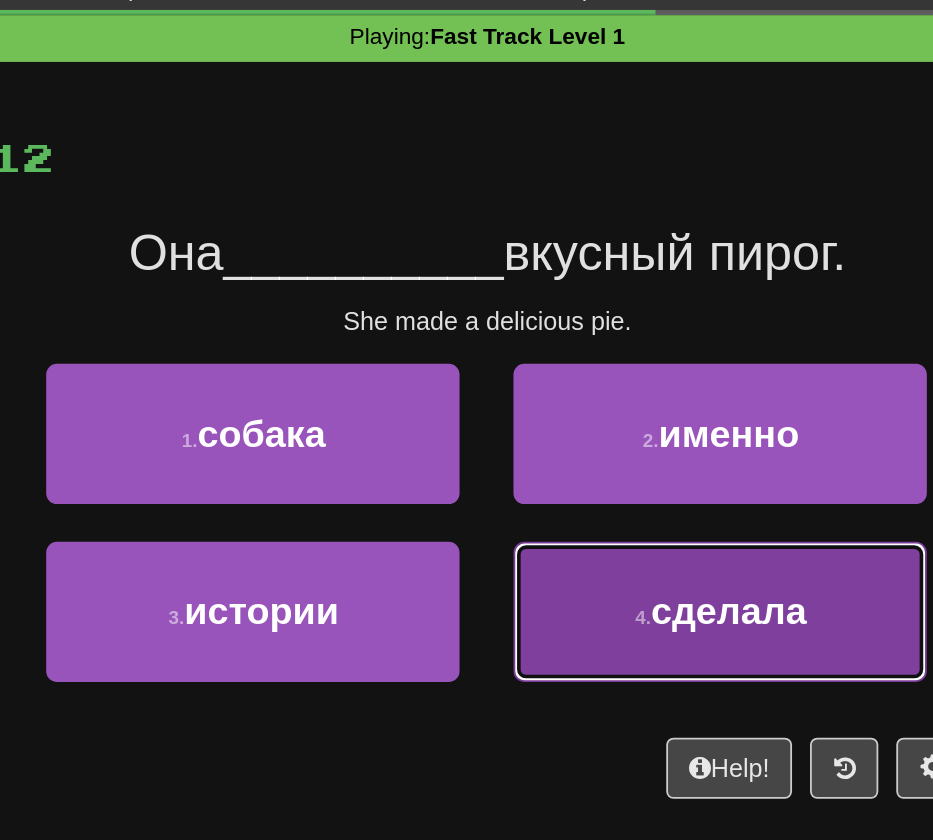 click on "4 .  сделала" at bounding box center (596, 410) 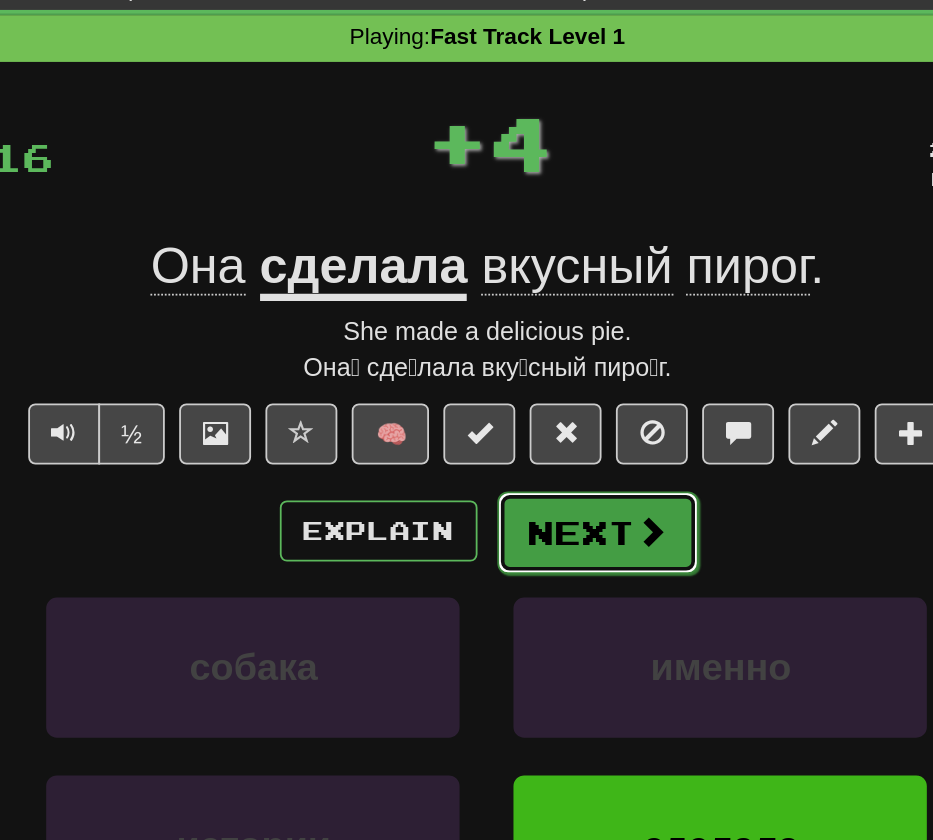 click on "Next" at bounding box center [528, 366] 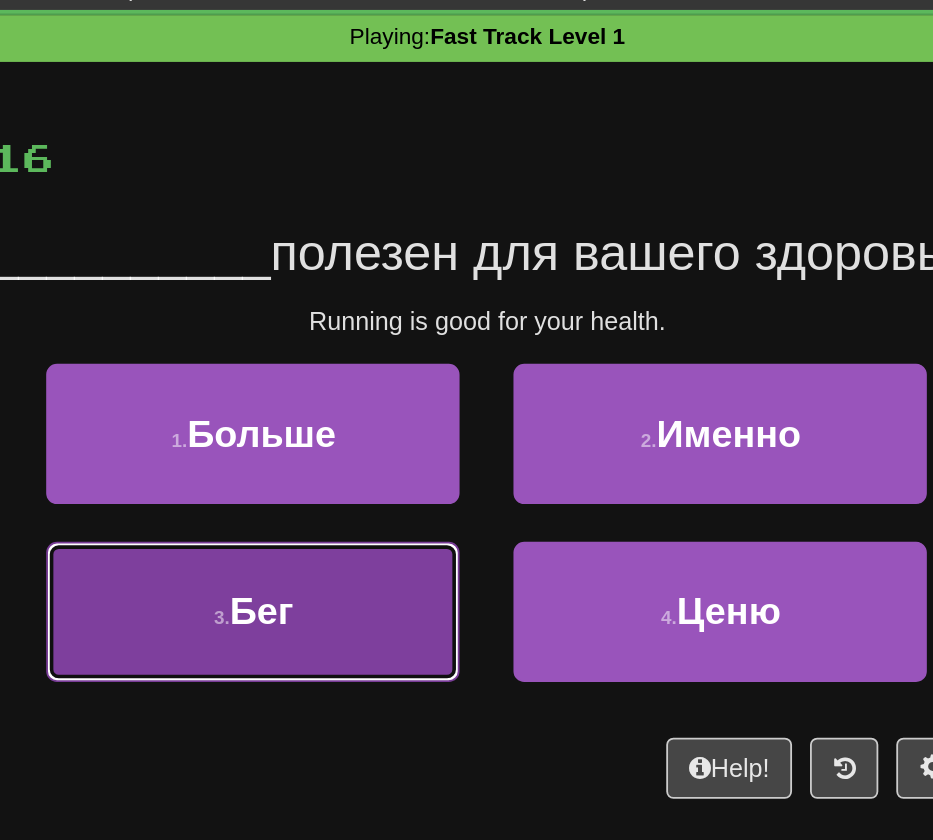 click on "3 .  Бег" at bounding box center (336, 410) 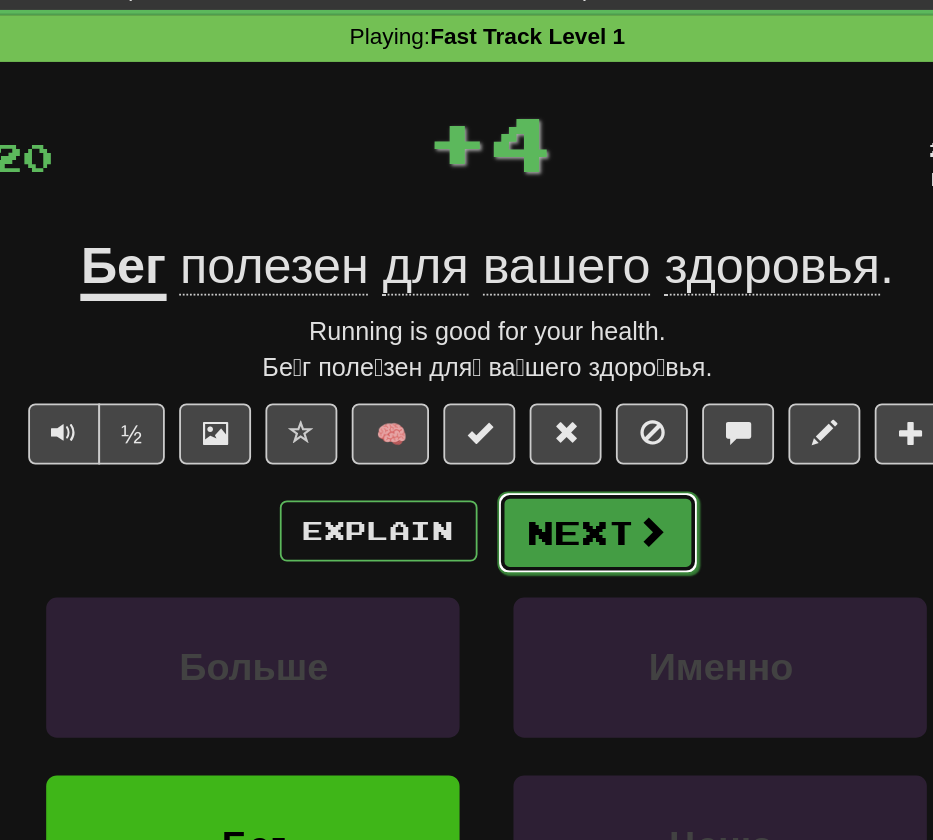 click on "Next" at bounding box center (528, 366) 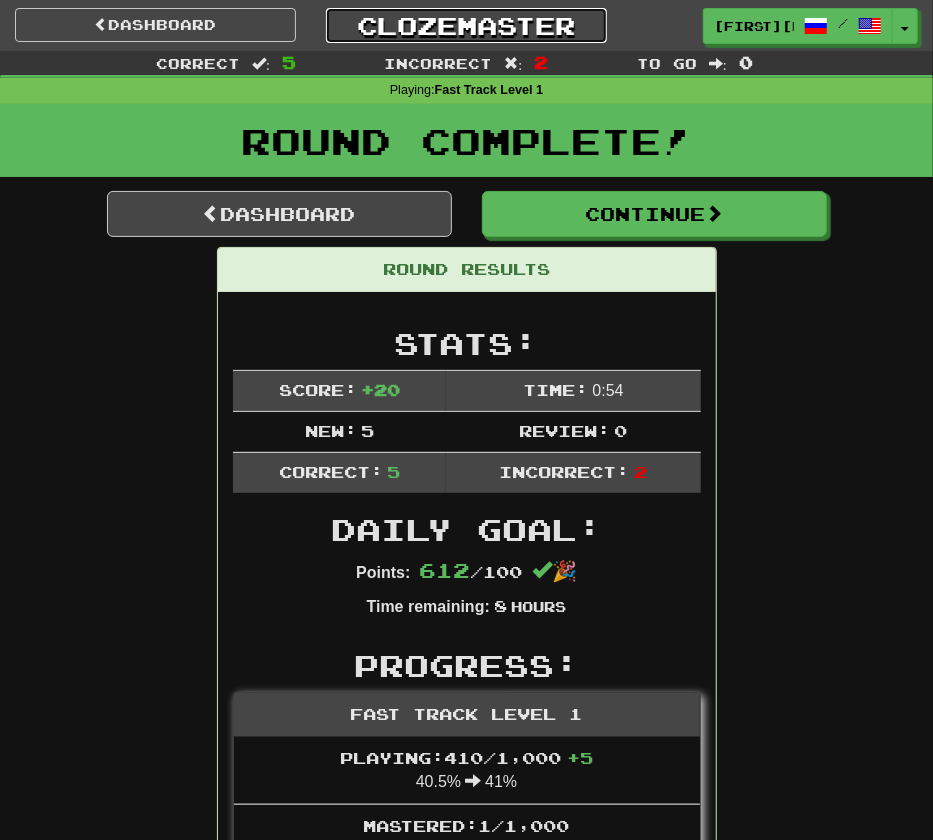 click on "Clozemaster" at bounding box center [466, 25] 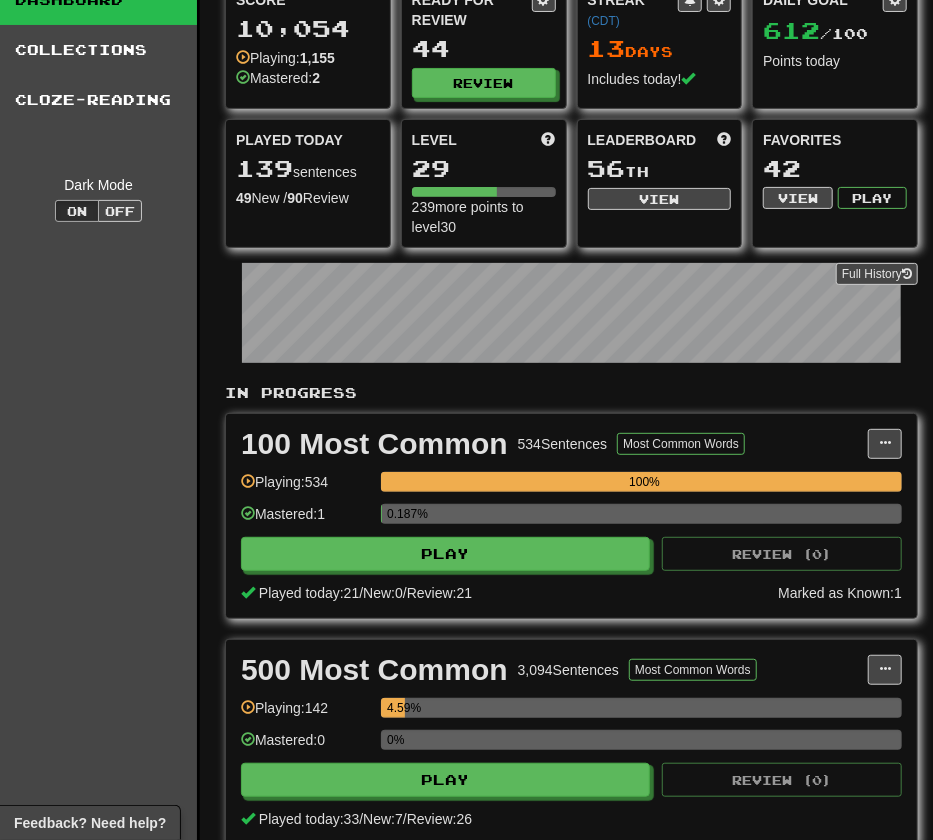scroll, scrollTop: 0, scrollLeft: 0, axis: both 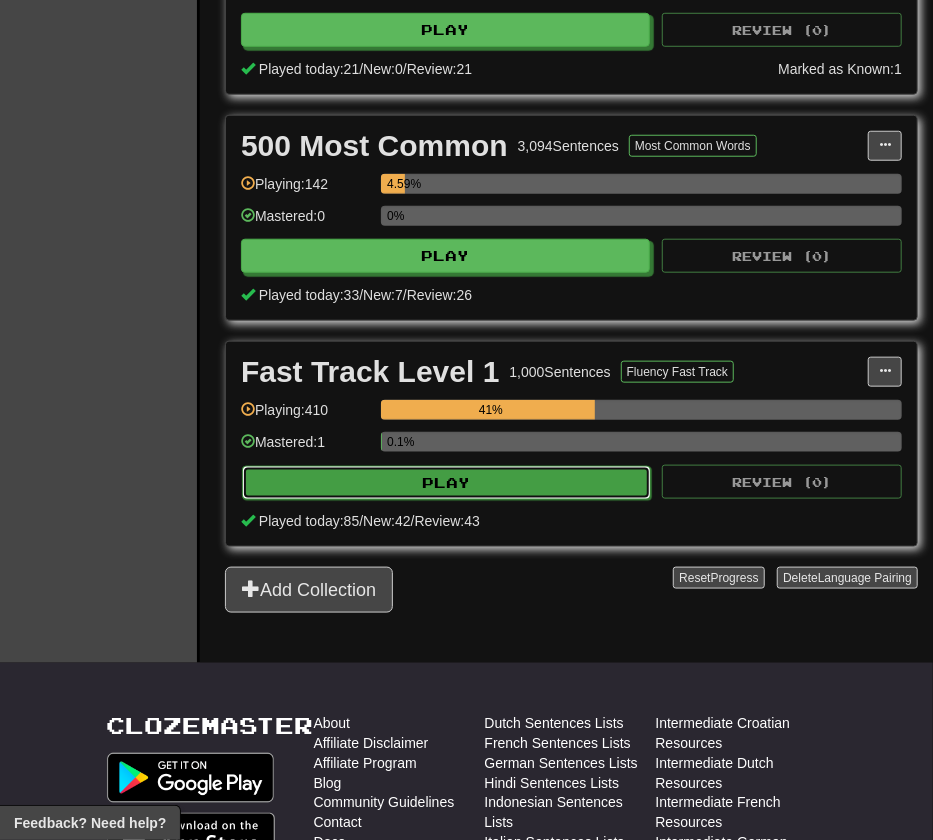click on "Play" at bounding box center (446, 483) 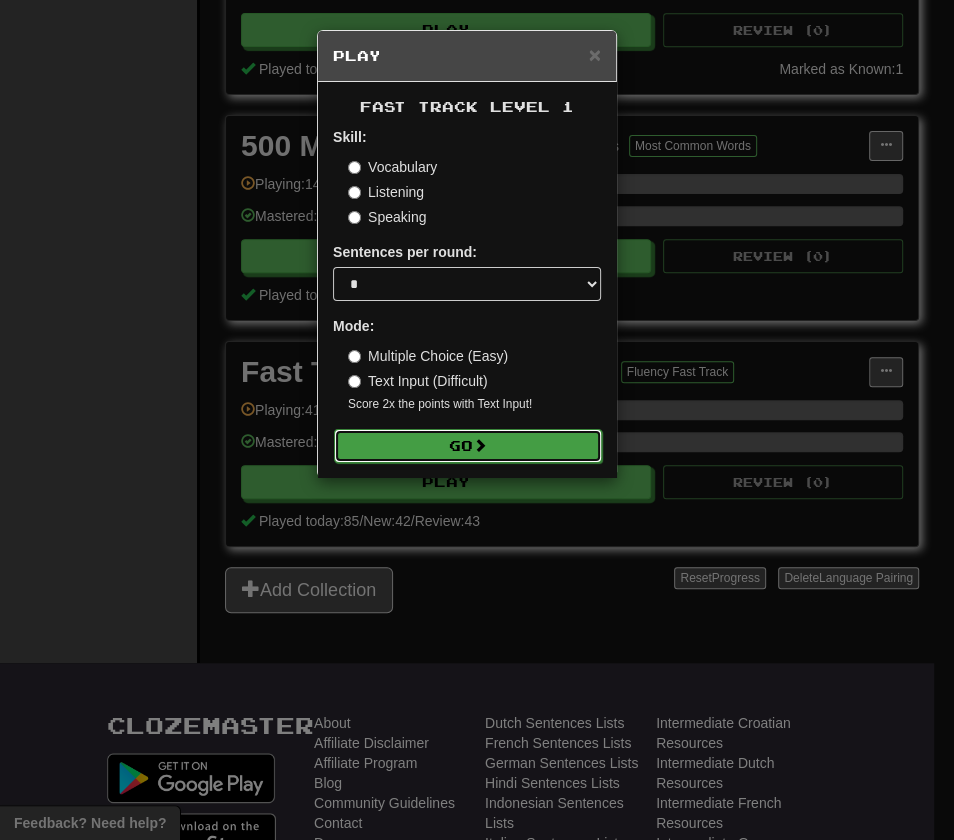 click on "Go" at bounding box center (468, 446) 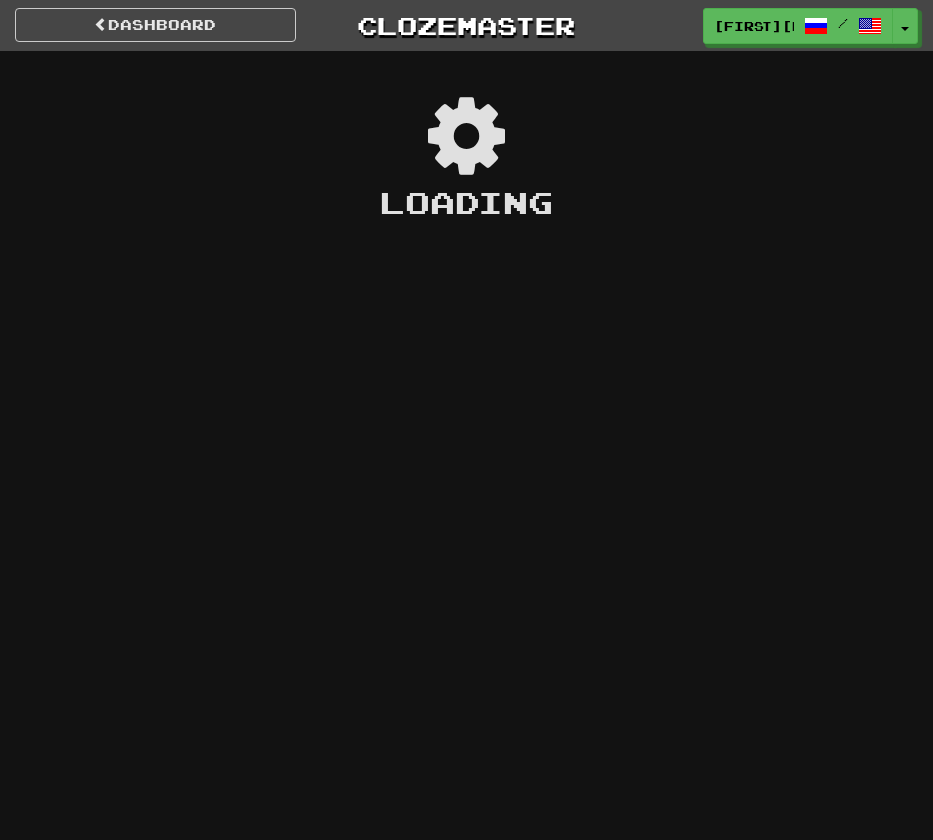 scroll, scrollTop: 0, scrollLeft: 0, axis: both 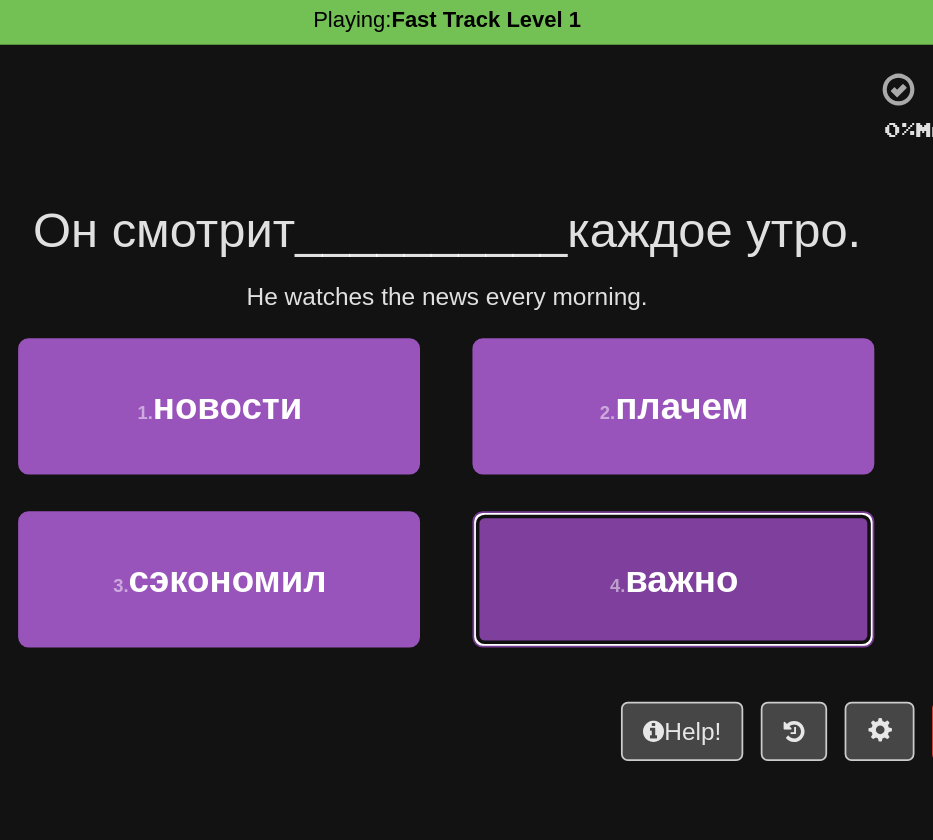 click on "4 .  важно" at bounding box center [596, 410] 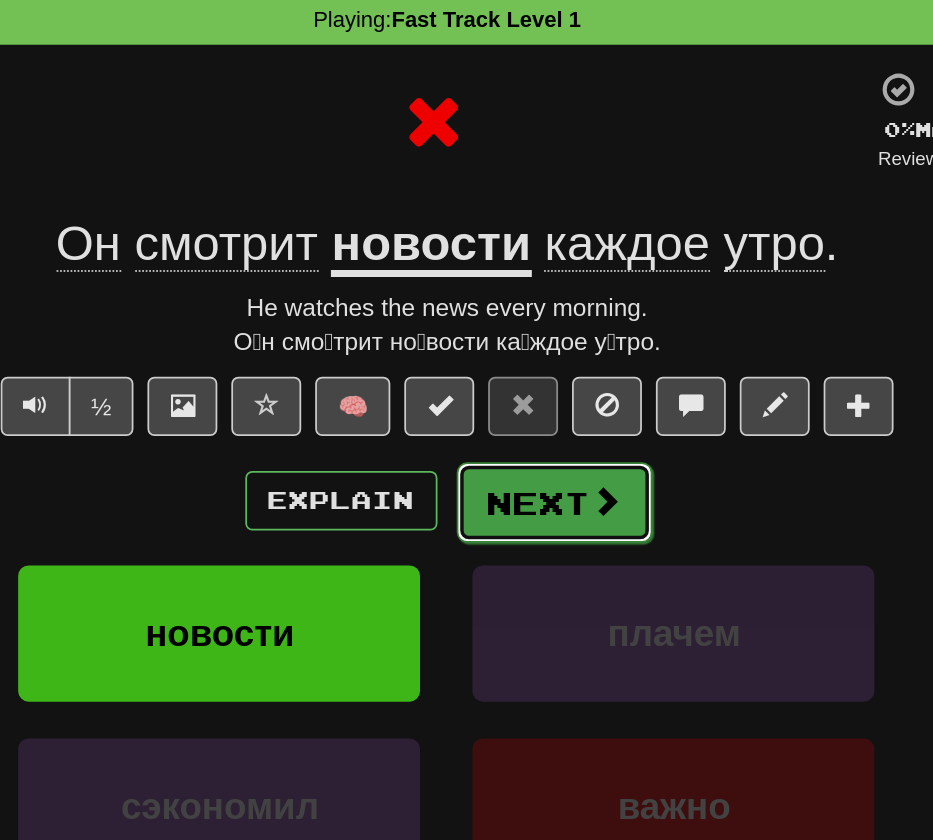 click on "Next" at bounding box center [528, 366] 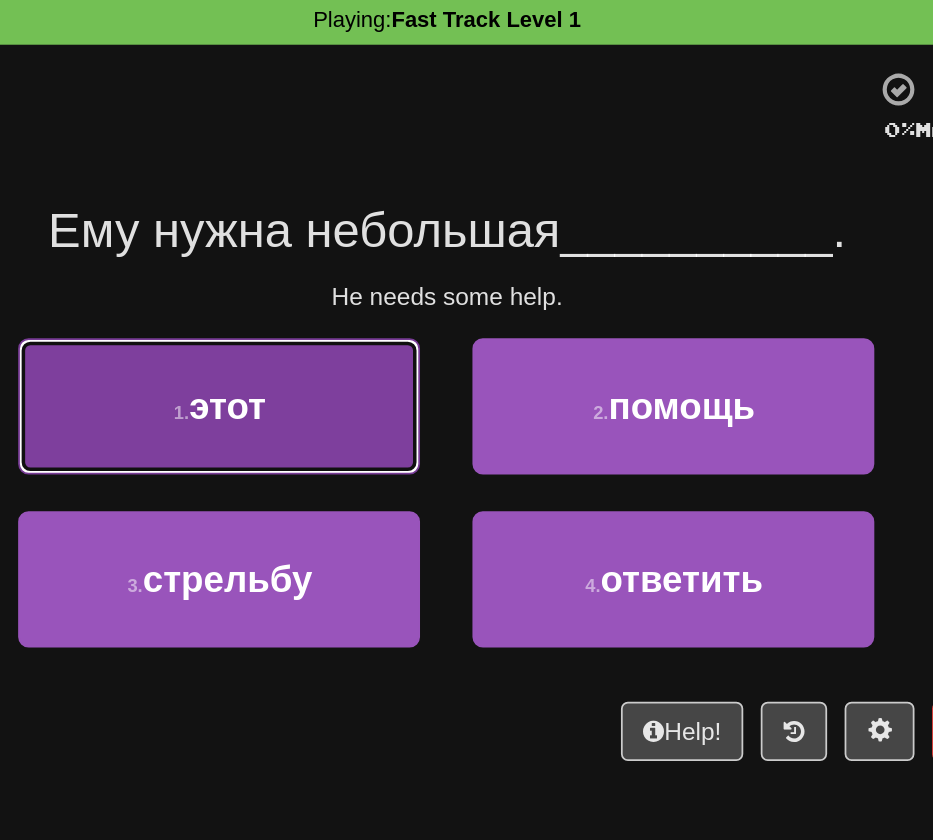 click on "1 .  этот" at bounding box center [336, 311] 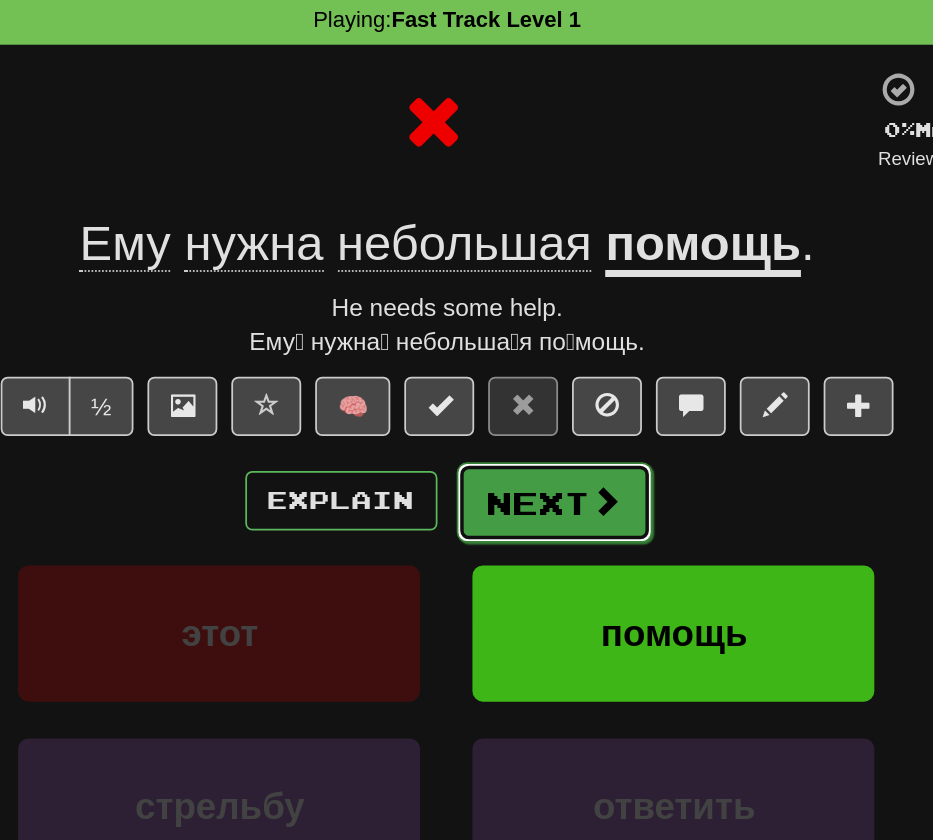 click on "Next" at bounding box center (528, 366) 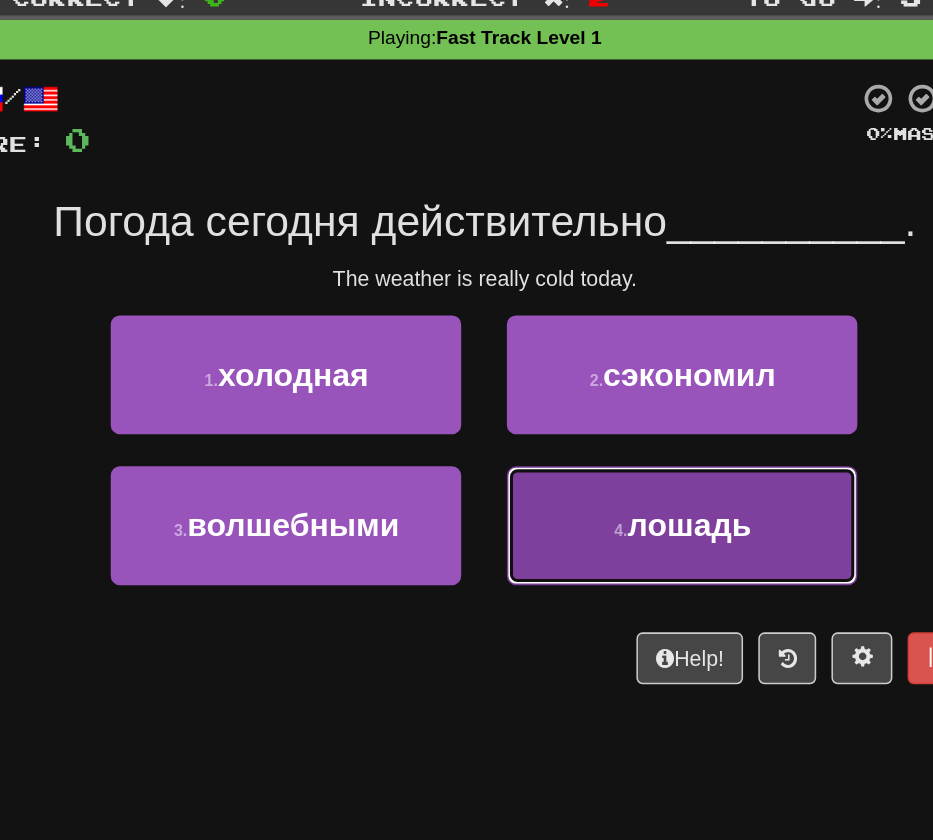 click on "4 . лошадь" at bounding box center (596, 410) 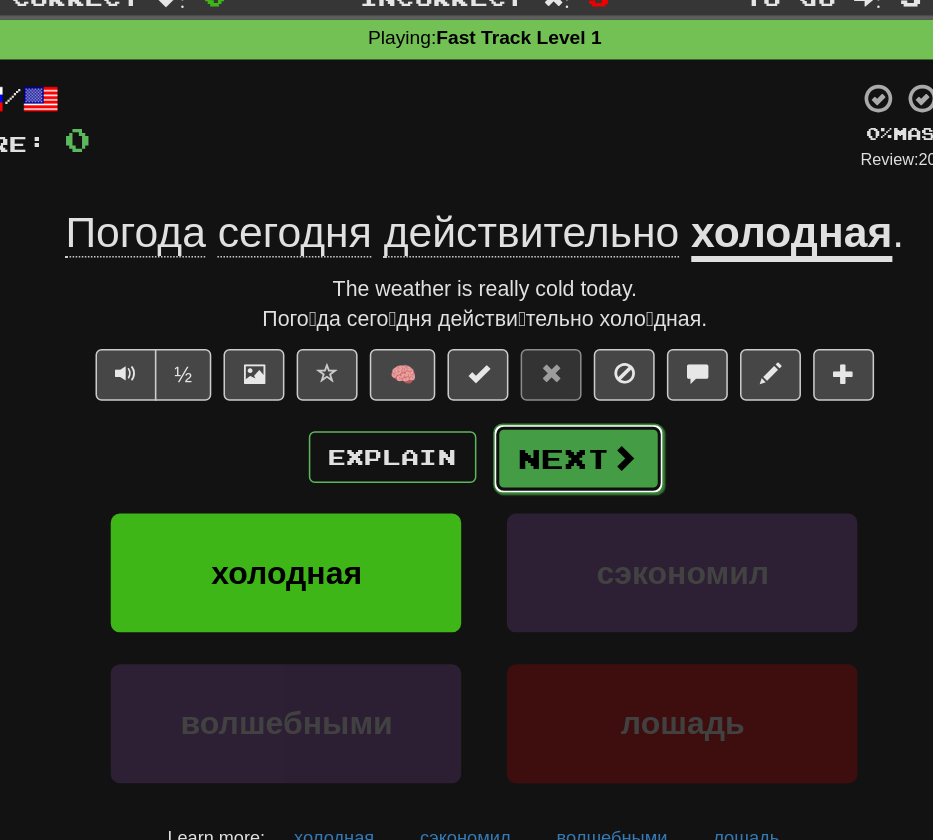 click on "Next" at bounding box center (528, 366) 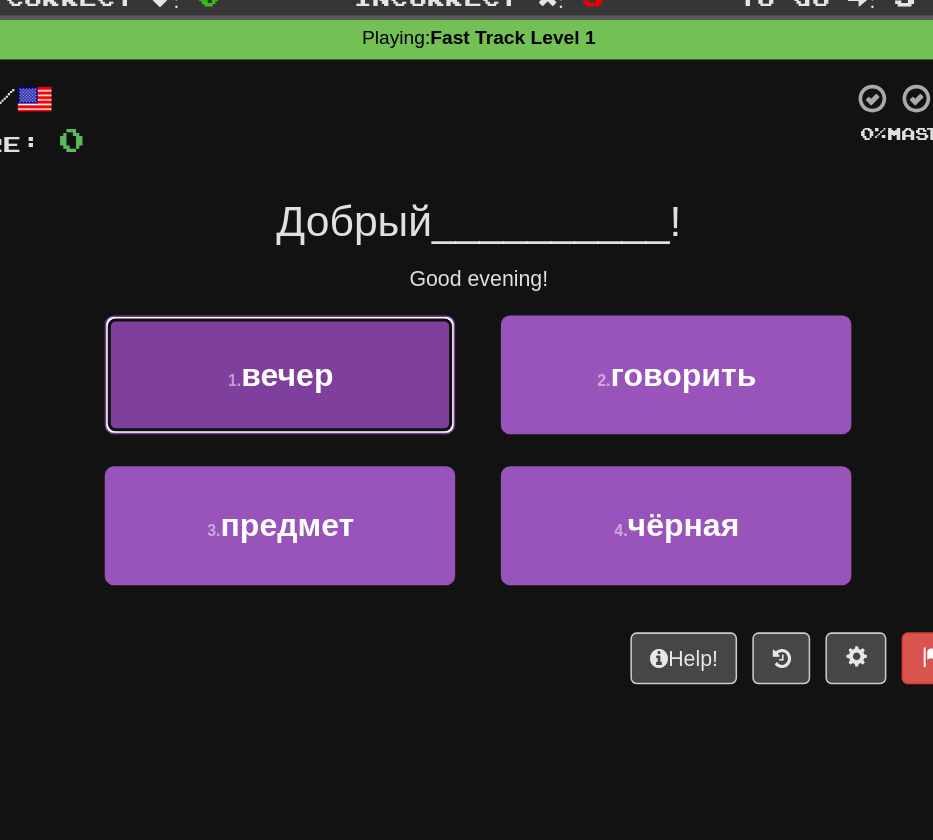 click on "1 .  вечер" at bounding box center [336, 311] 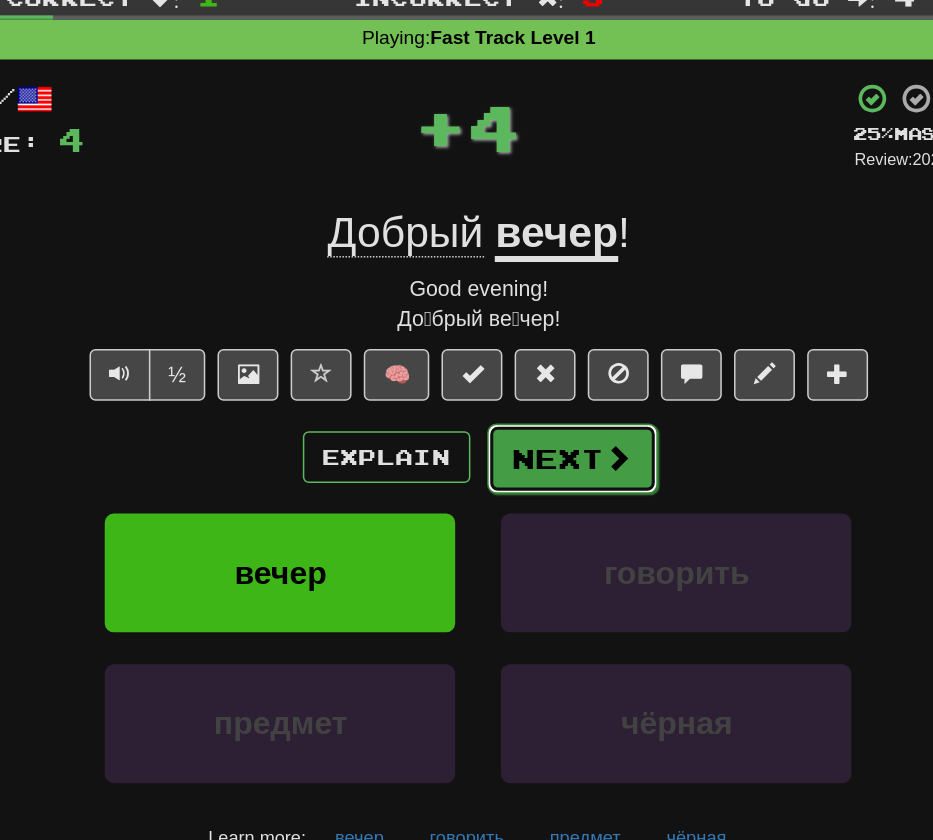 click on "Next" at bounding box center (528, 366) 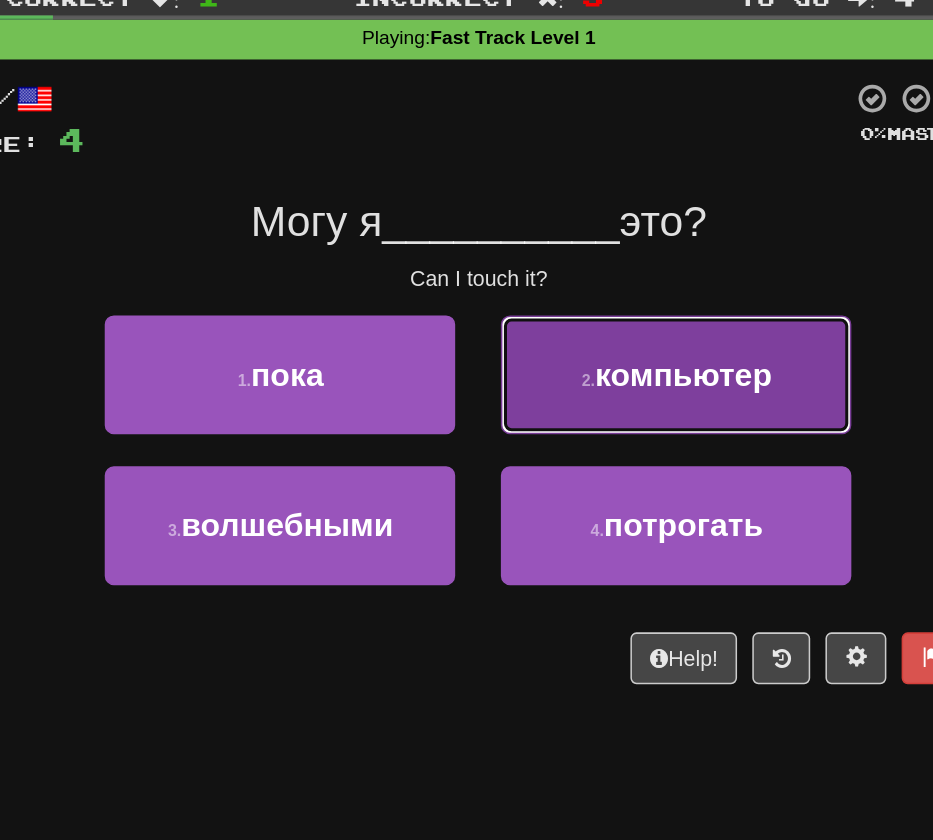 click on "2 .  компьютер" at bounding box center (596, 311) 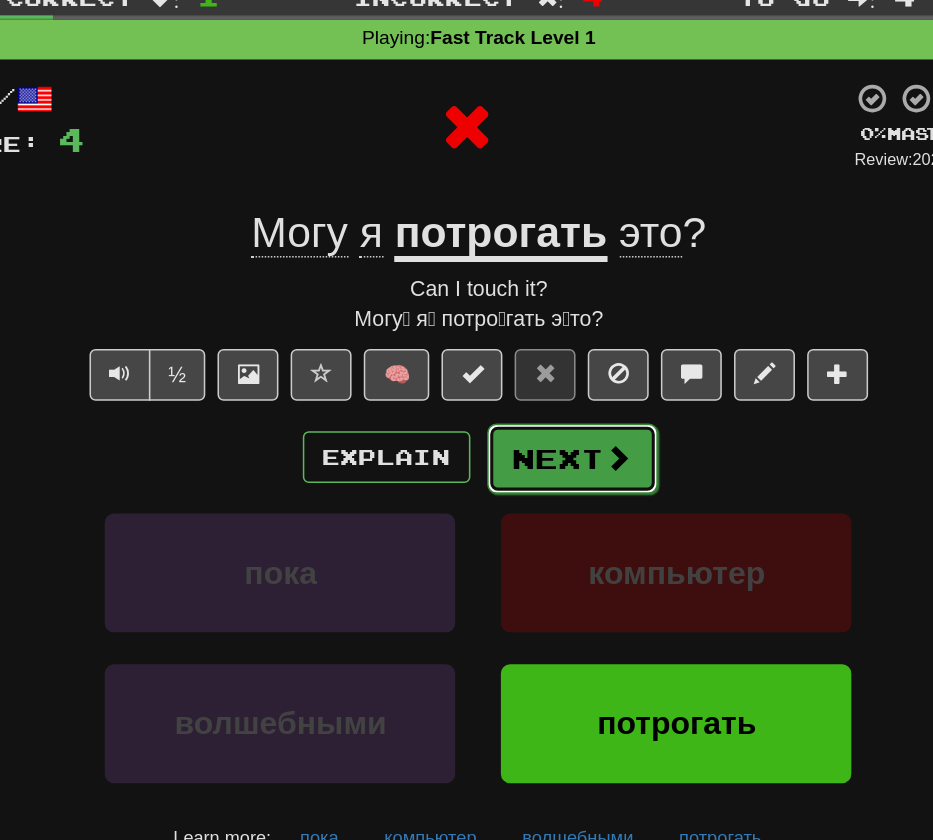 click on "Next" at bounding box center [528, 366] 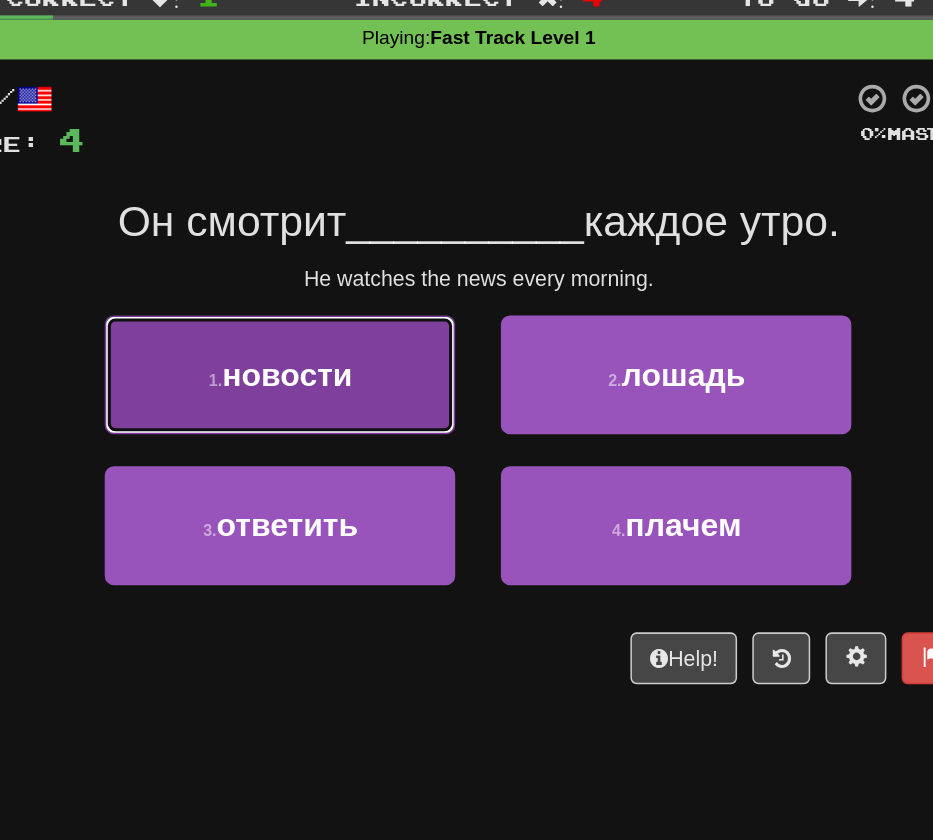click on "1 .  новости" at bounding box center (336, 311) 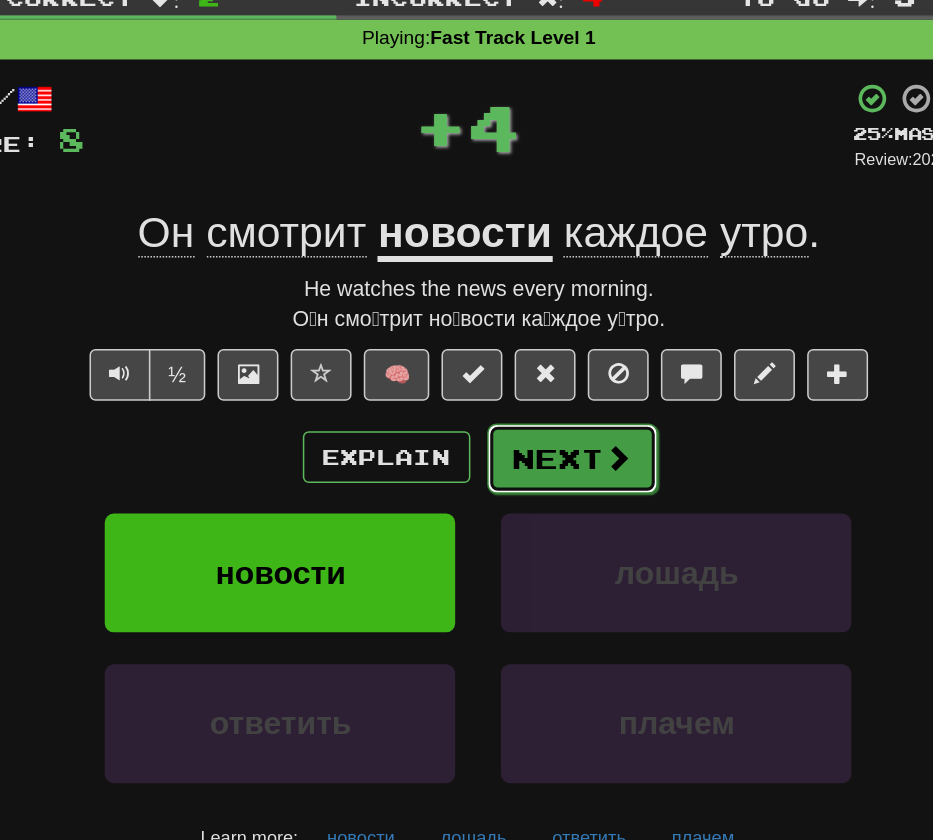 click on "Next" at bounding box center (528, 366) 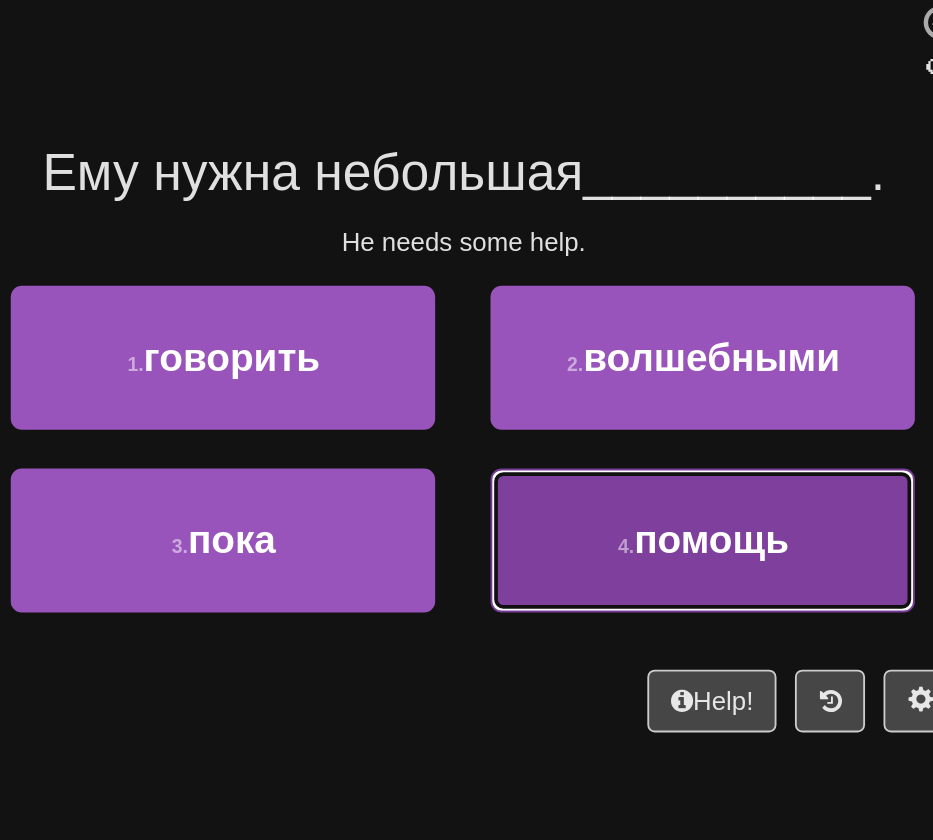 click on "4 .  помощь" at bounding box center (596, 410) 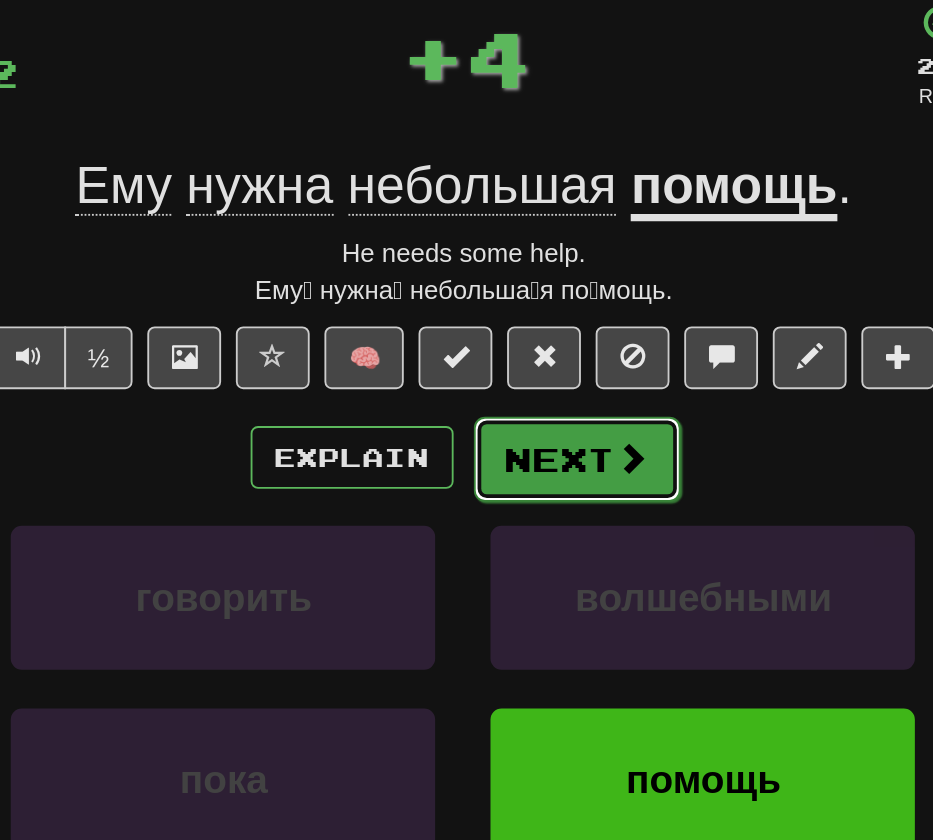 click on "Next" at bounding box center [528, 366] 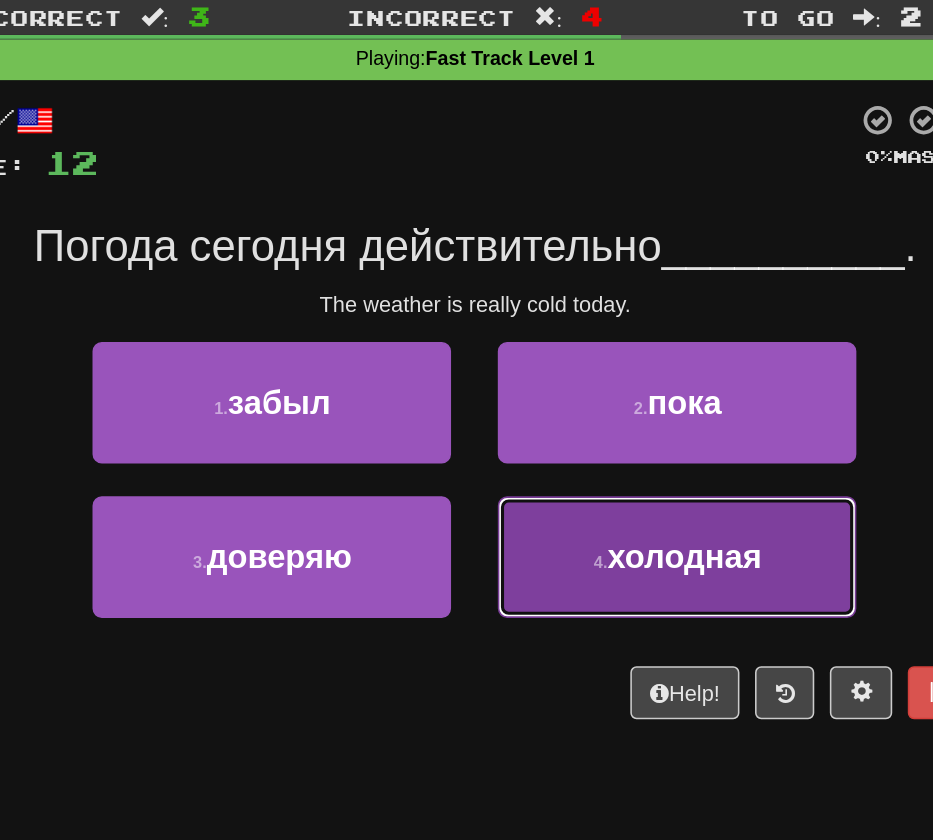 click on "4 .  холодная" at bounding box center (596, 410) 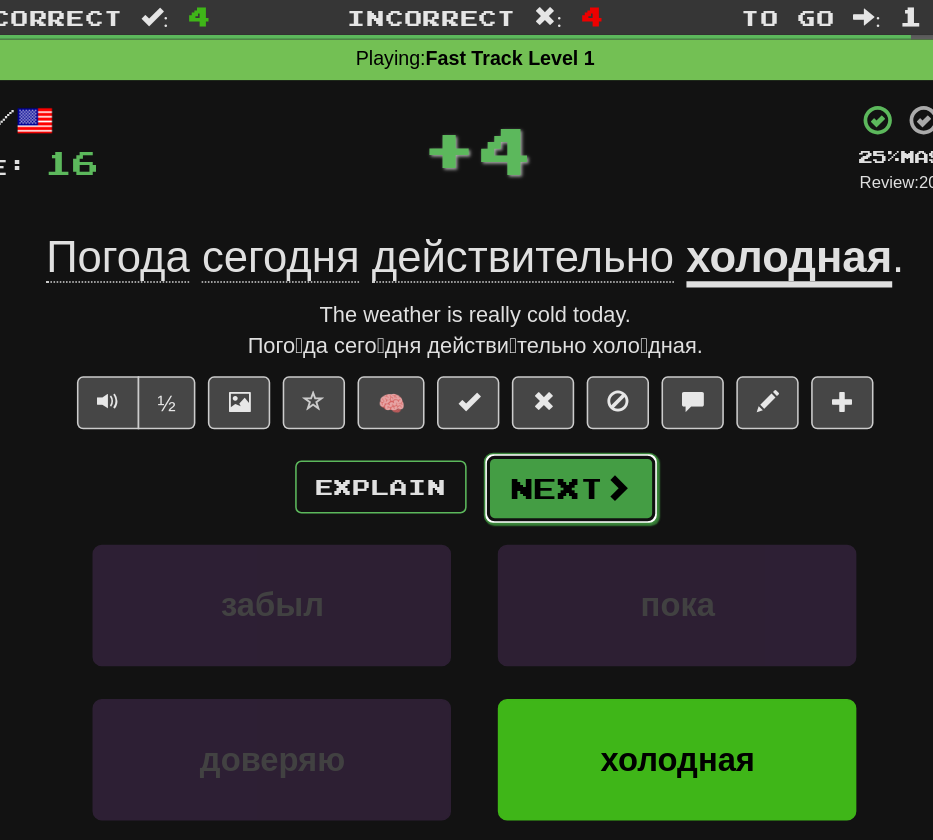 click on "Next" at bounding box center [528, 366] 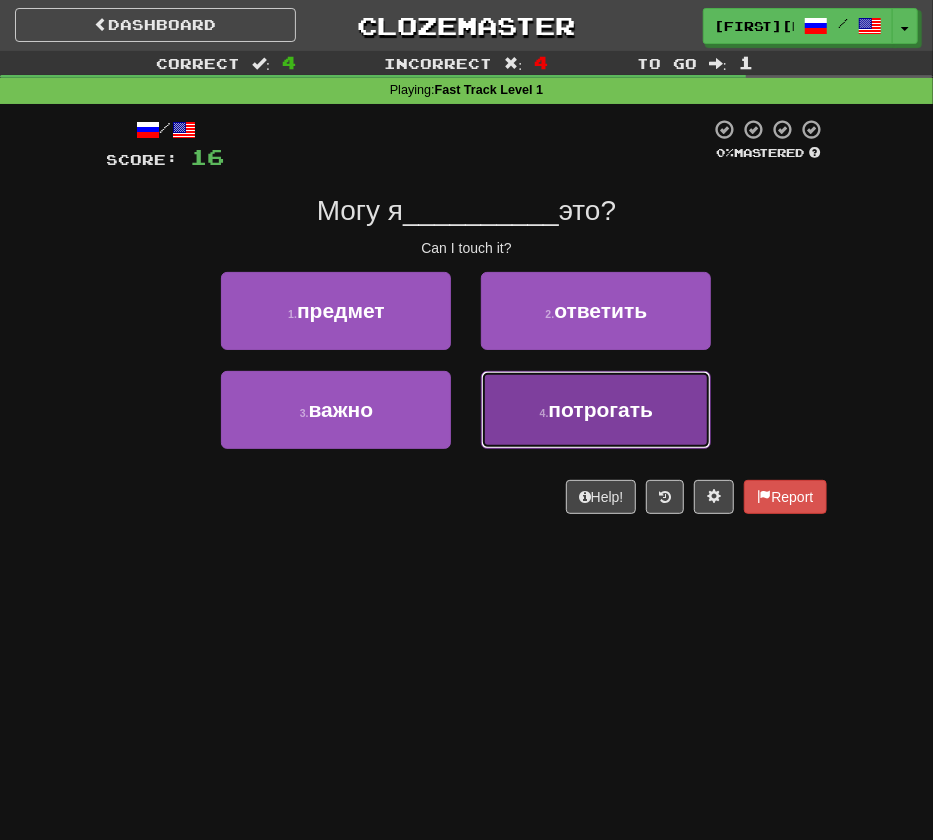 click on "4 .  потрогать" at bounding box center (596, 410) 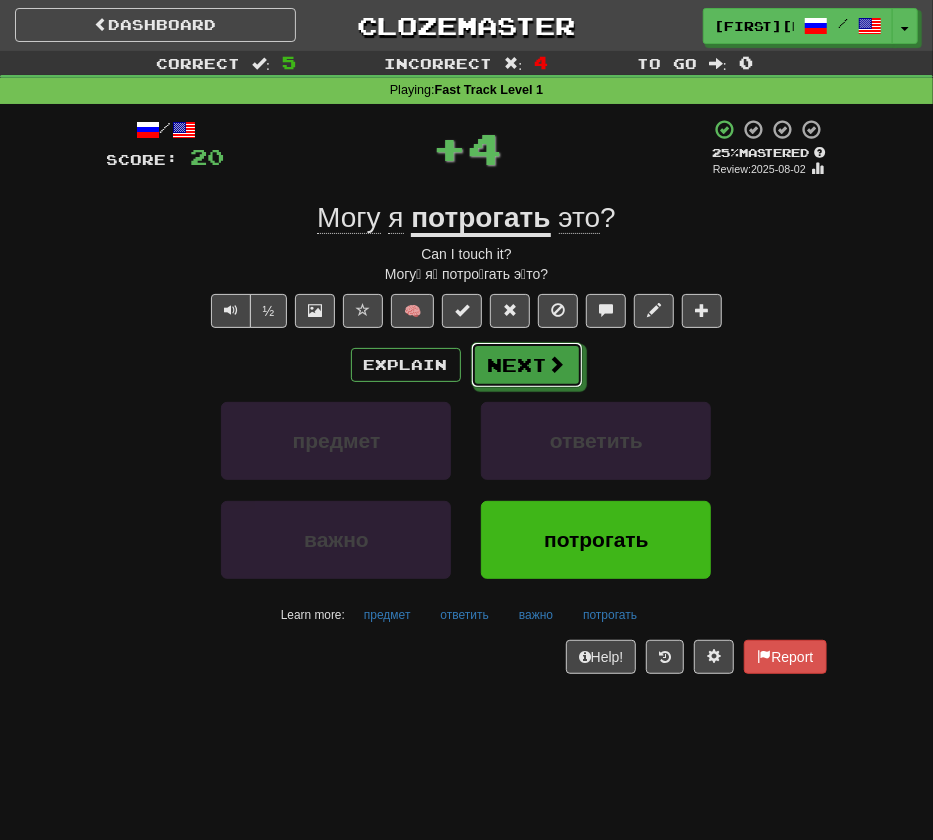 click on "Next" at bounding box center [527, 365] 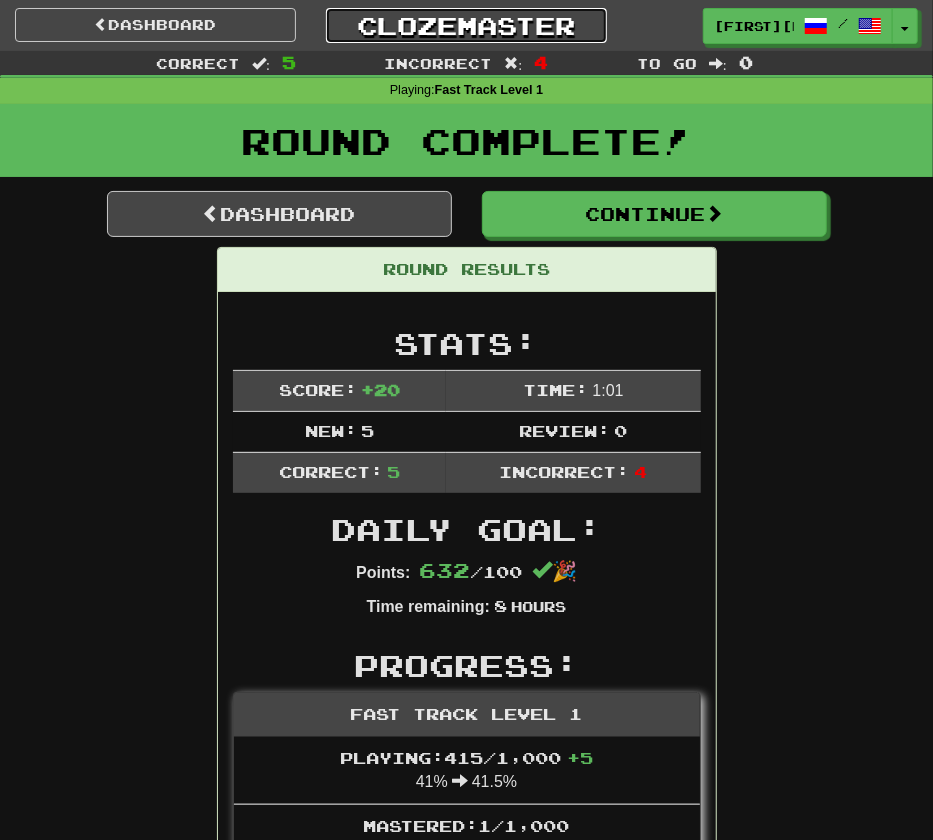 click on "Clozemaster" at bounding box center (466, 25) 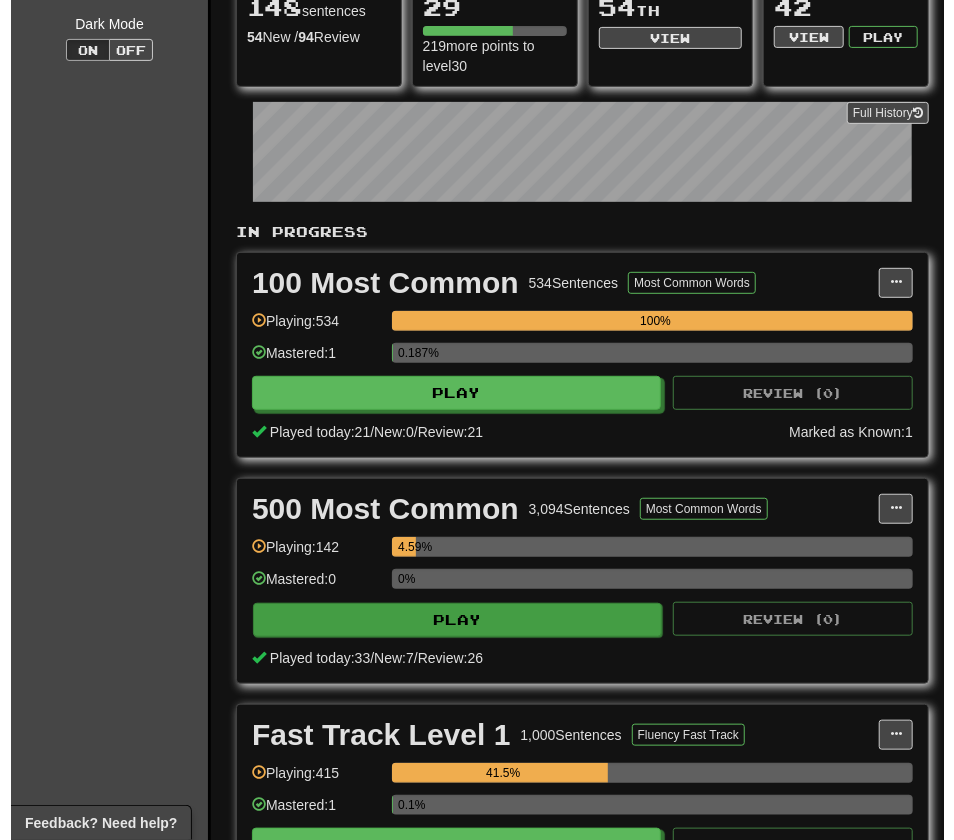 scroll, scrollTop: 492, scrollLeft: 0, axis: vertical 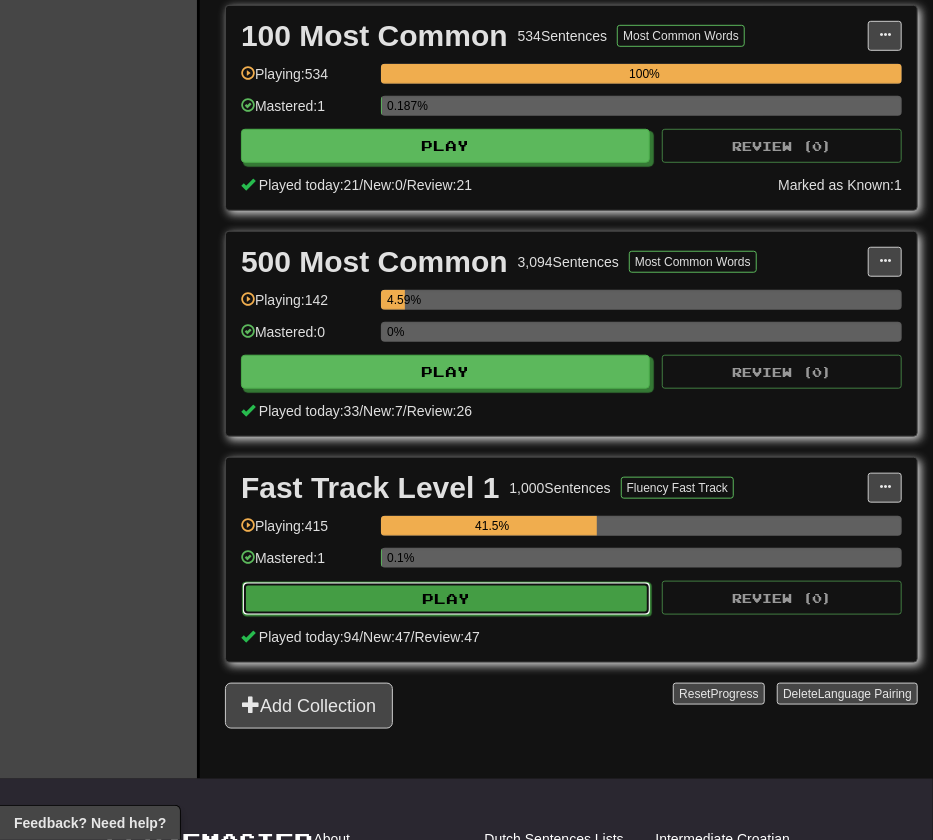 click on "Play" at bounding box center (446, 599) 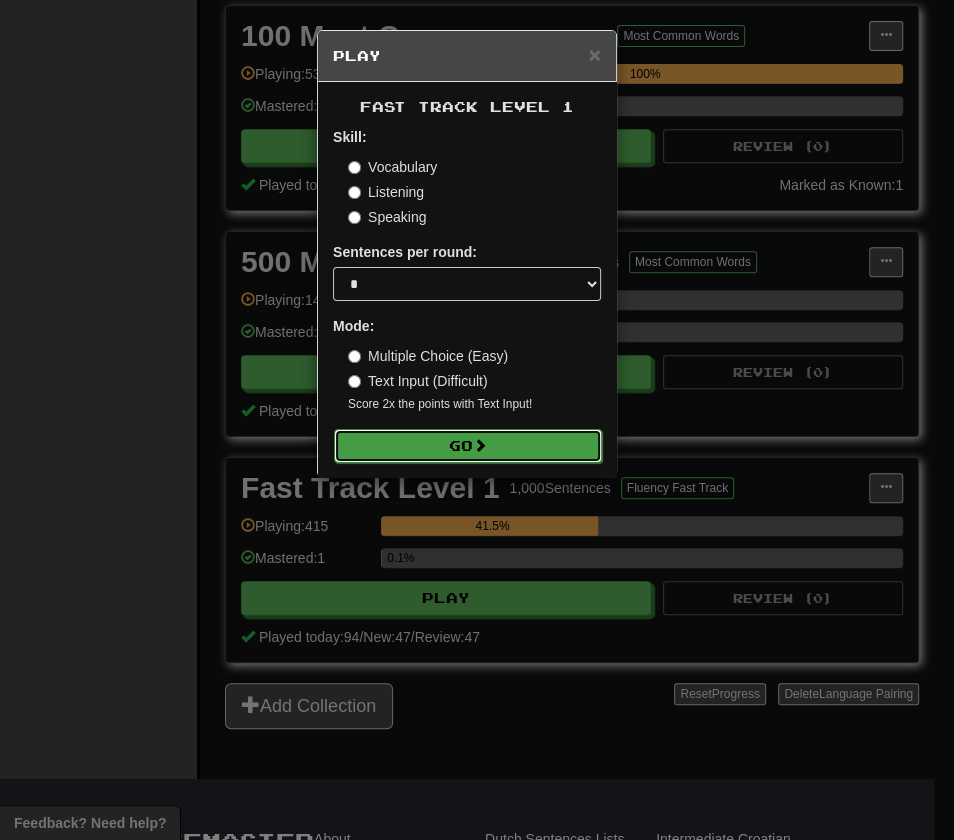 click on "Go" at bounding box center (468, 446) 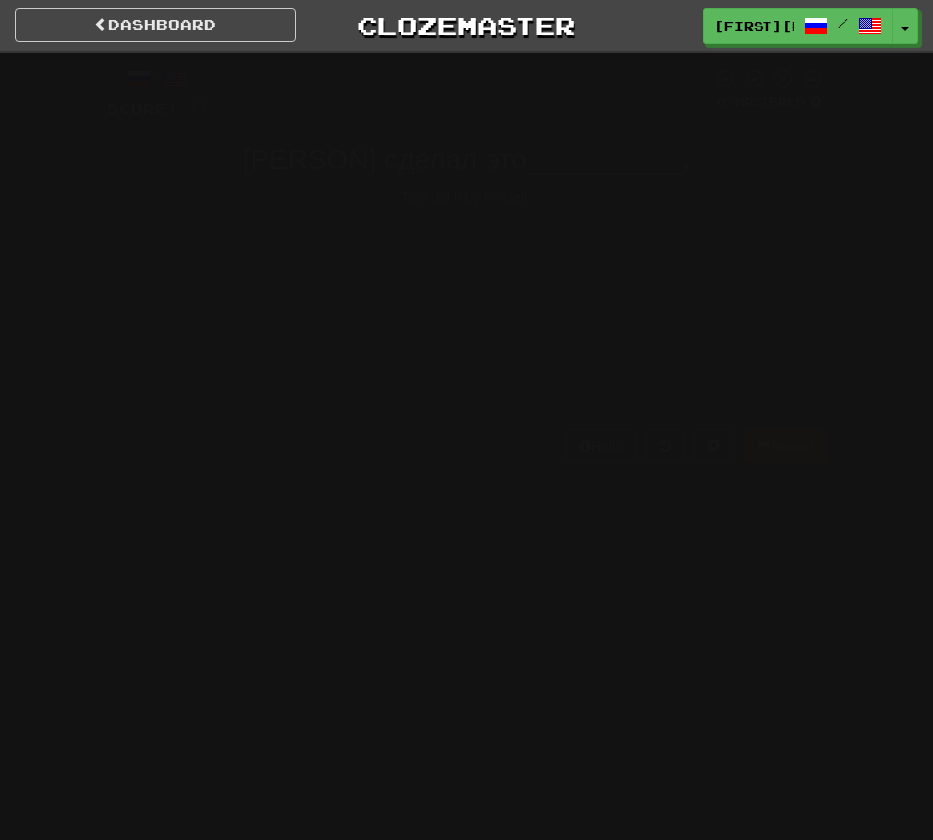 scroll, scrollTop: 0, scrollLeft: 0, axis: both 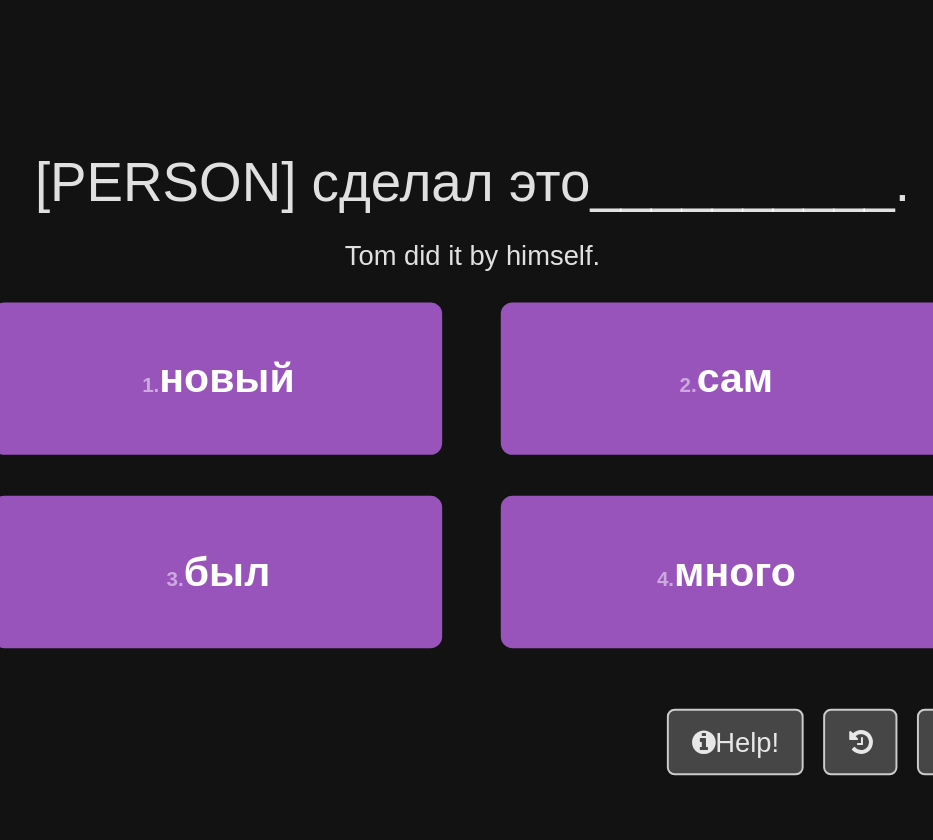 click on "Том сделал это" at bounding box center [385, 210] 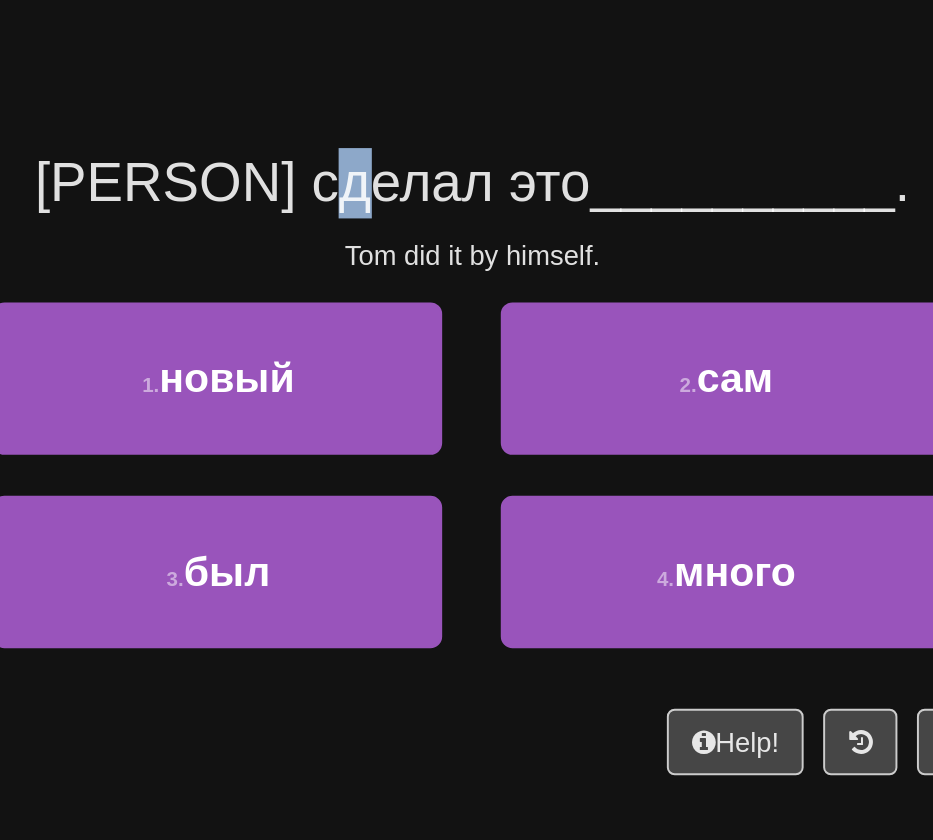 click on "Том сделал это" at bounding box center (385, 210) 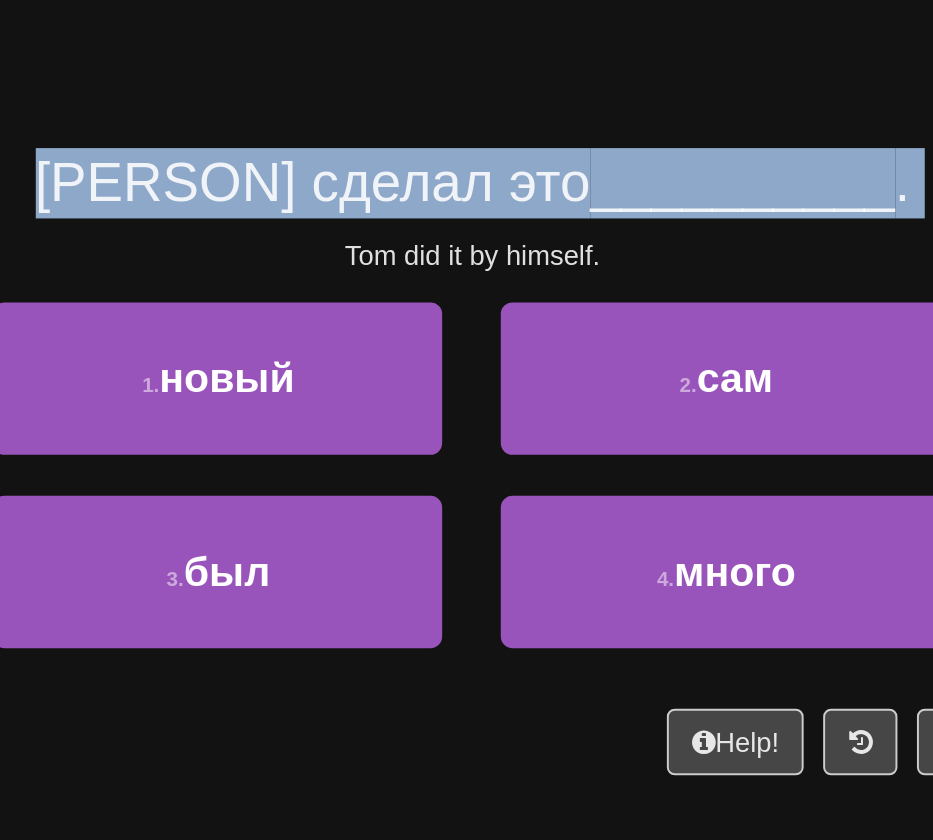 click on "Том сделал это" at bounding box center (385, 210) 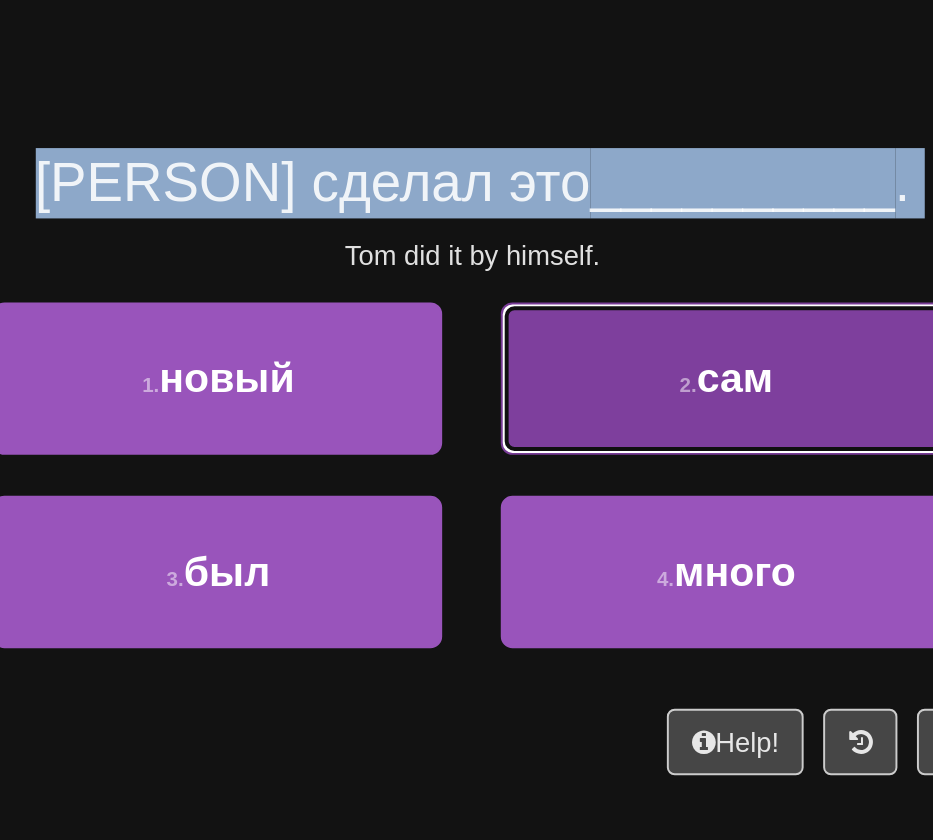 click on "2 .  сам" at bounding box center [596, 311] 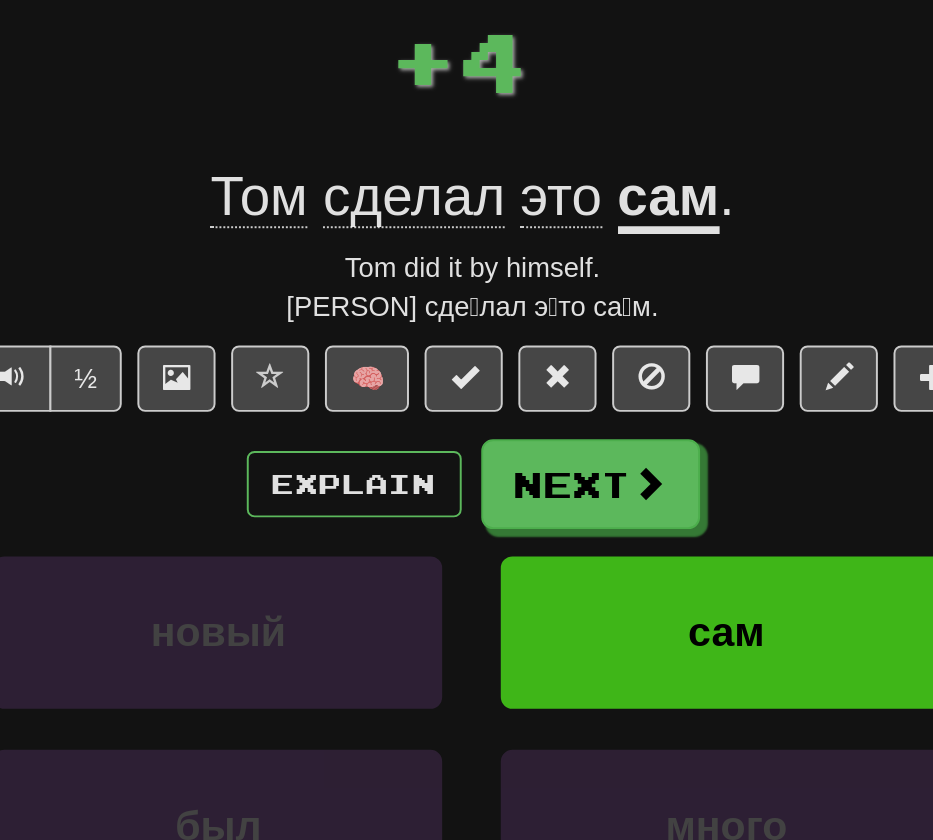 click on "/  Score:   4 + 4 25 %  Mastered Review:  2025-08-02 Том   сделал   это   сам . Tom did it by himself. То́м сде́лал э́то са́м. ½ 🧠 Explain Next новый сам был много Learn more: новый сам был много  Help!  Report" at bounding box center (467, 396) 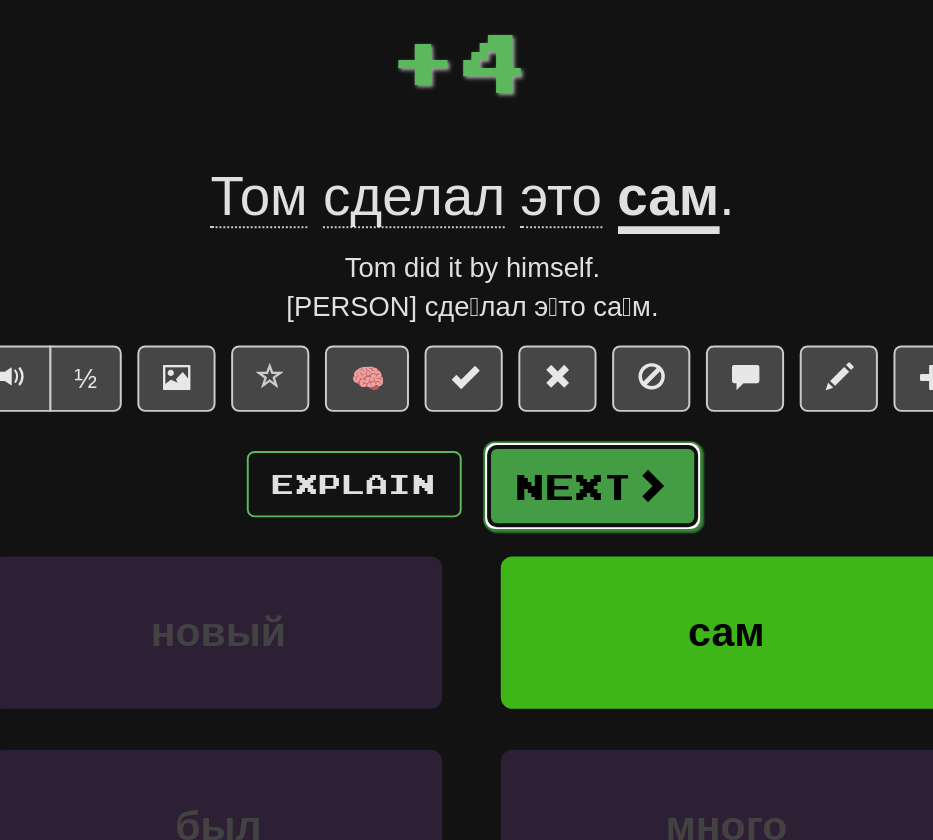 click at bounding box center (558, 365) 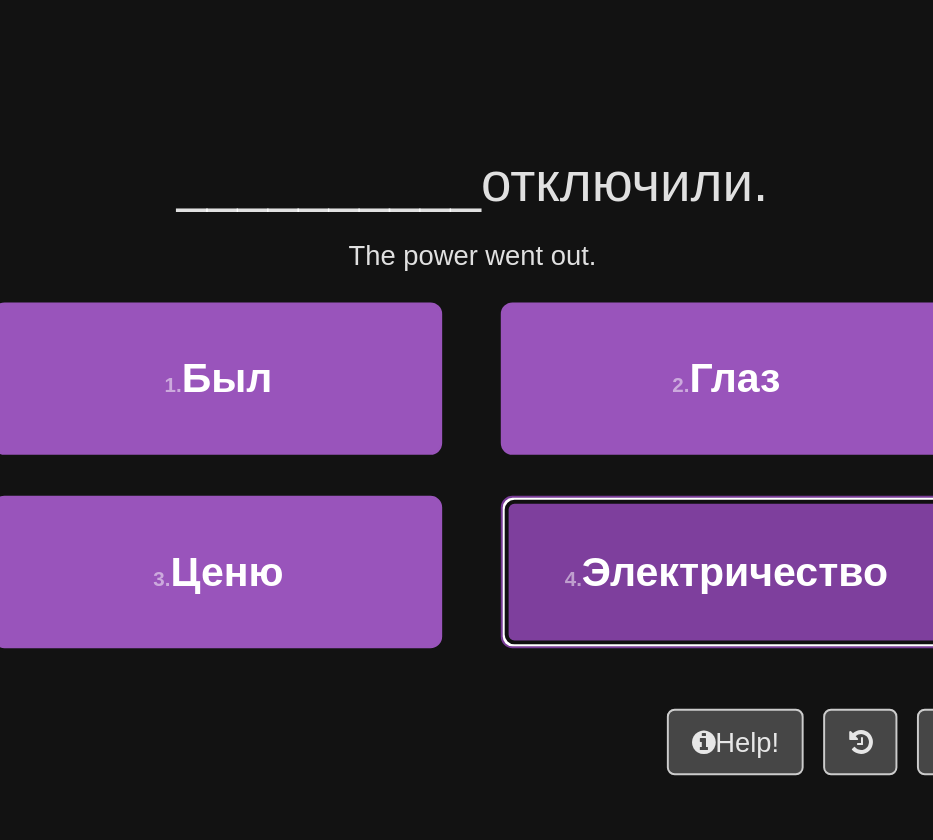 click on "4 .  Электричество" at bounding box center (596, 410) 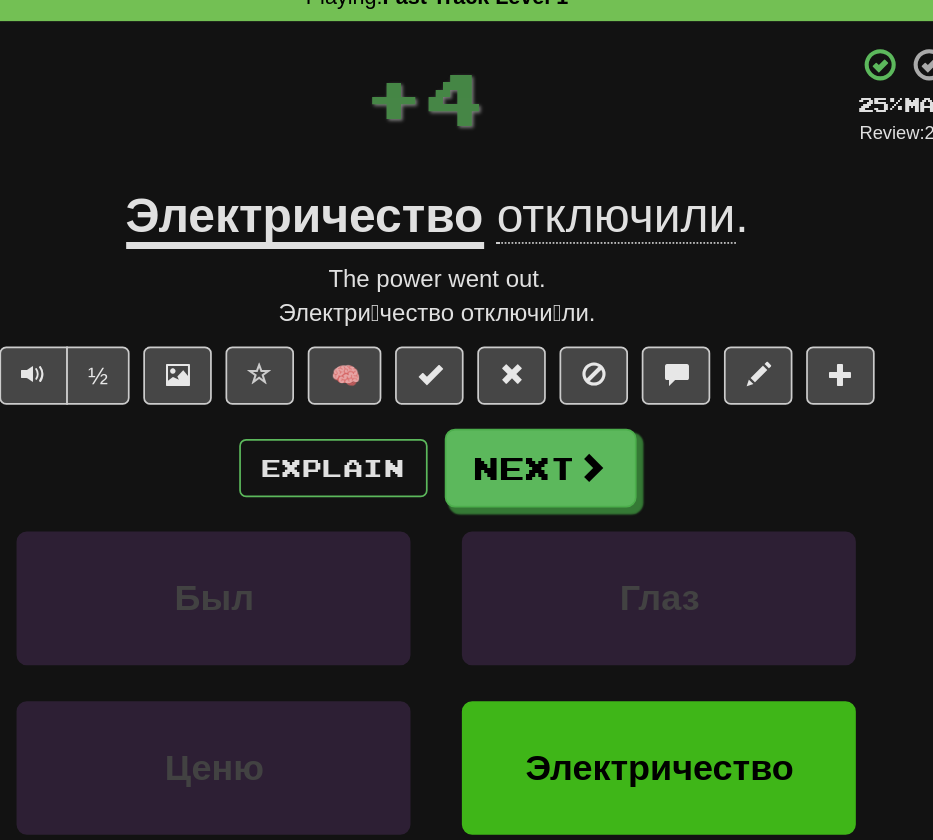 click on "Электричество   отключили ." at bounding box center (467, 218) 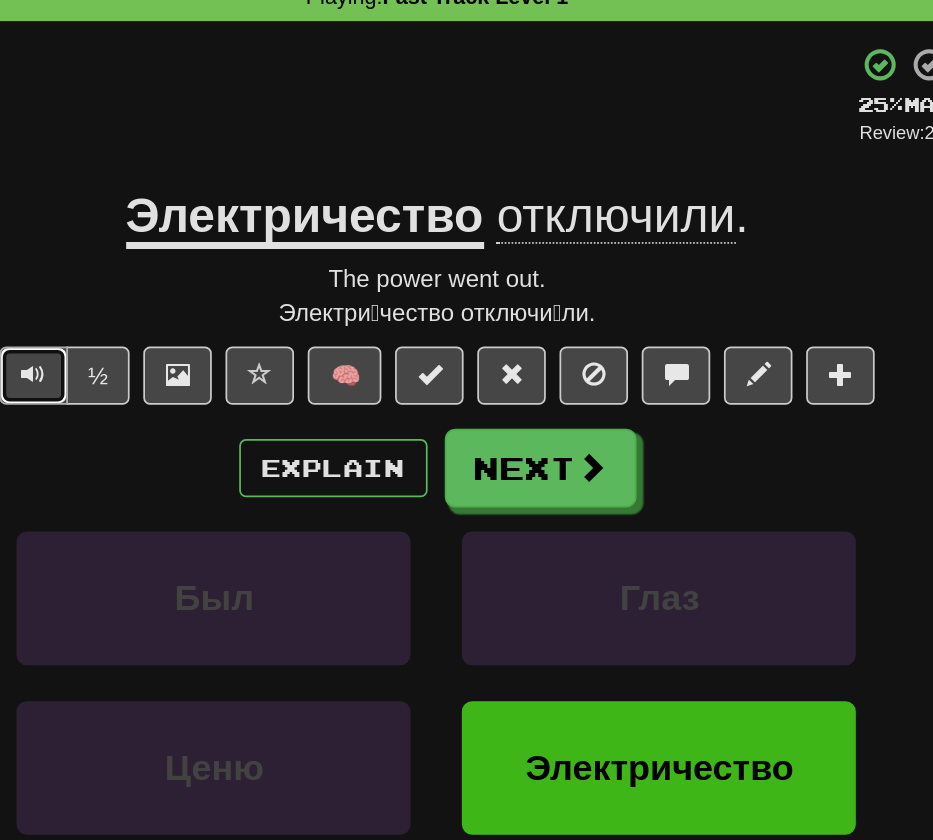 click at bounding box center (231, 311) 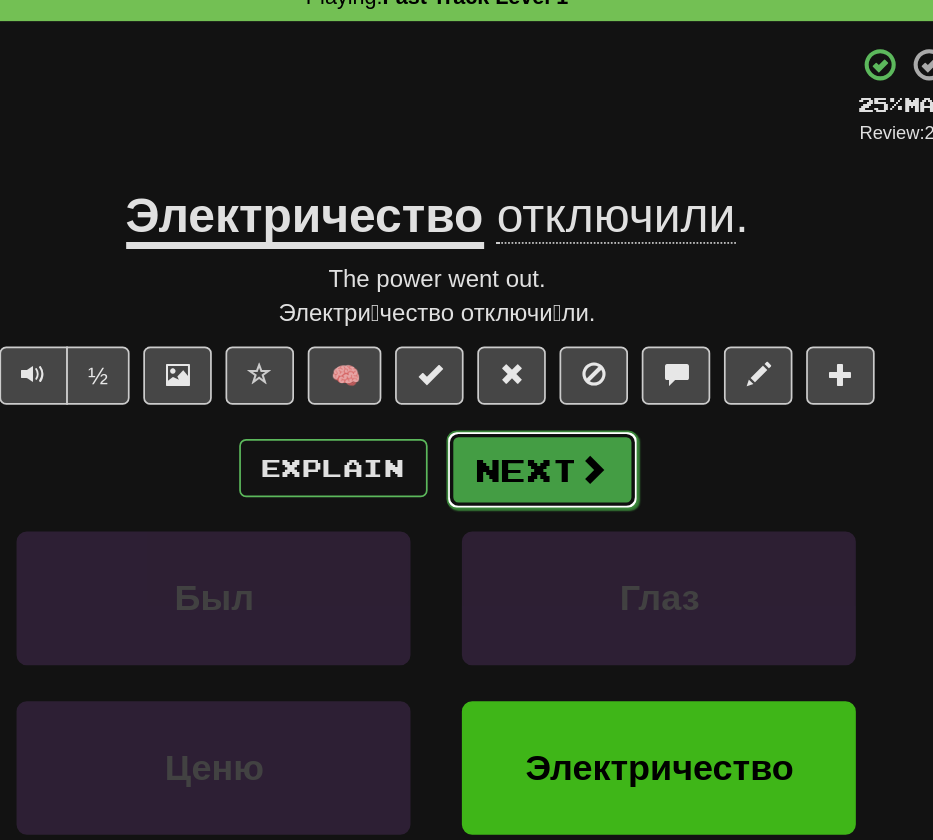 click on "Next" at bounding box center (528, 366) 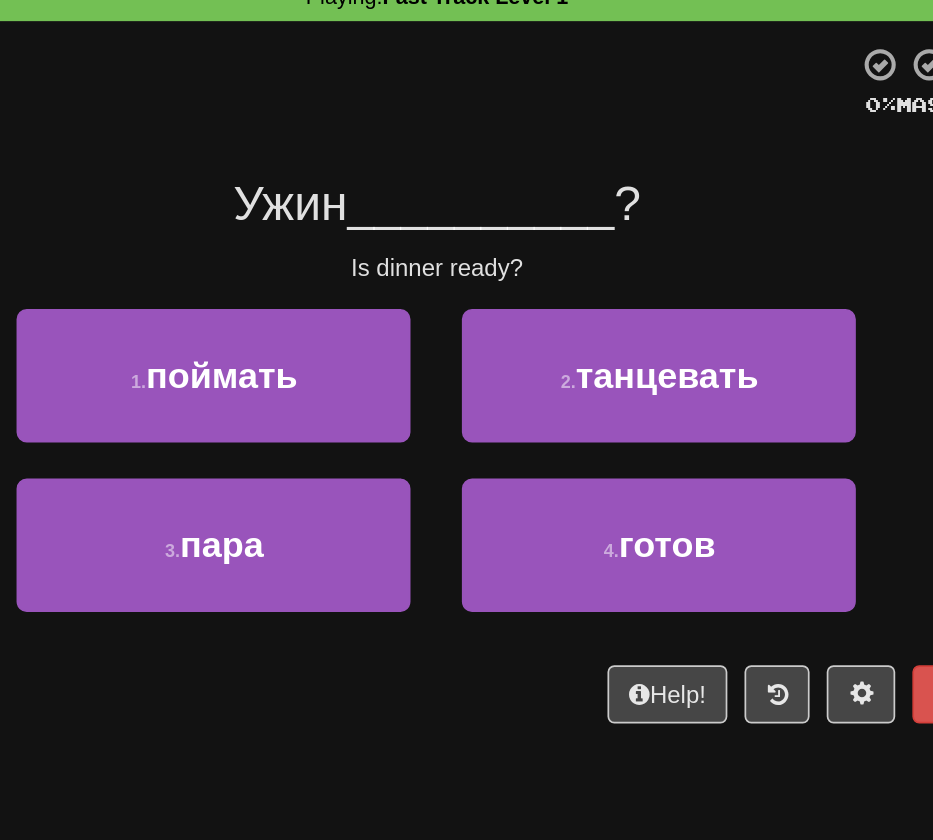 click on "4 .  готов" at bounding box center (596, 420) 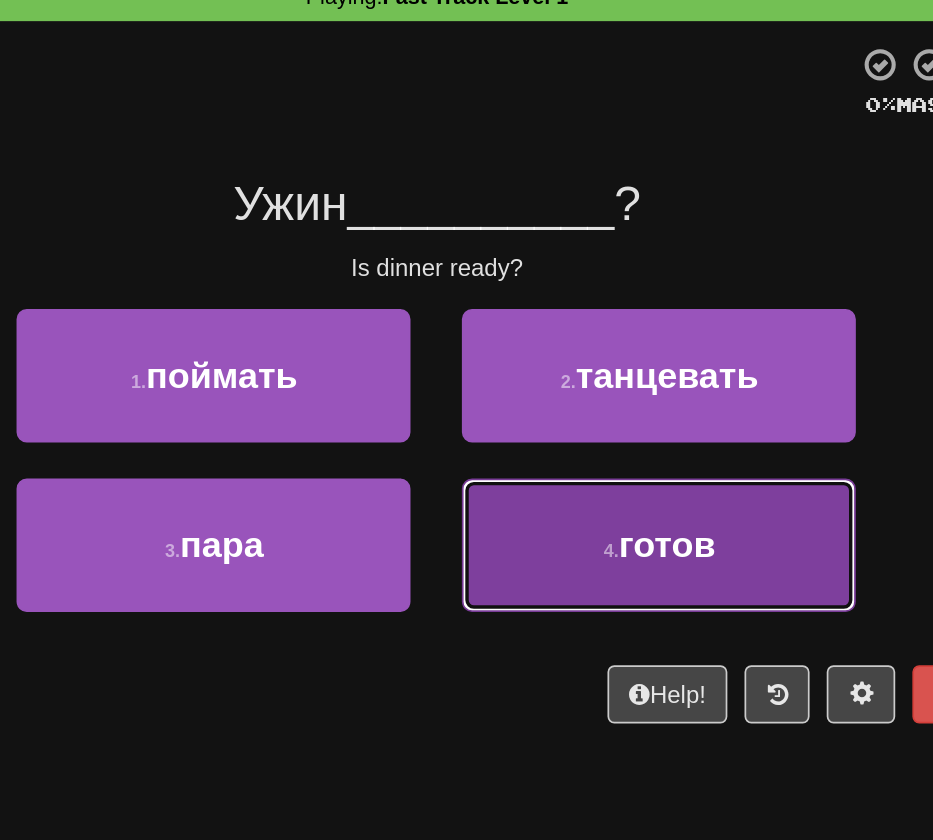 click on "4 .  готов" at bounding box center (596, 410) 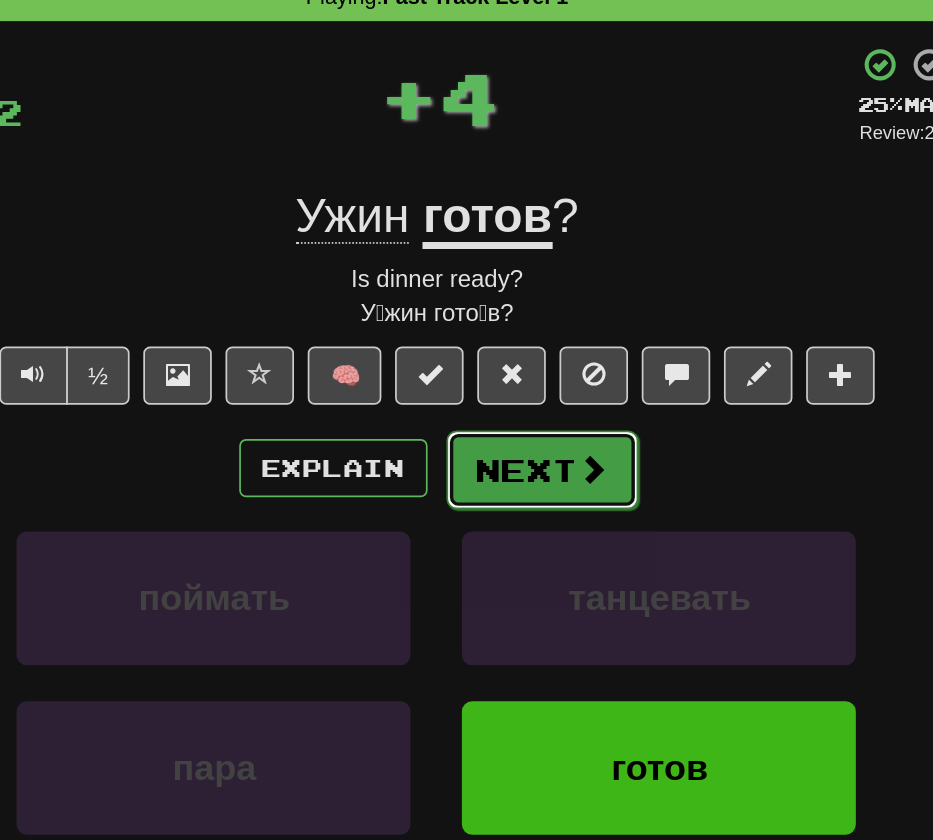 click on "Next" at bounding box center [528, 366] 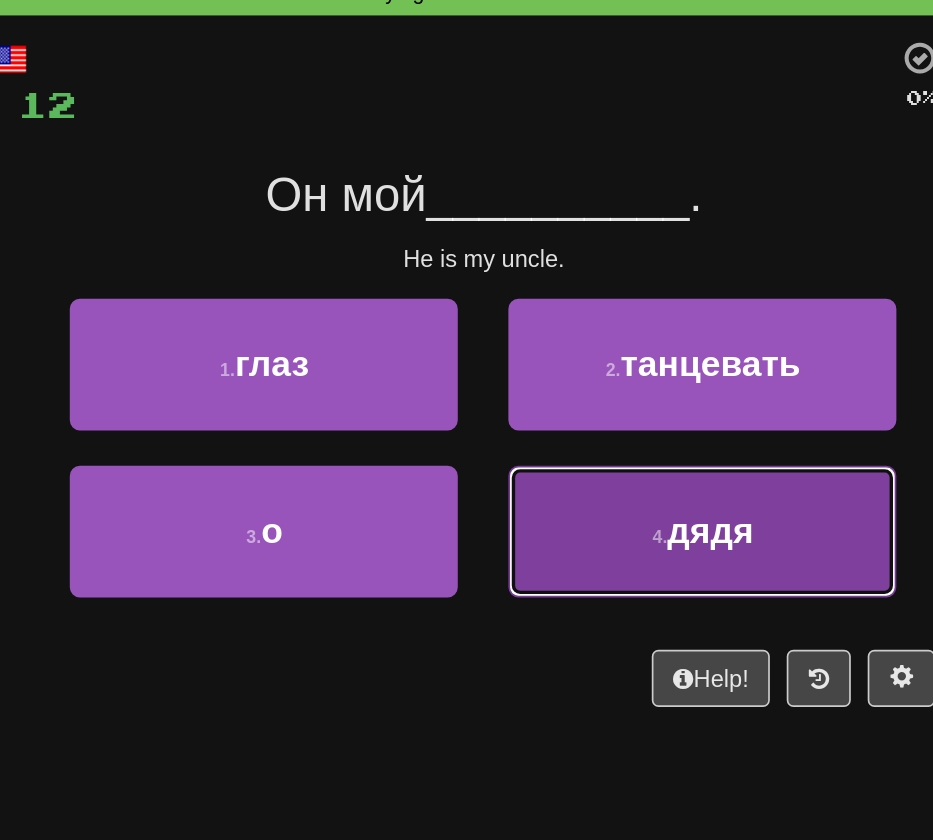 click on "4 .  дядя" at bounding box center (596, 410) 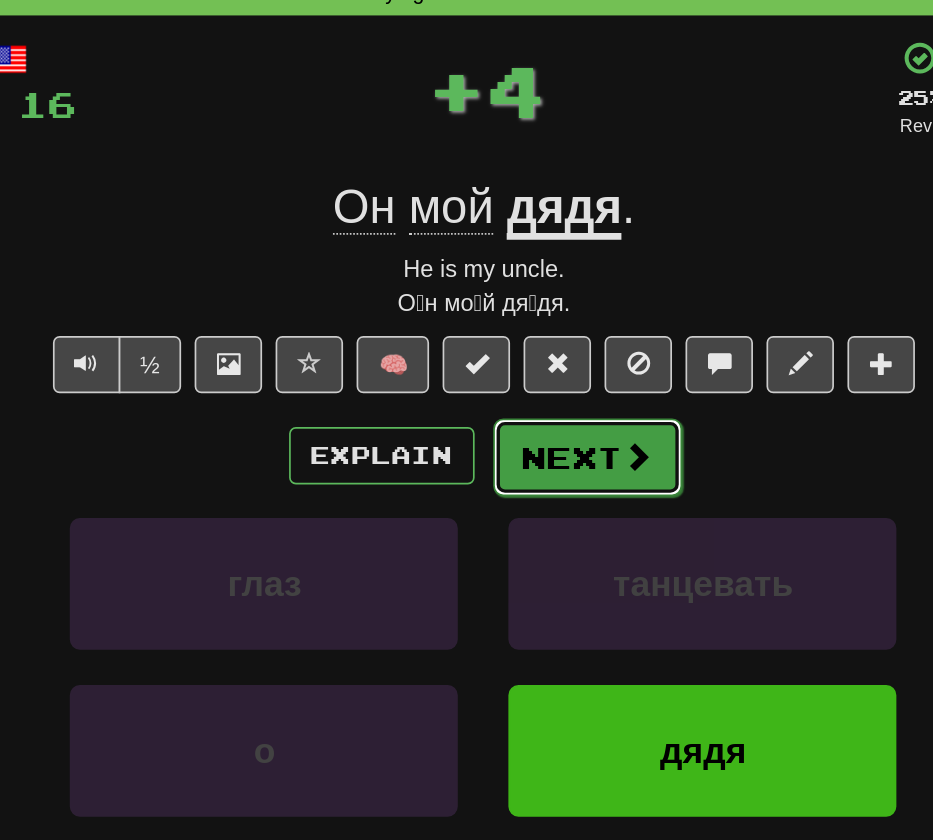 click on "Next" at bounding box center (528, 366) 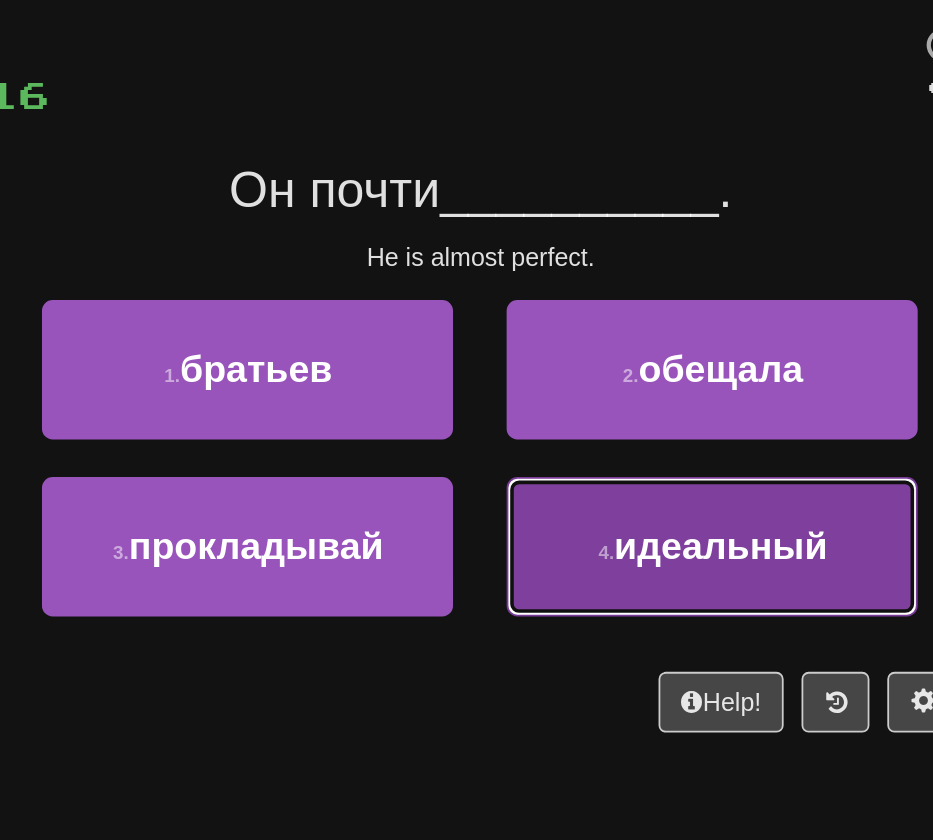 click on "идеальный" at bounding box center (600, 409) 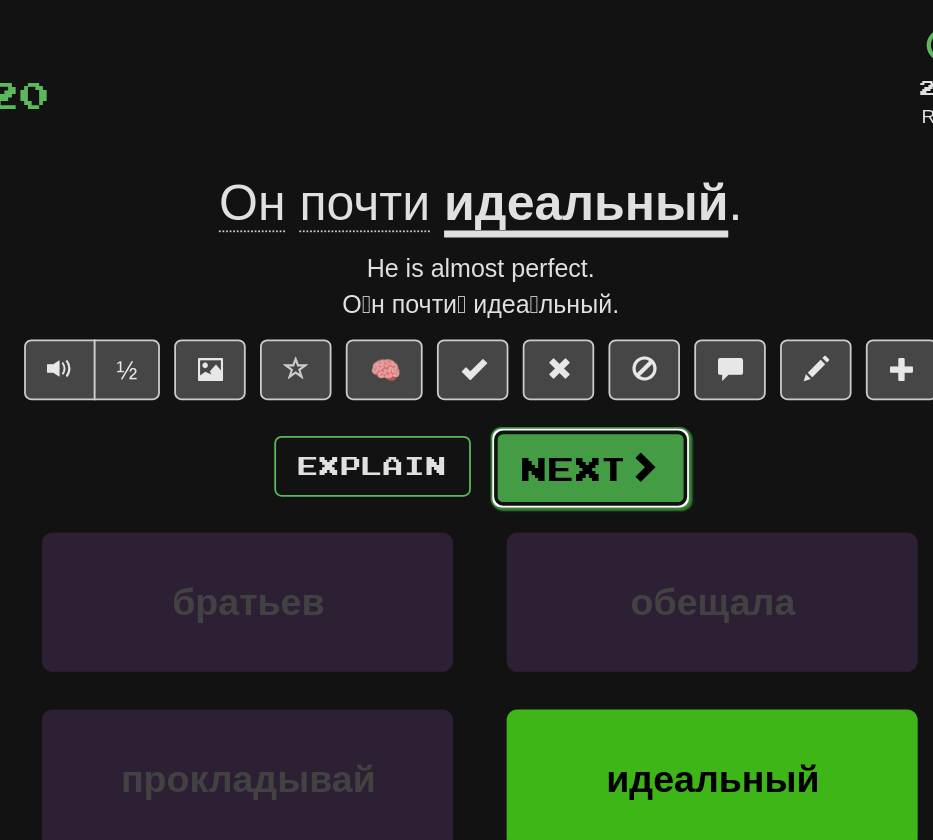 click on "Next" at bounding box center [528, 366] 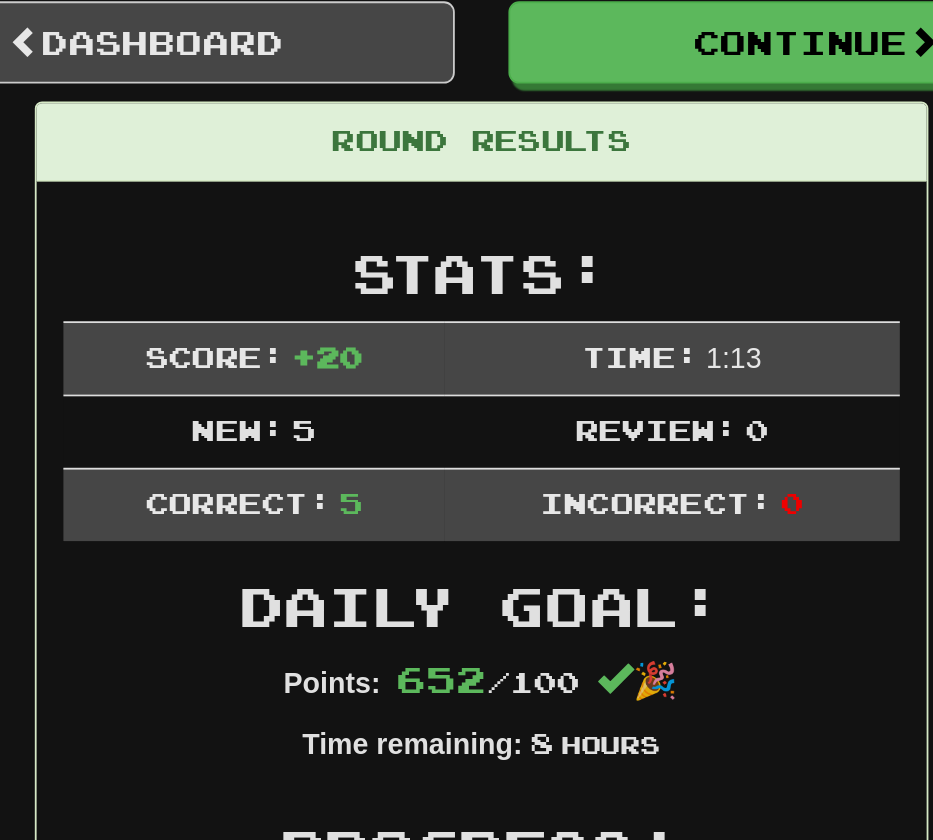 scroll, scrollTop: 87, scrollLeft: 0, axis: vertical 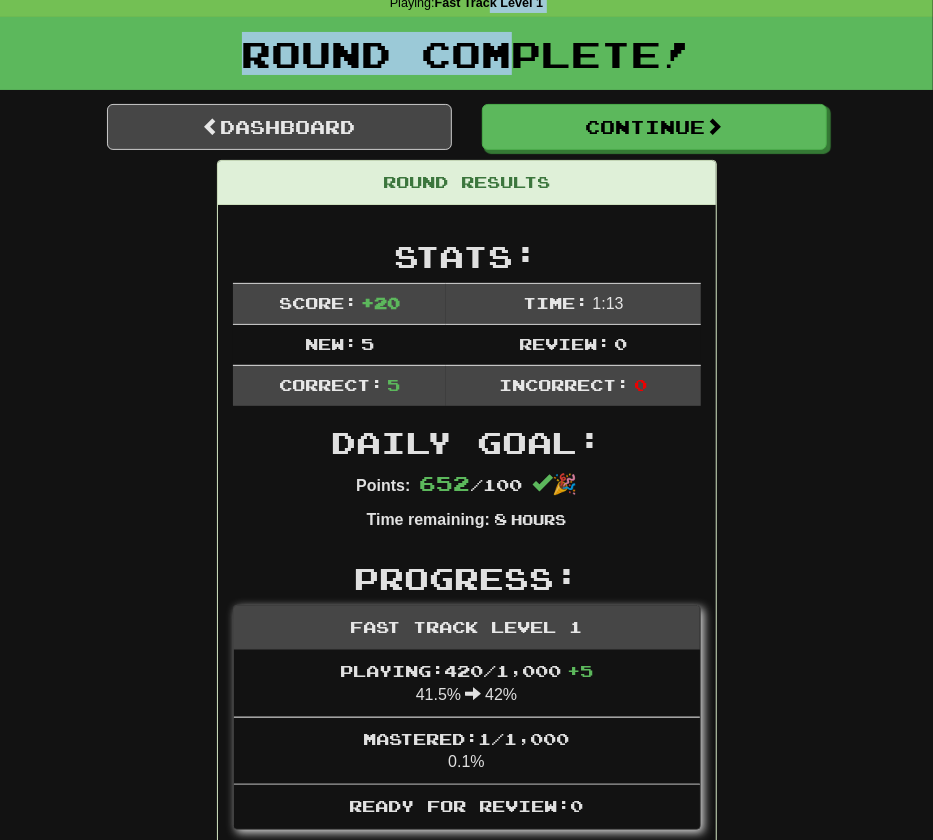 drag, startPoint x: 512, startPoint y: 41, endPoint x: 487, endPoint y: 4, distance: 44.65423 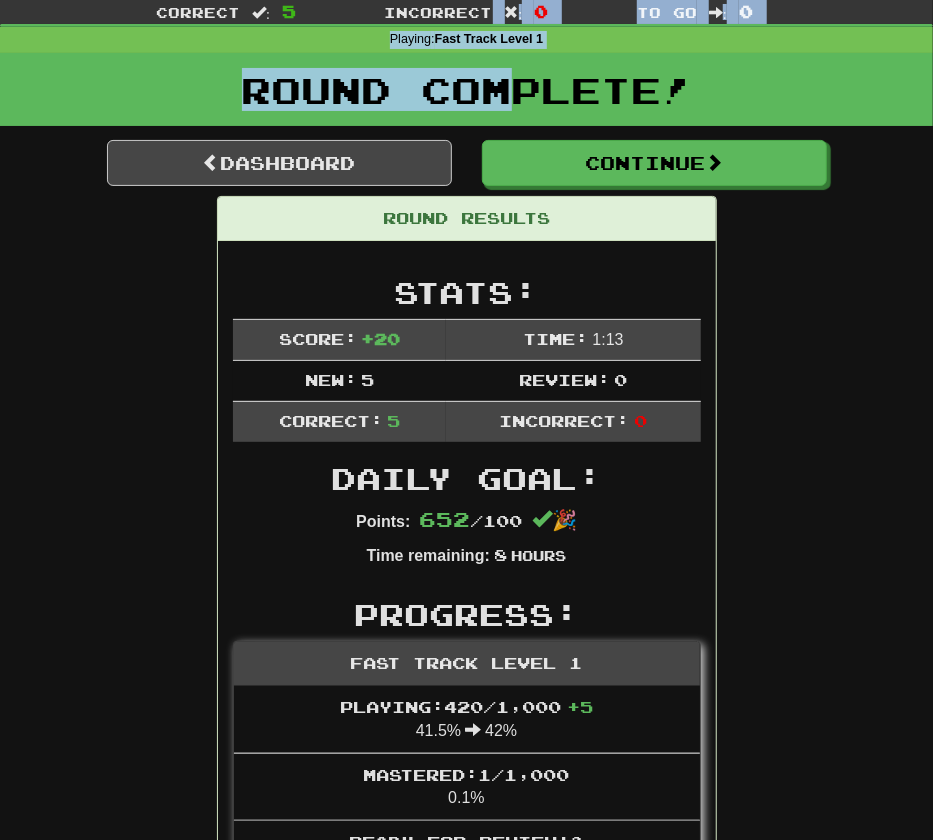 click at bounding box center (466, 25) 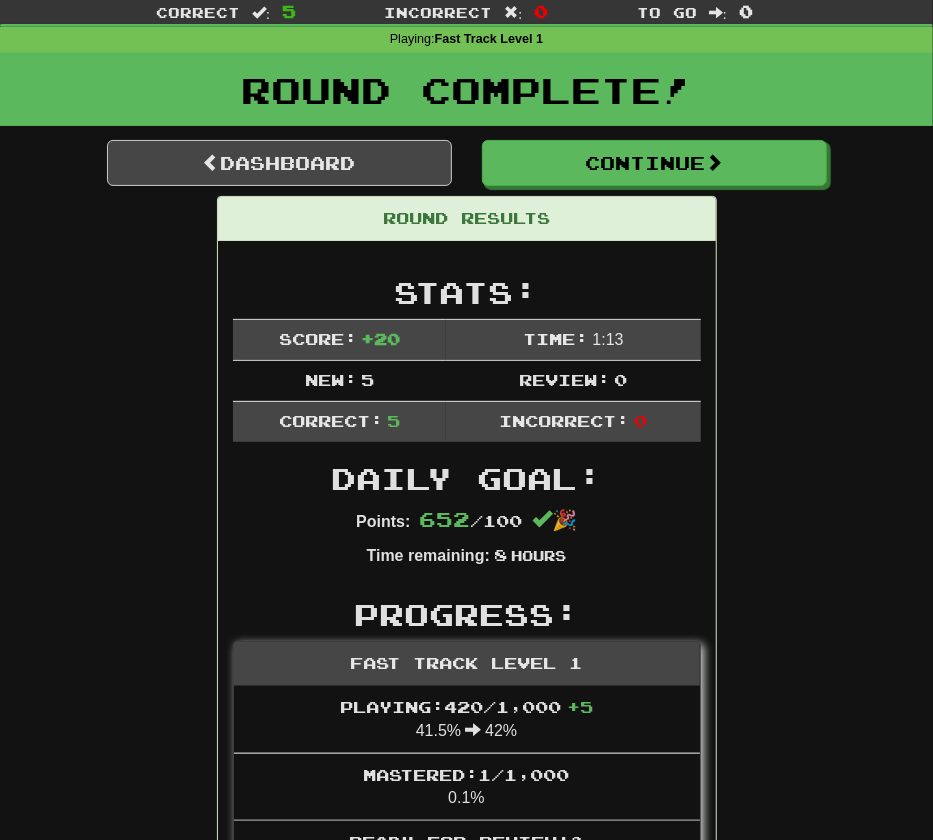 scroll, scrollTop: 0, scrollLeft: 0, axis: both 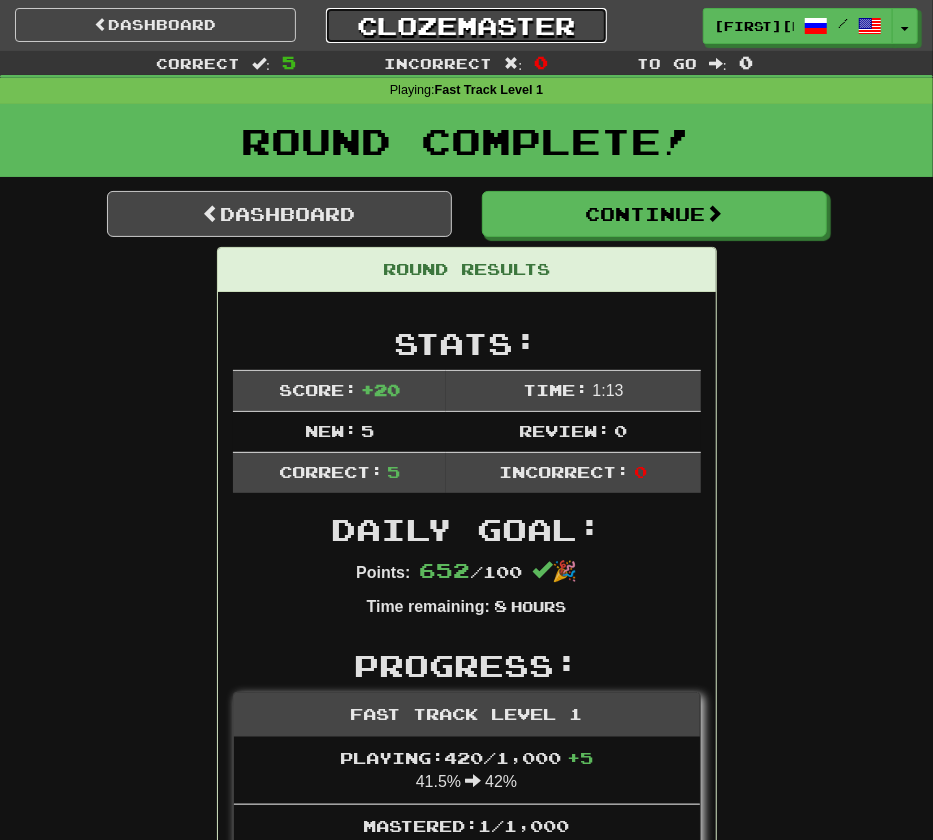 click on "Clozemaster" at bounding box center (466, 25) 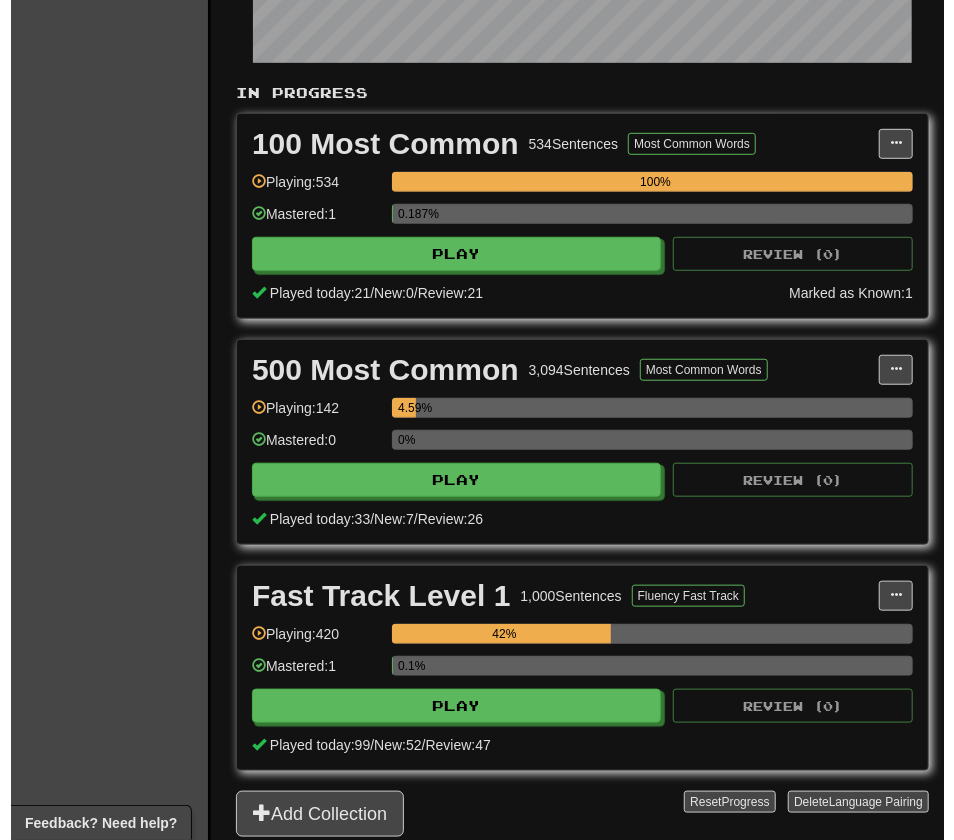 scroll, scrollTop: 440, scrollLeft: 0, axis: vertical 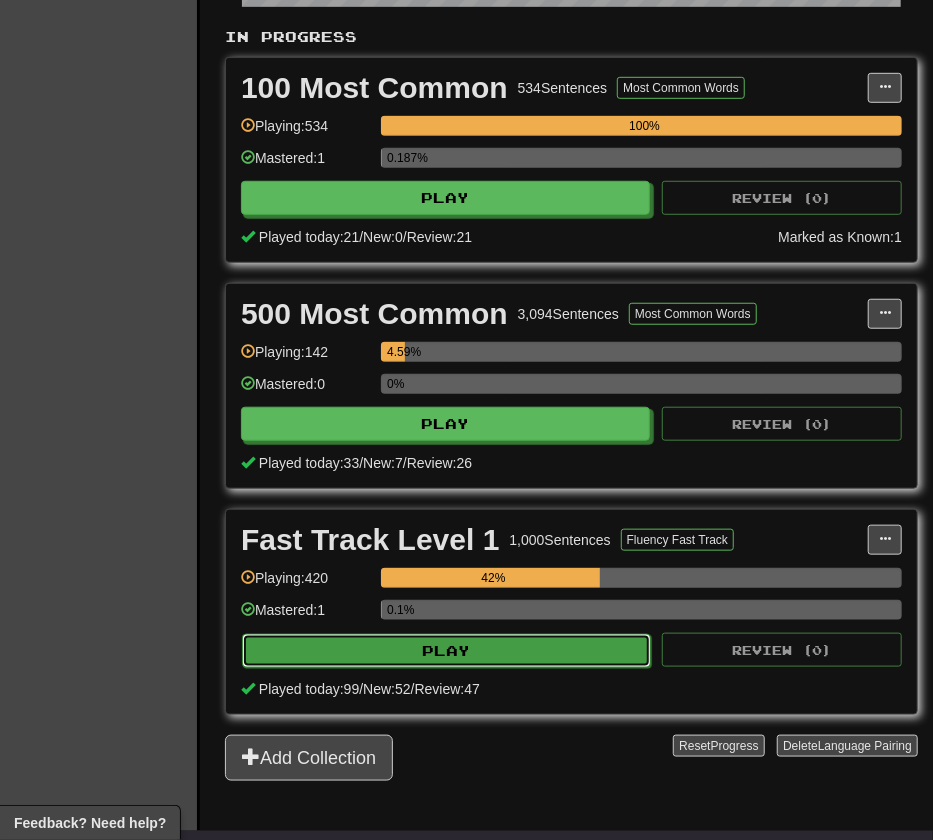 click on "Play" at bounding box center [446, 651] 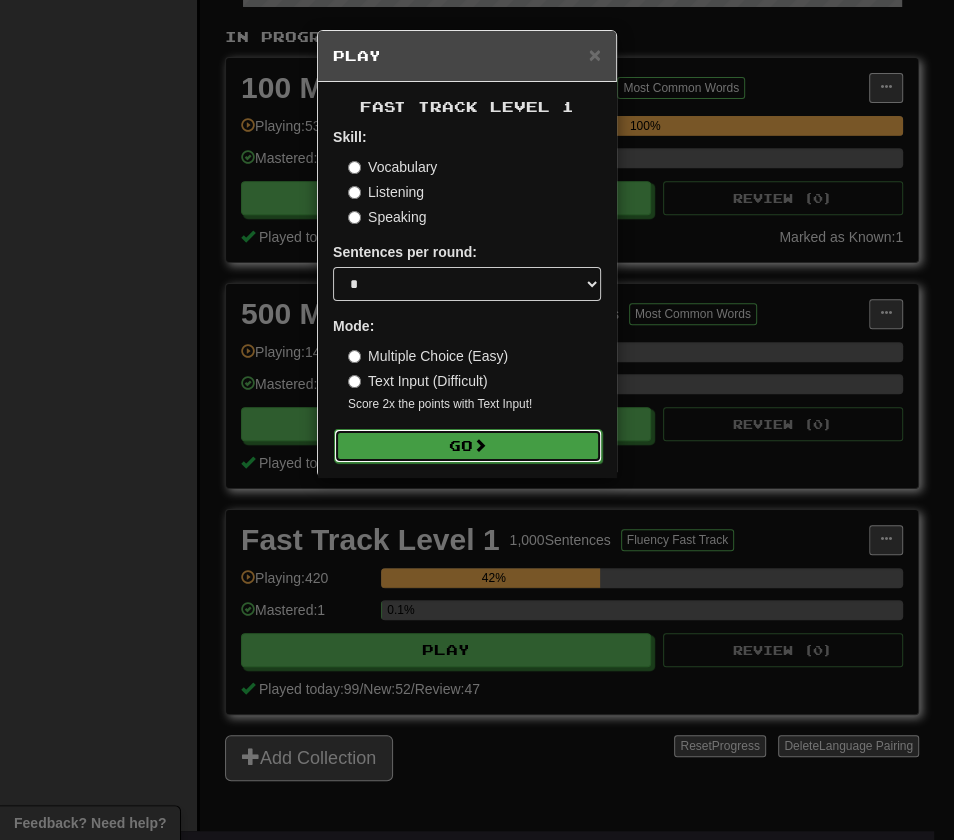click on "Go" at bounding box center [468, 446] 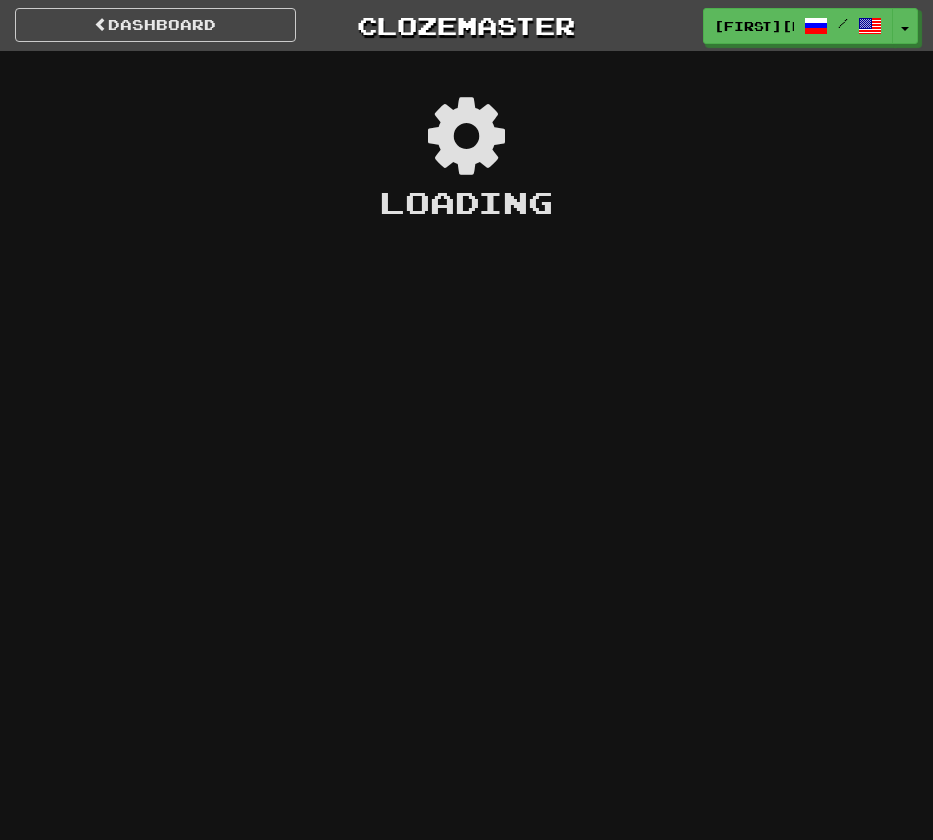 scroll, scrollTop: 0, scrollLeft: 0, axis: both 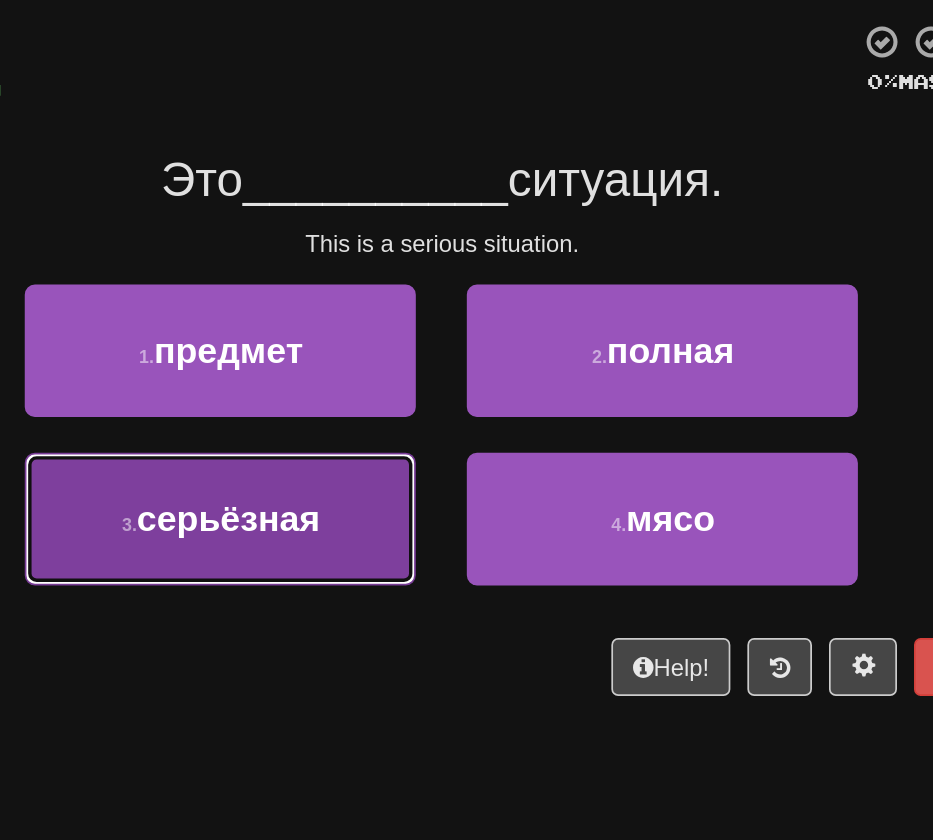 click on "3 .  серьёзная" at bounding box center [336, 410] 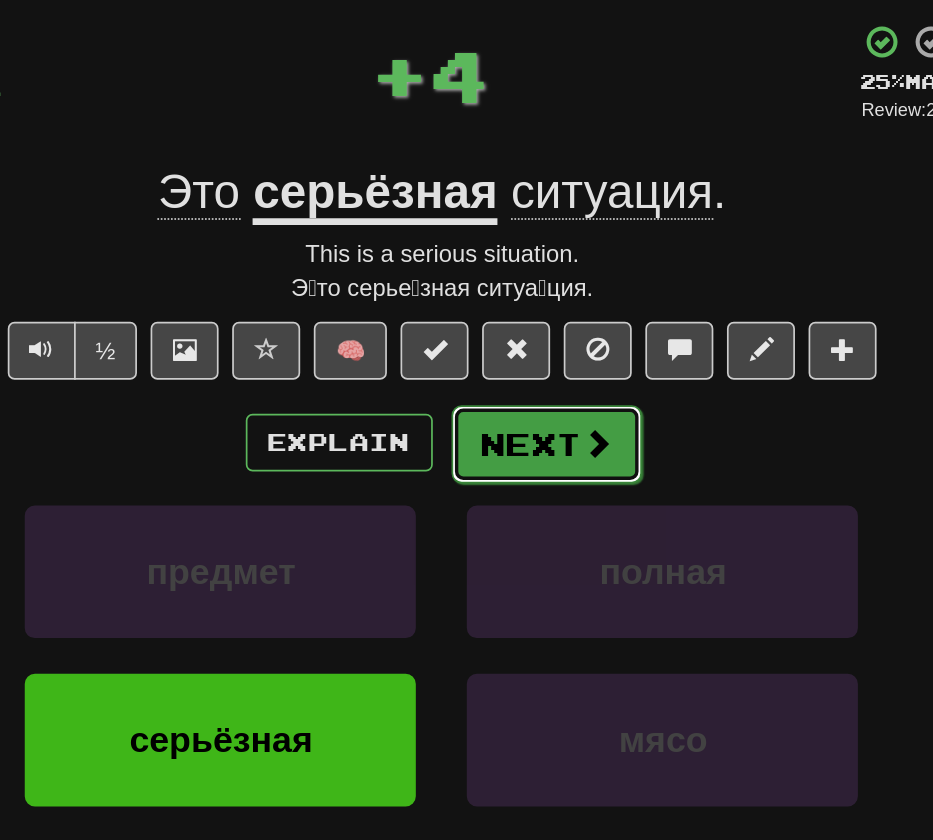 click on "Next" at bounding box center (528, 366) 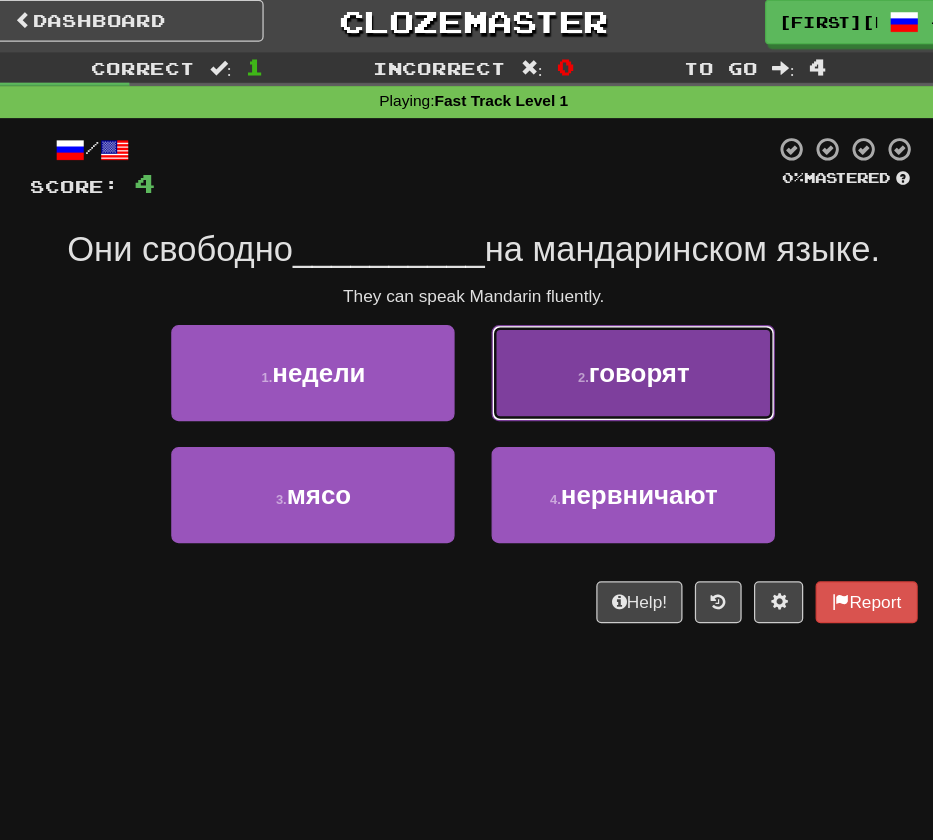 click on "2 .  говорят" at bounding box center [596, 311] 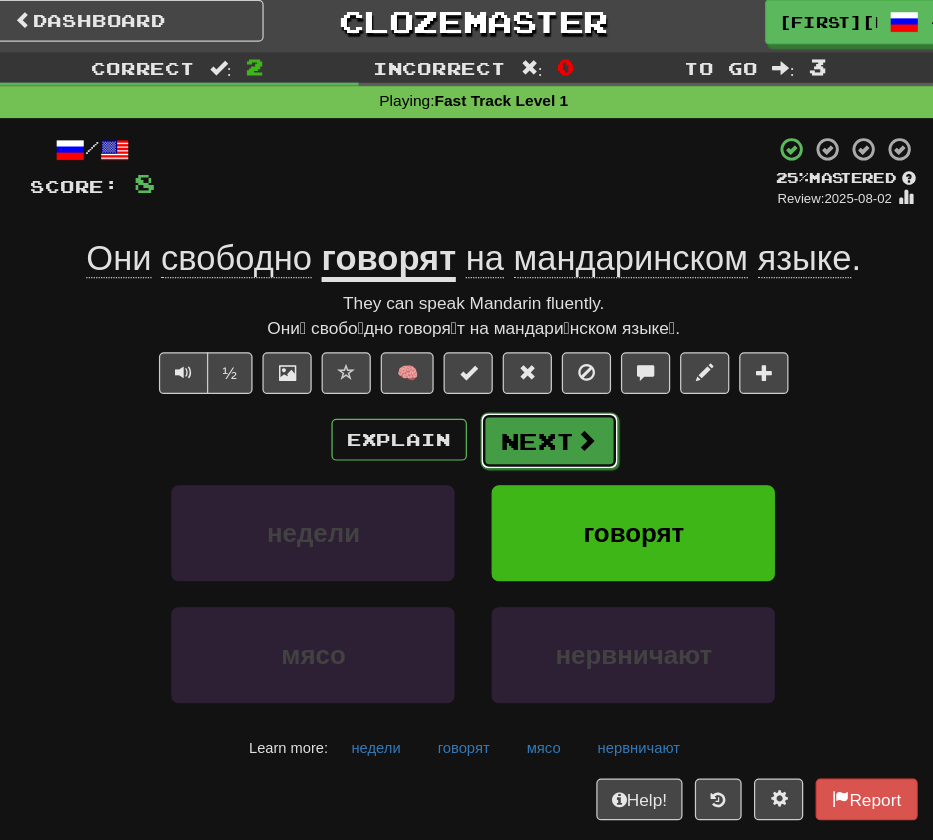 click on "Next" at bounding box center (528, 366) 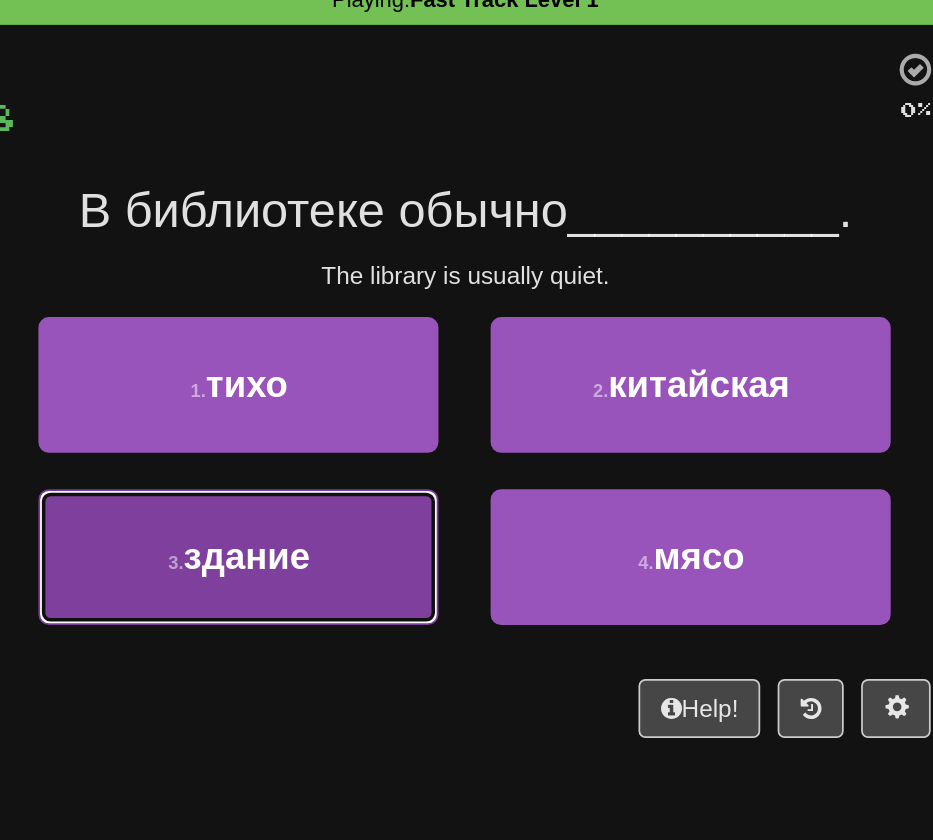 click on "3 .  здание" at bounding box center (336, 410) 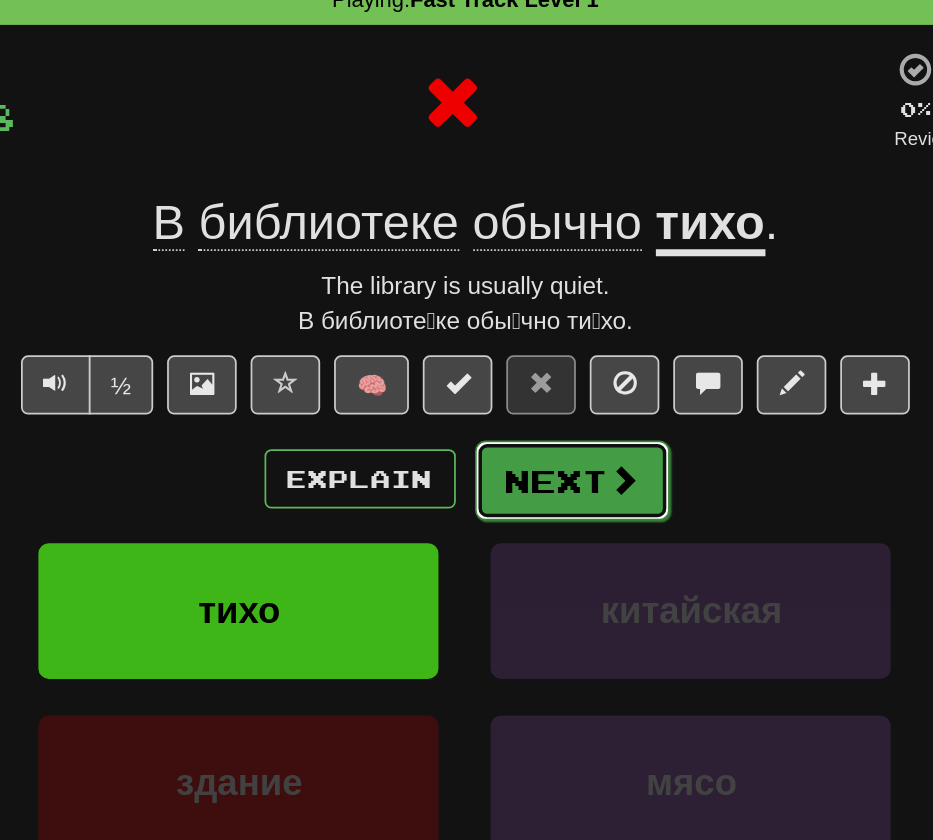click on "Next" at bounding box center (528, 366) 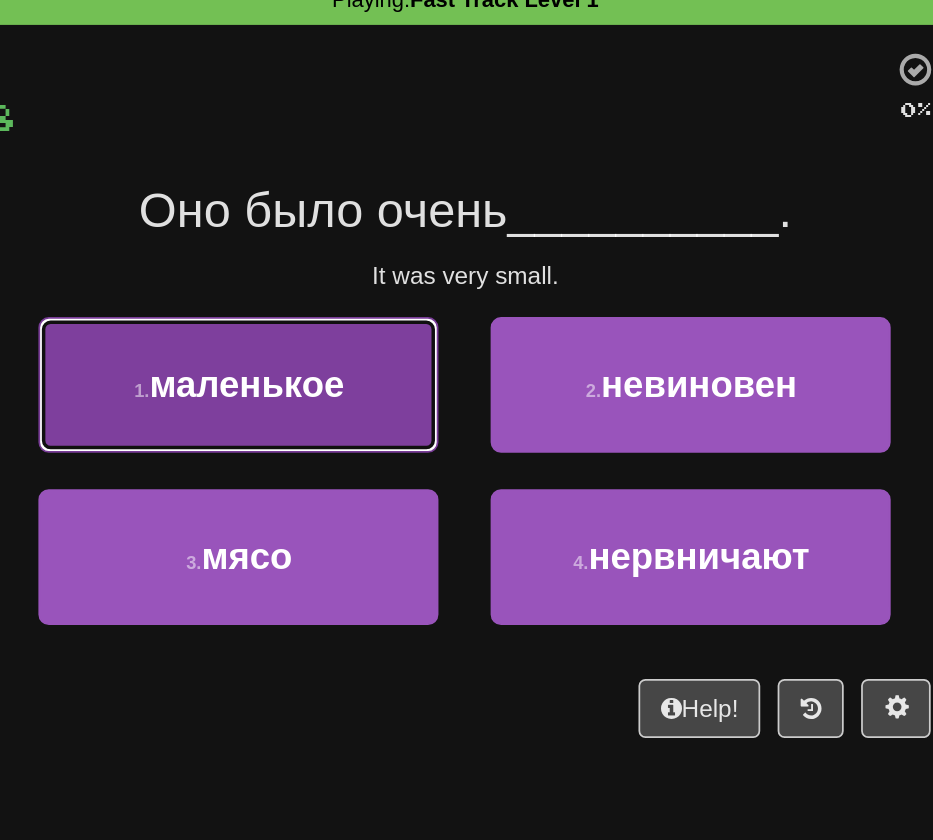 click on "1 .  маленькое" at bounding box center [336, 311] 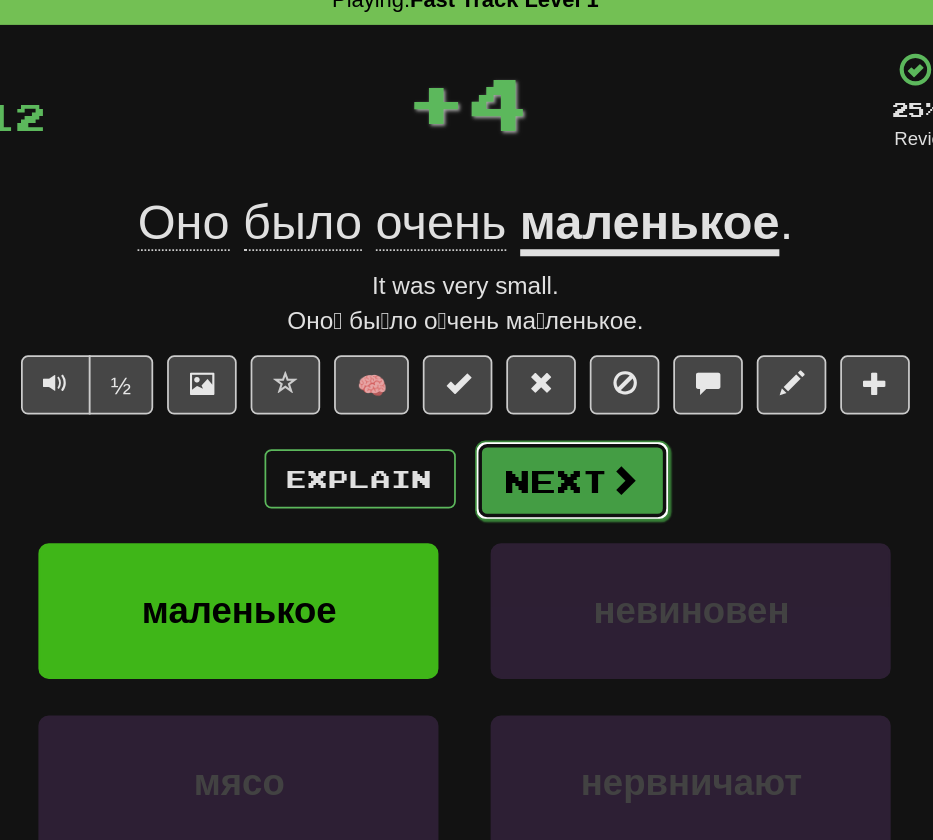 click on "Next" at bounding box center [528, 366] 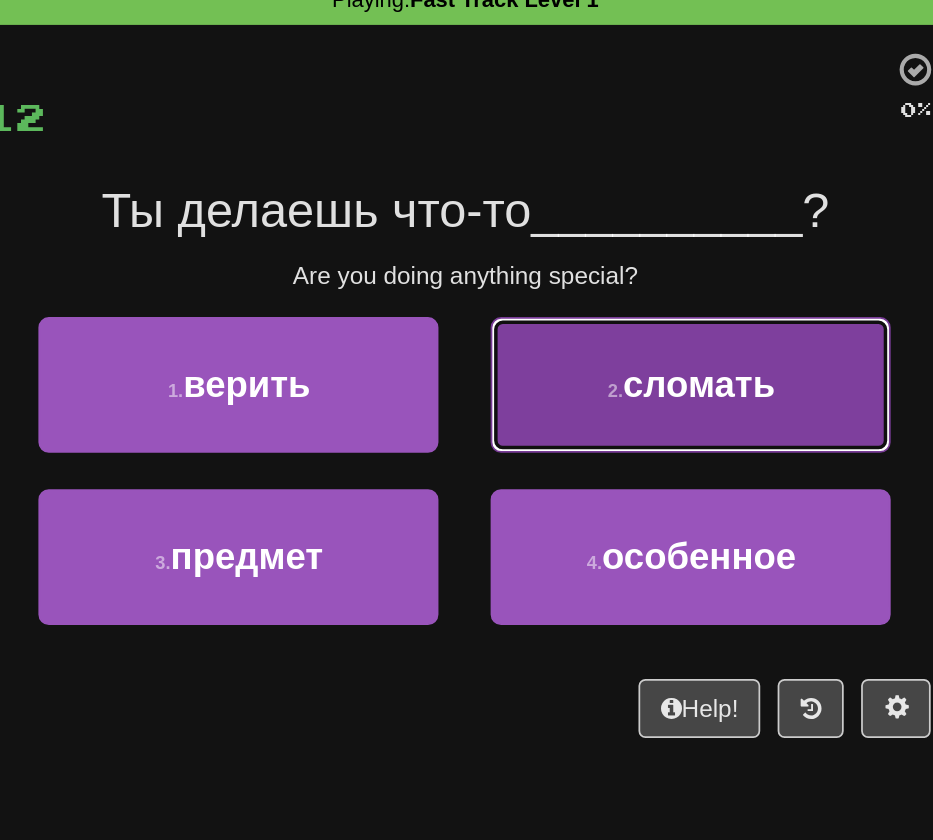 click on "2 .  сломать" at bounding box center (596, 311) 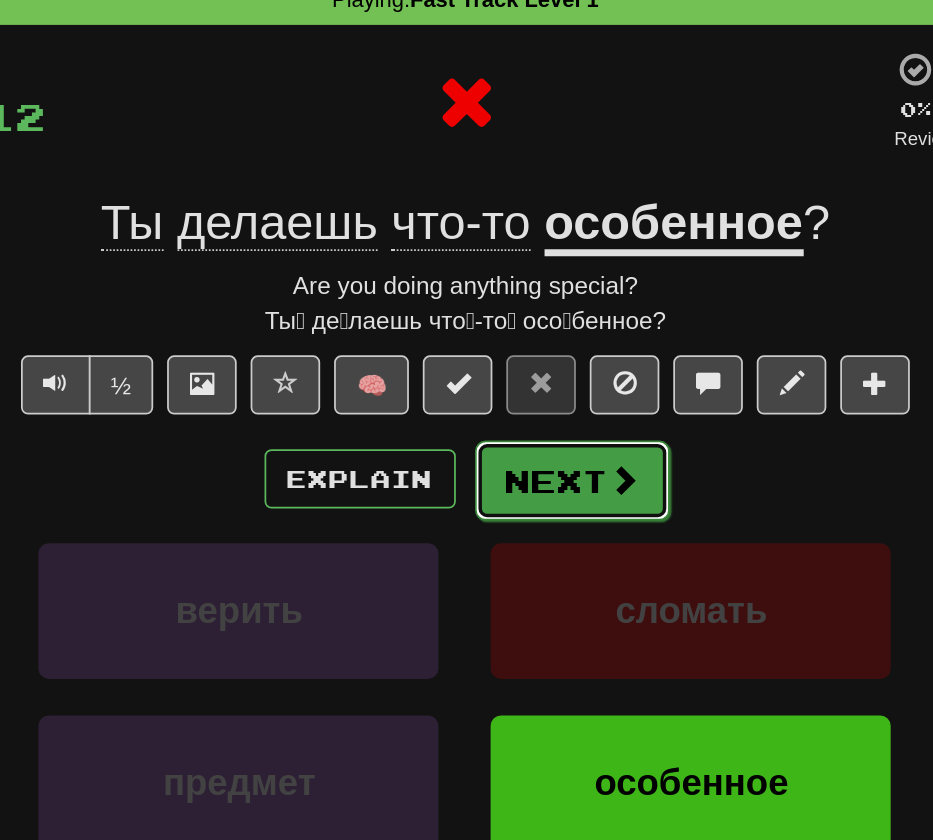 click on "Next" at bounding box center (528, 366) 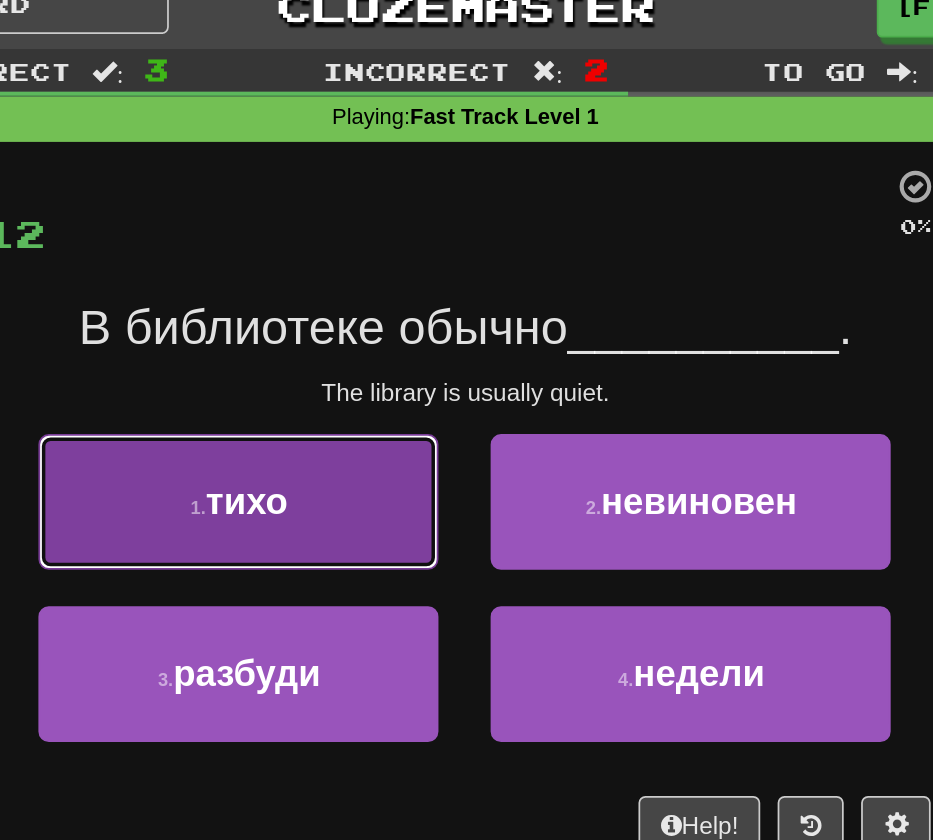 click on "1 .  тихо" at bounding box center (336, 311) 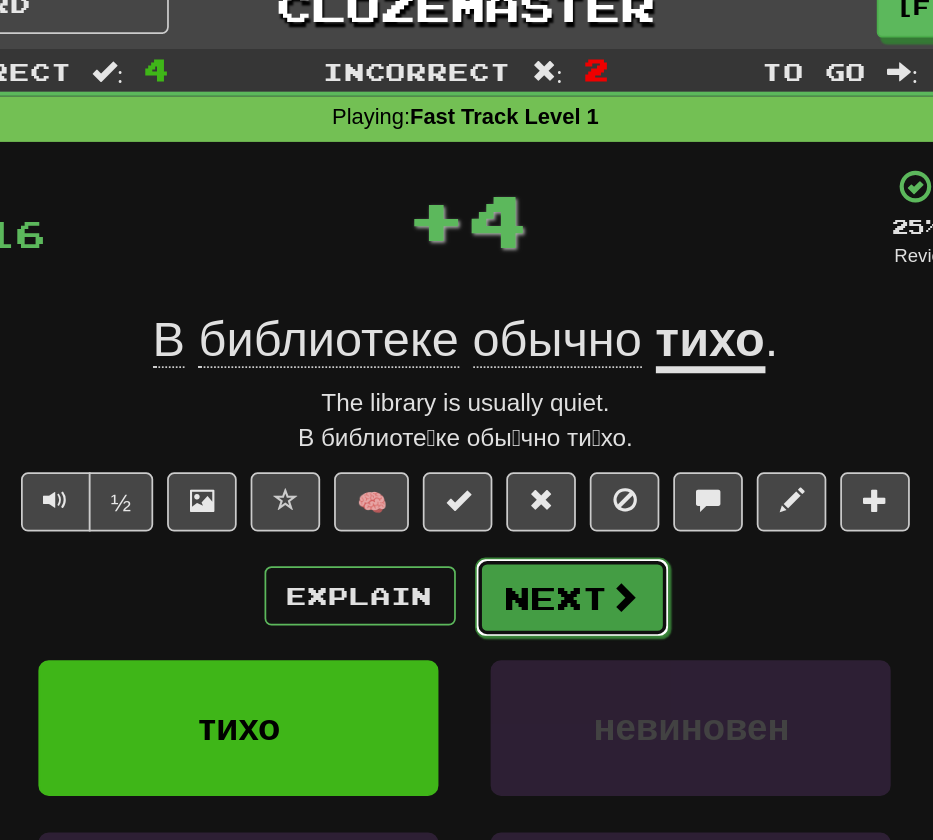 click on "Next" at bounding box center [528, 366] 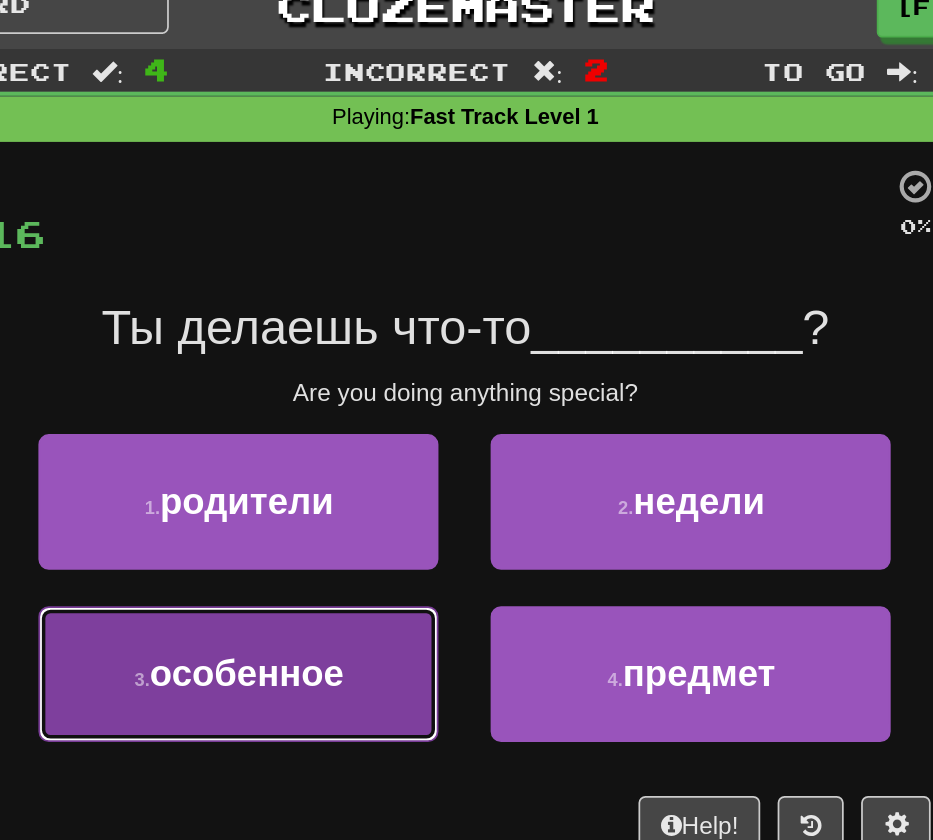 click on "3 .  особенное" at bounding box center [336, 410] 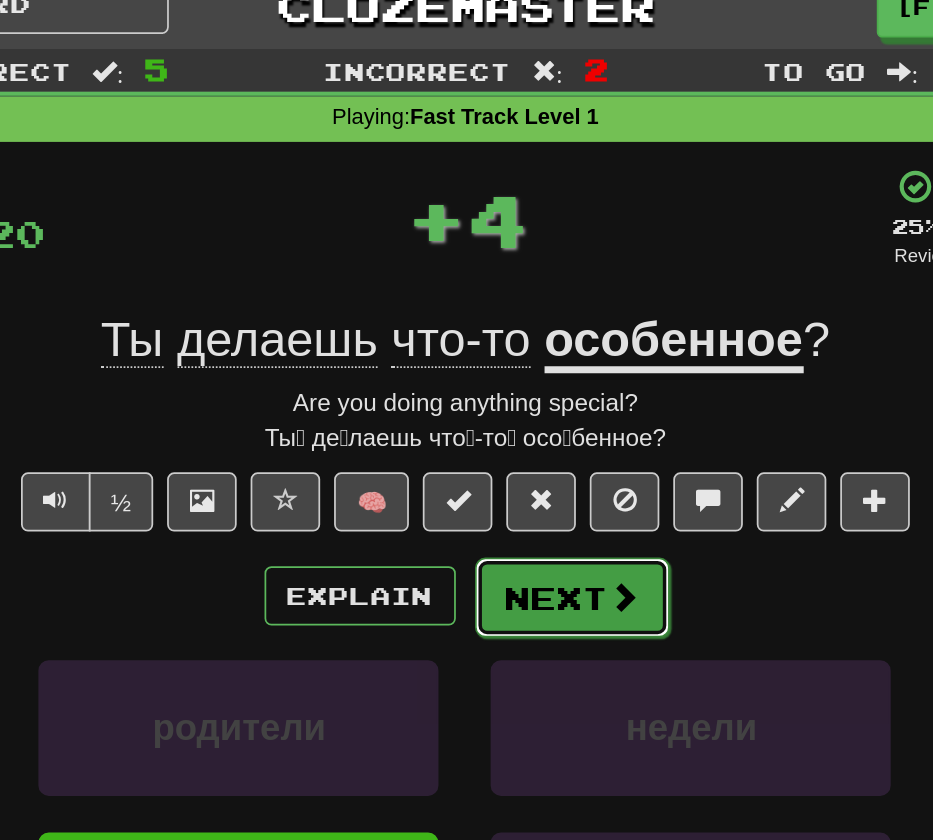 click on "Next" at bounding box center [528, 366] 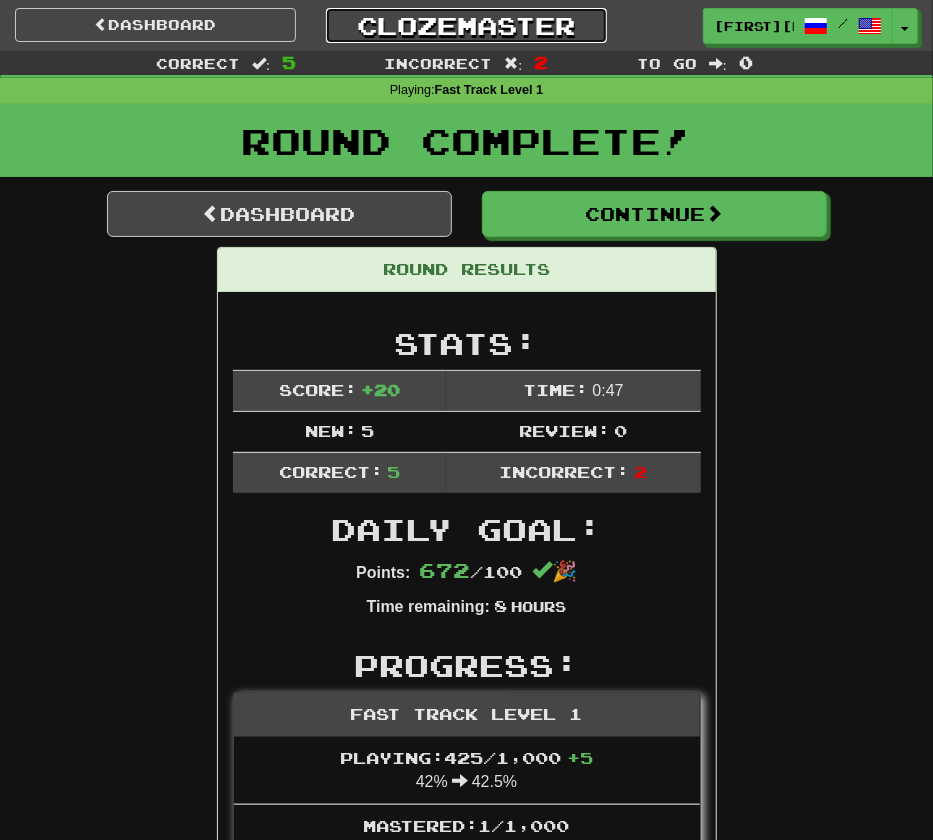 click on "Clozemaster" at bounding box center [466, 25] 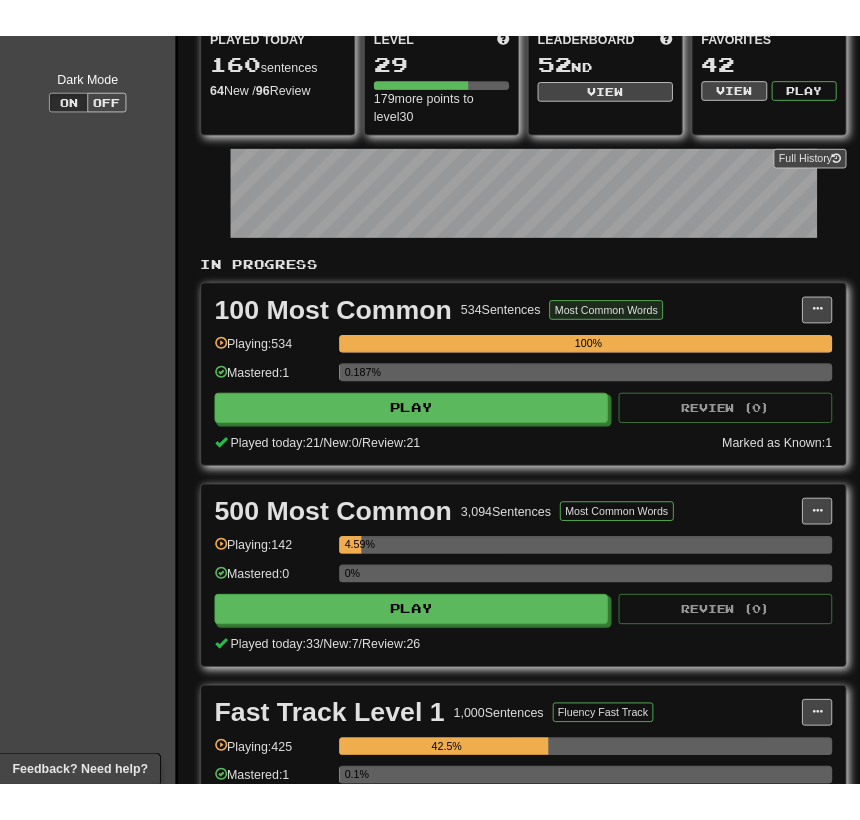 scroll, scrollTop: 0, scrollLeft: 0, axis: both 